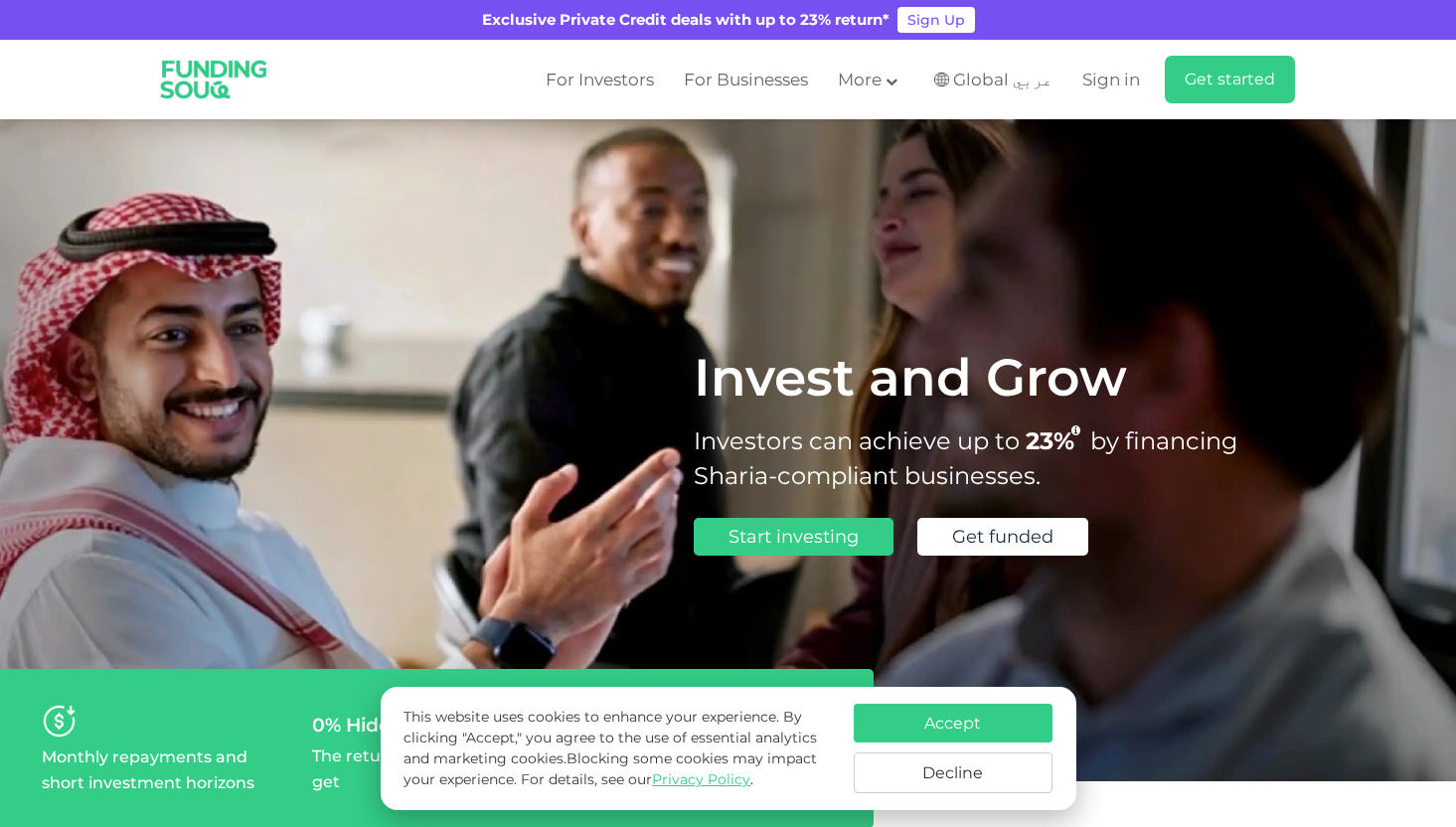 scroll, scrollTop: 0, scrollLeft: 0, axis: both 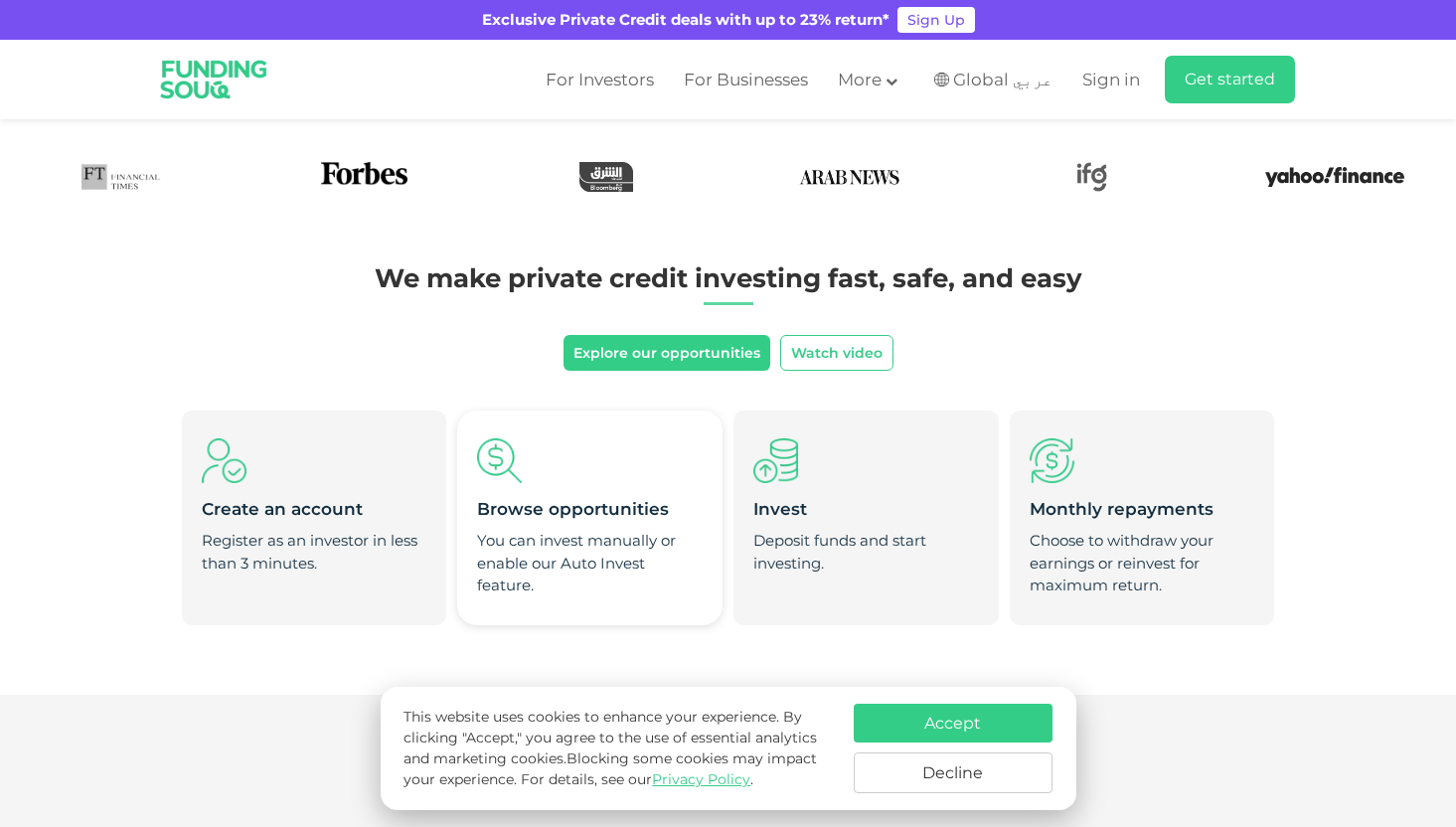 click on "You can invest manually or enable our Auto Invest feature." at bounding box center [589, 564] 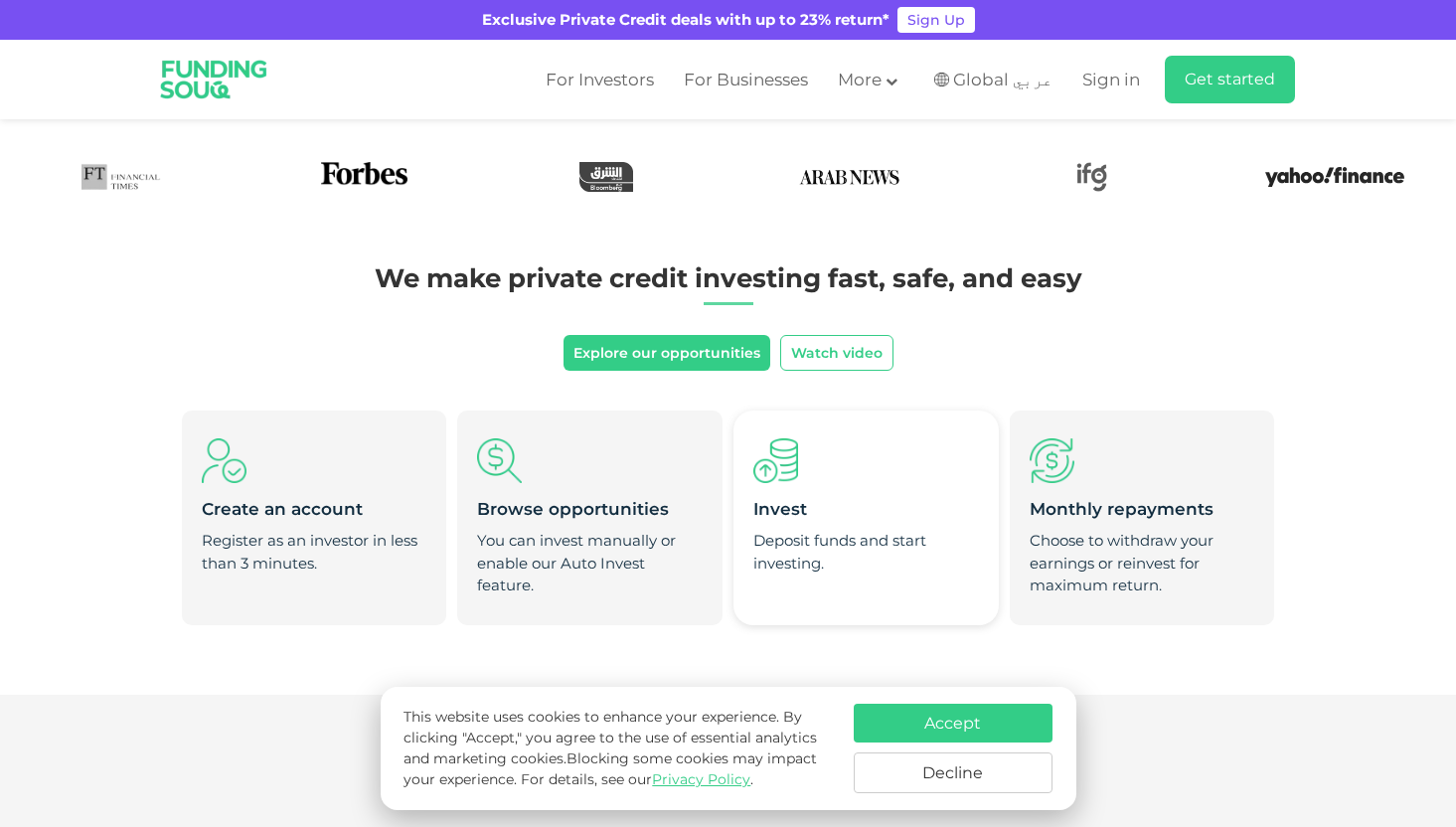 click on "Deposit funds and start investing." at bounding box center (866, 552) 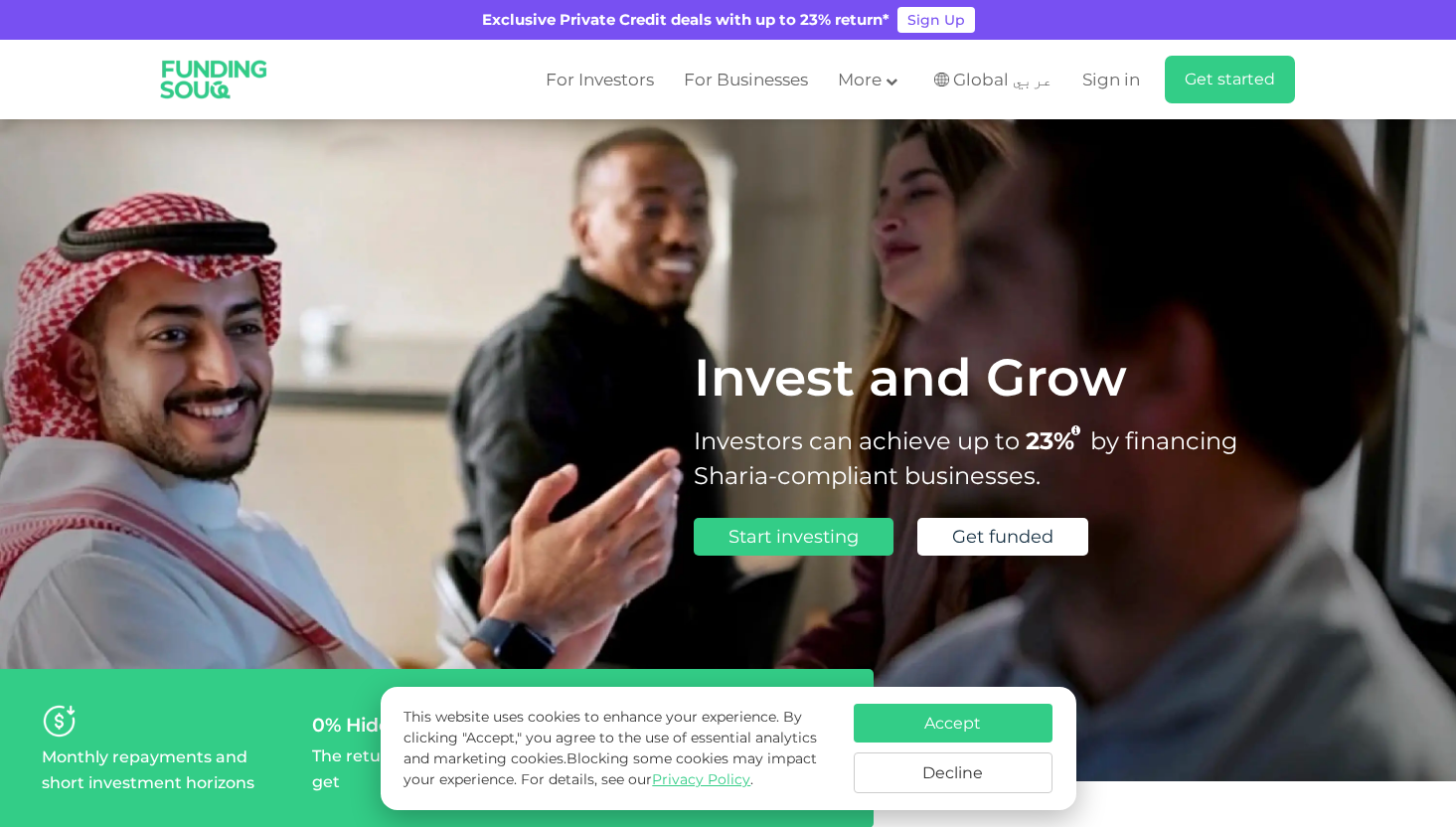 scroll, scrollTop: 0, scrollLeft: 0, axis: both 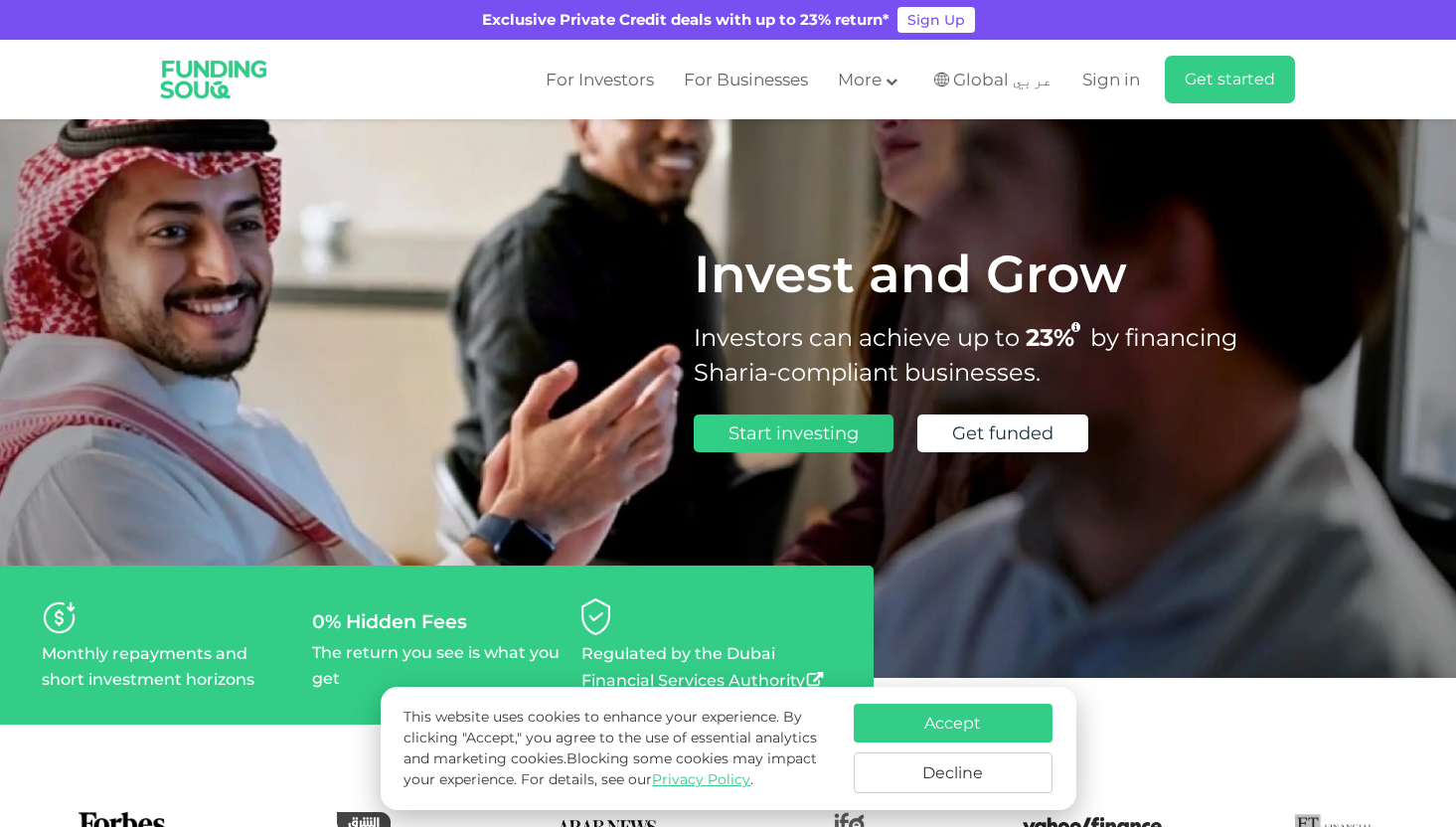 click on "Start investing" at bounding box center [793, 433] 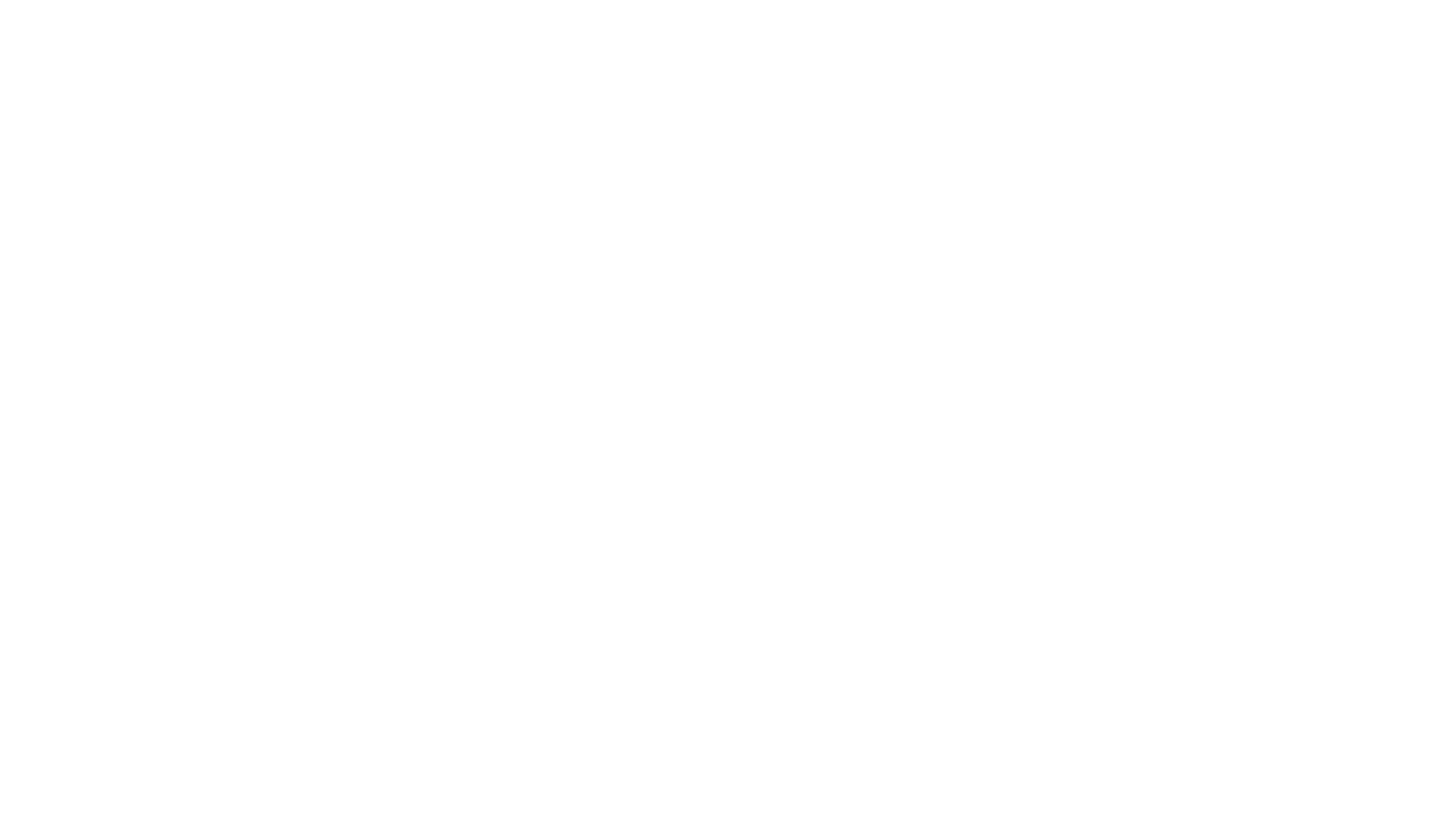 scroll, scrollTop: 0, scrollLeft: 0, axis: both 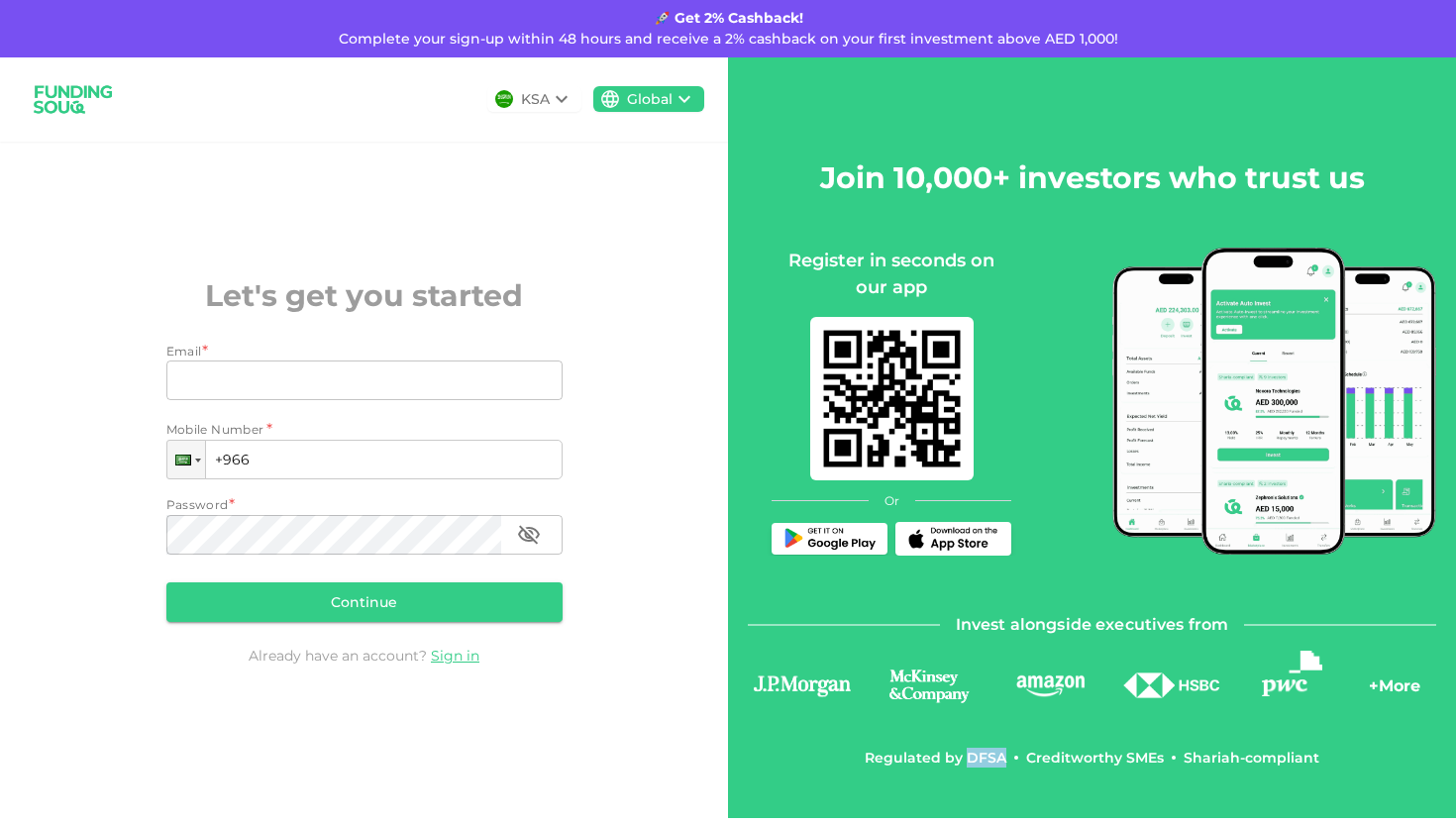 drag, startPoint x: 971, startPoint y: 760, endPoint x: 1006, endPoint y: 761, distance: 35.014283 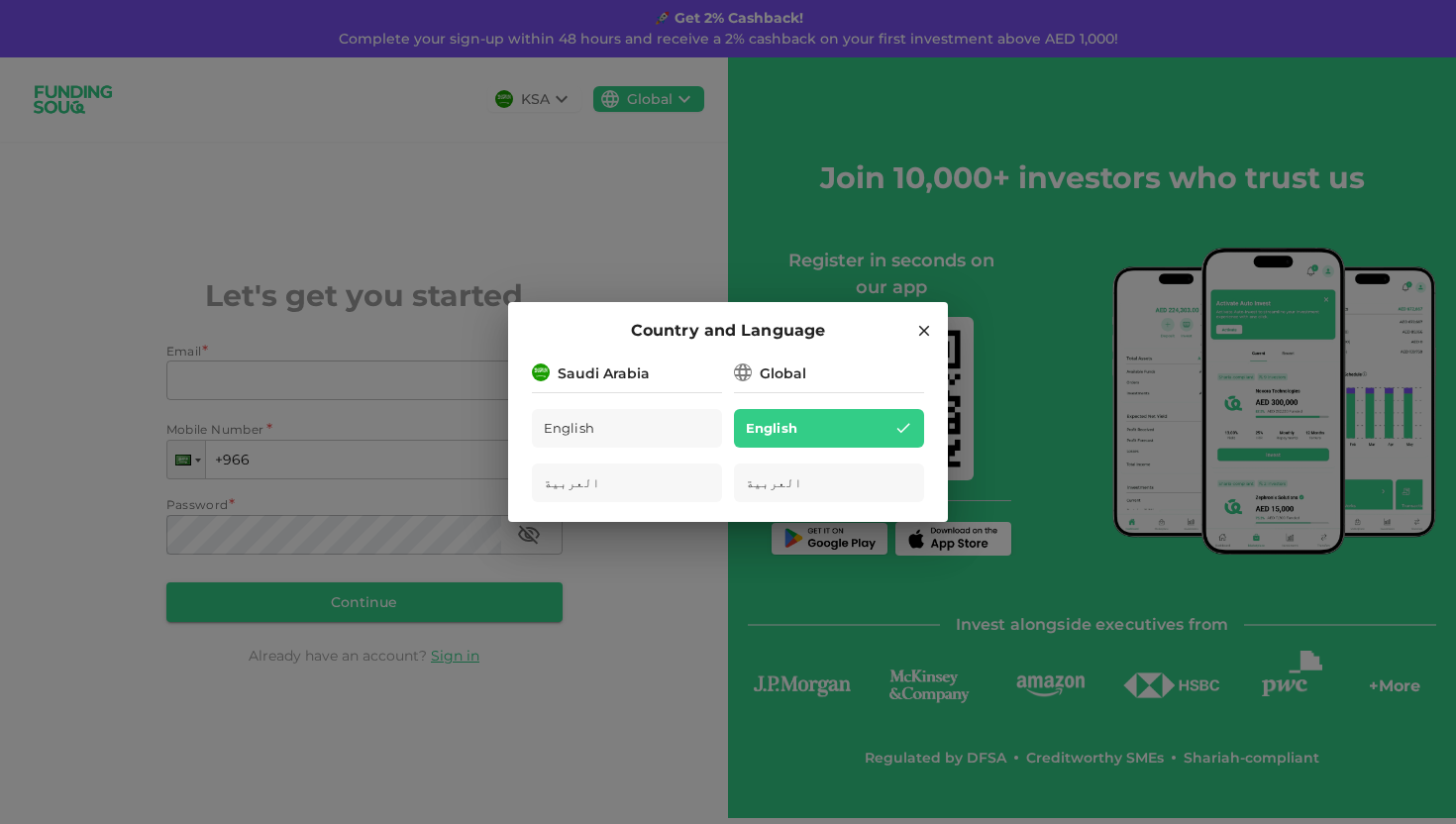 click on "Country and Language Saudi Arabia   English   العربية Global   English   العربية" at bounding box center (728, 412) 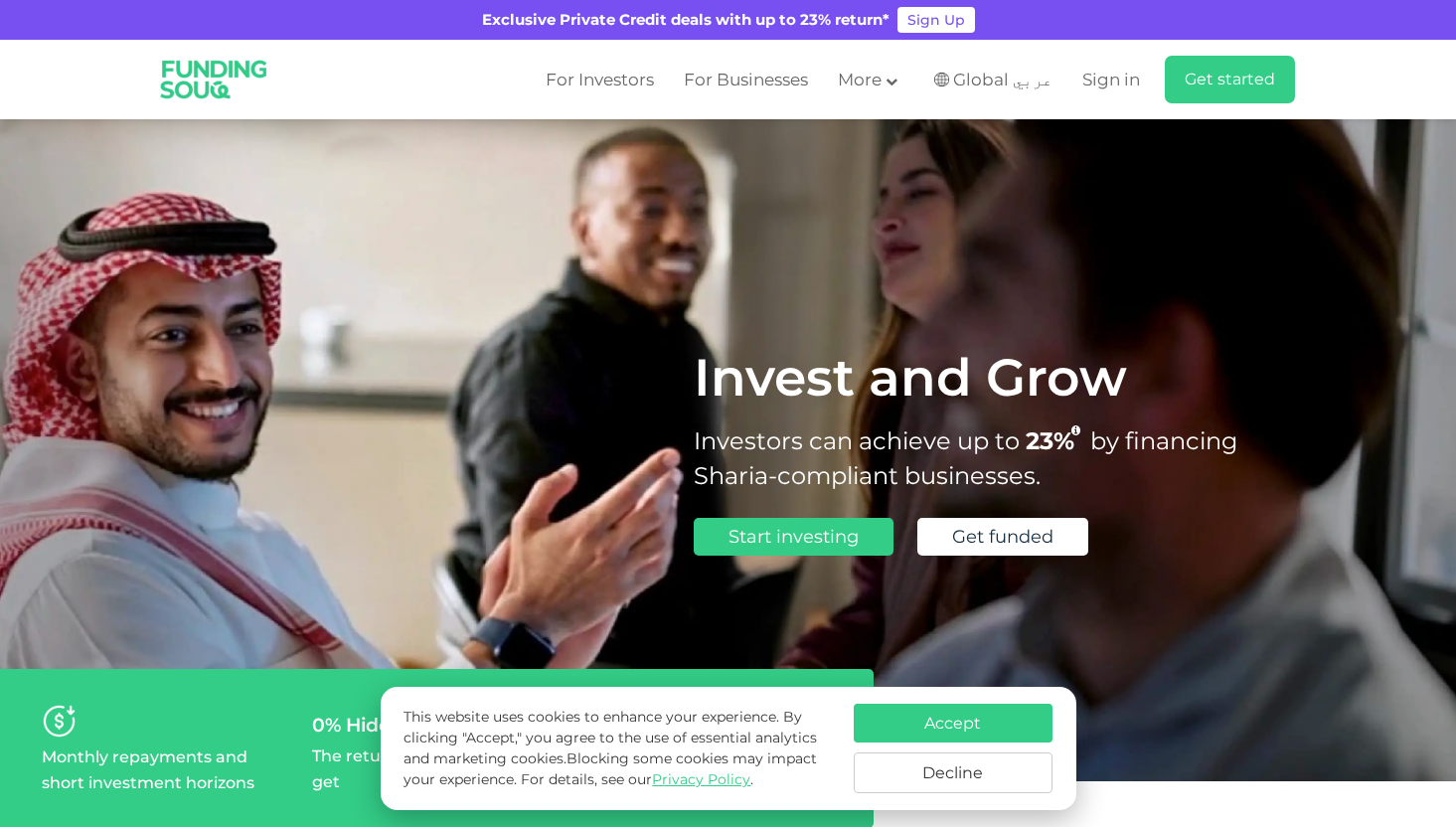 scroll, scrollTop: 103, scrollLeft: 0, axis: vertical 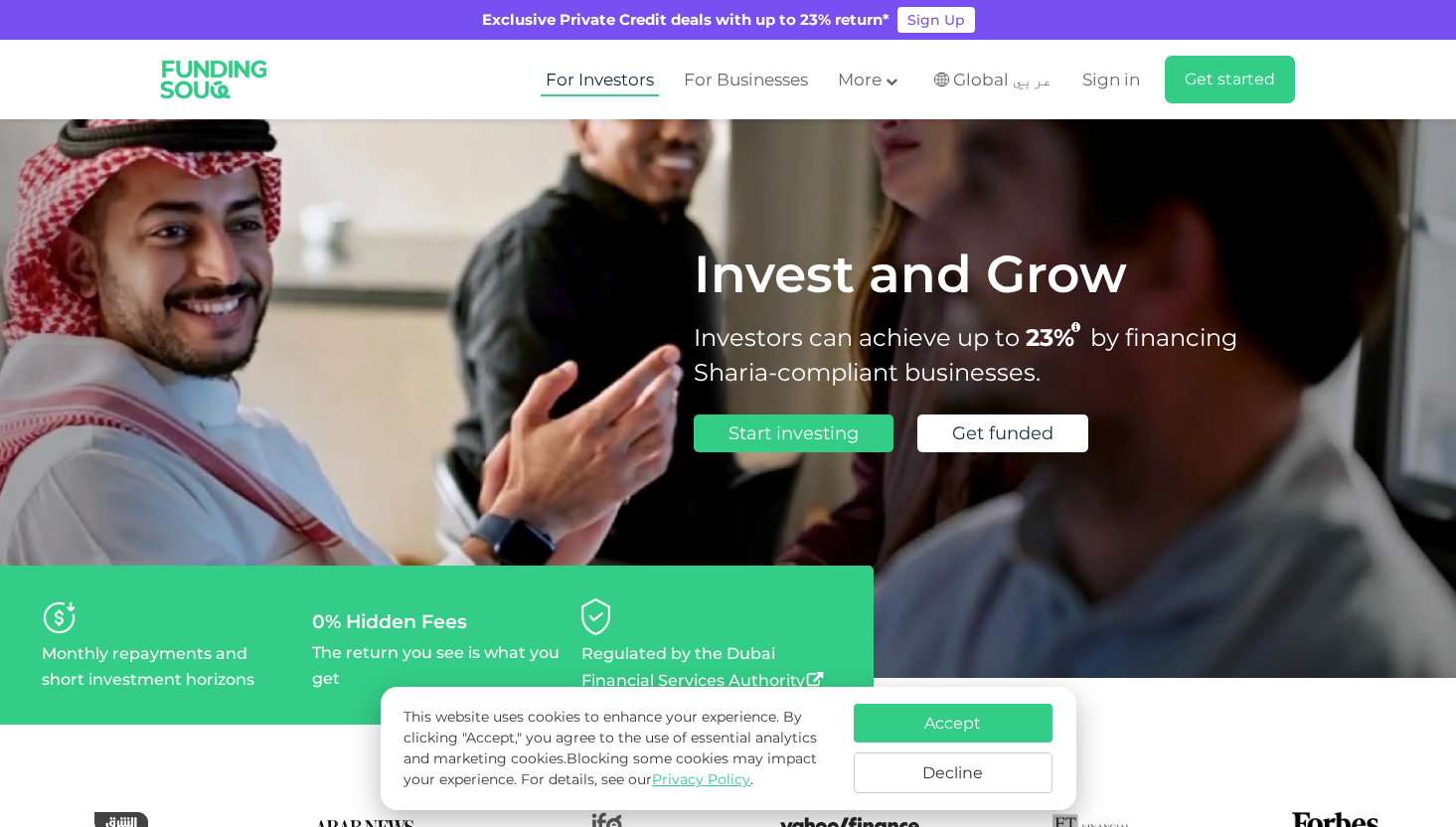 click on "For Investors" at bounding box center [599, 80] 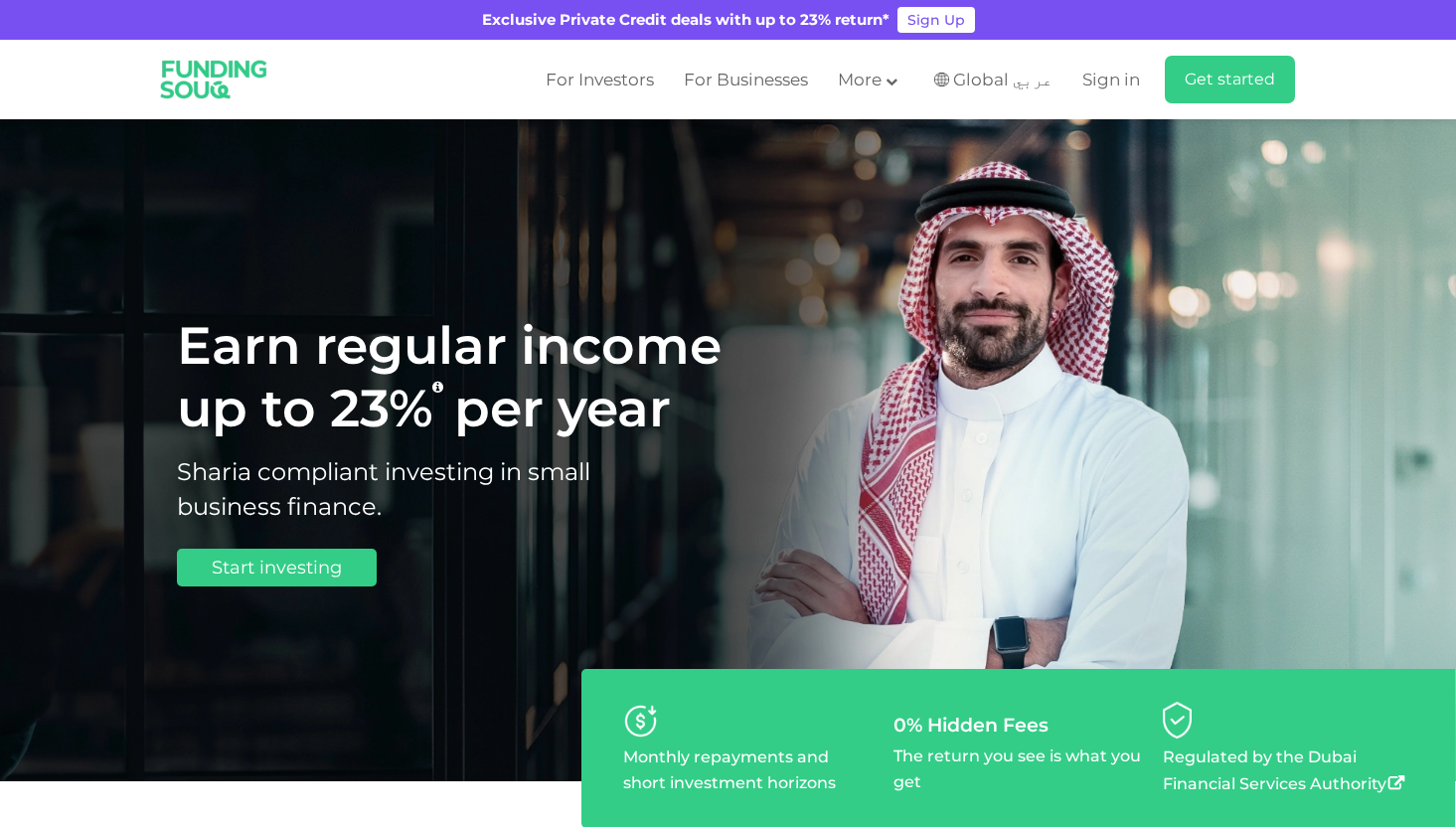 scroll, scrollTop: 0, scrollLeft: 0, axis: both 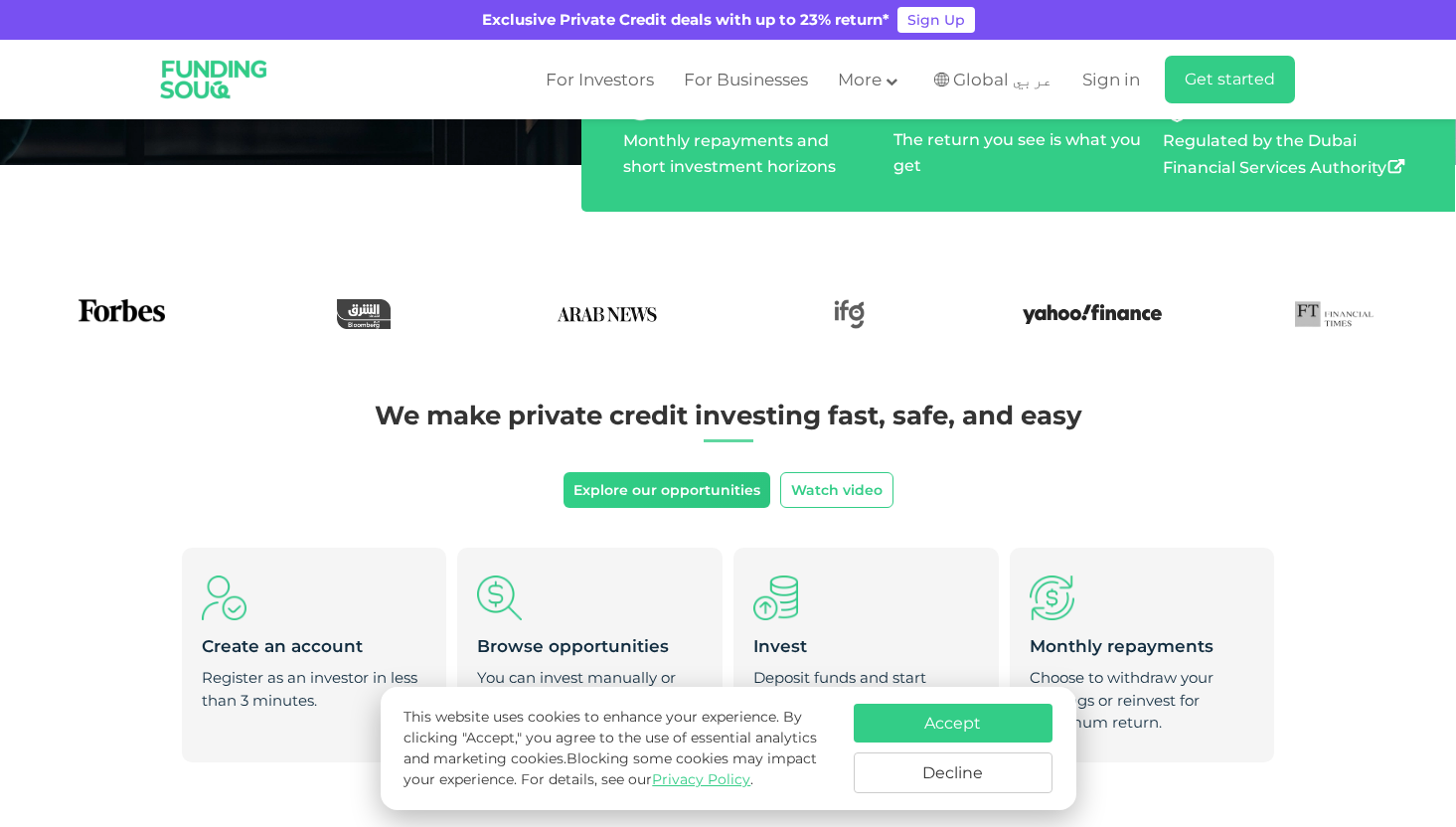 click on "Explore our opportunities" at bounding box center [667, 490] 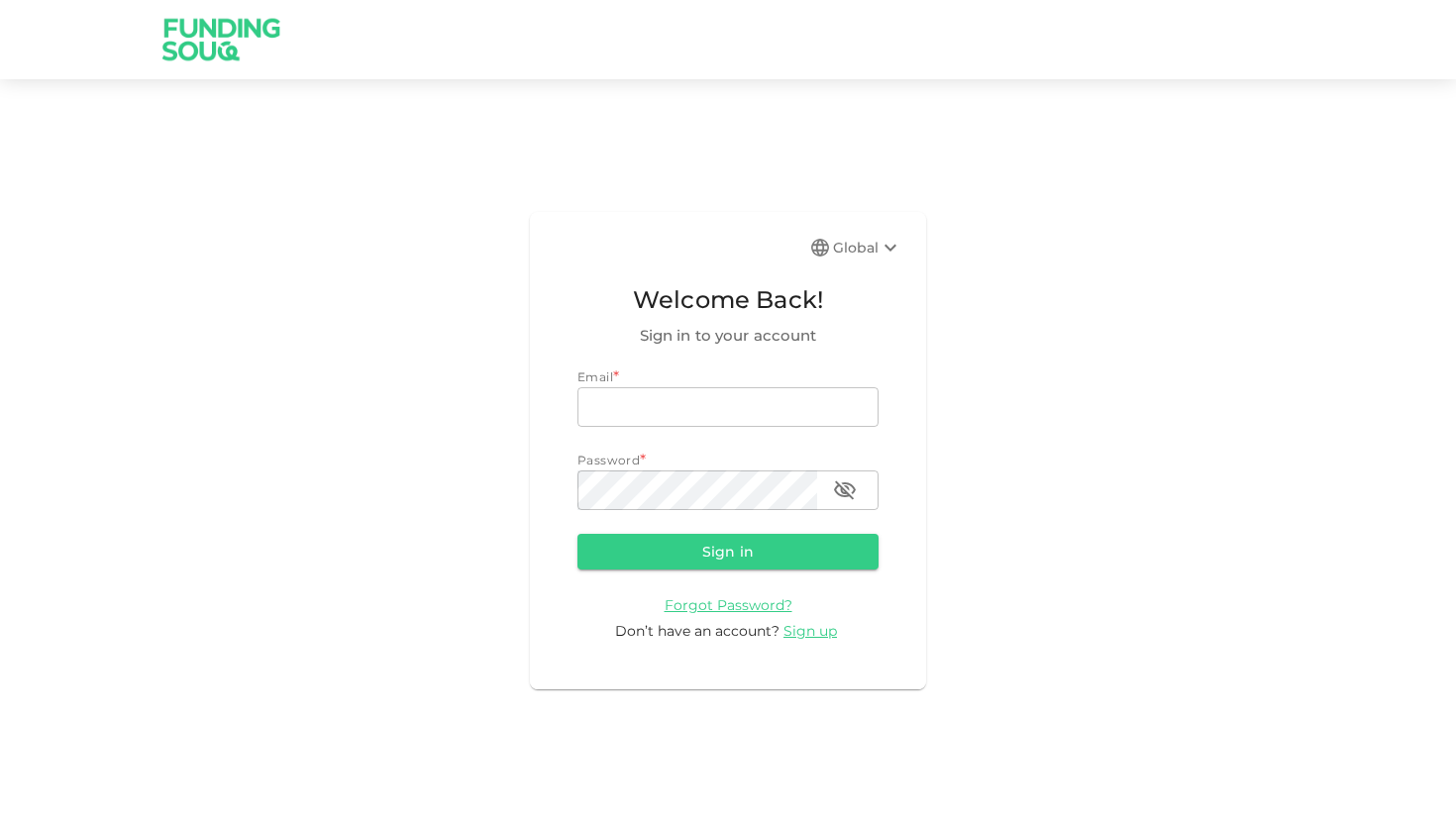 scroll, scrollTop: 0, scrollLeft: 0, axis: both 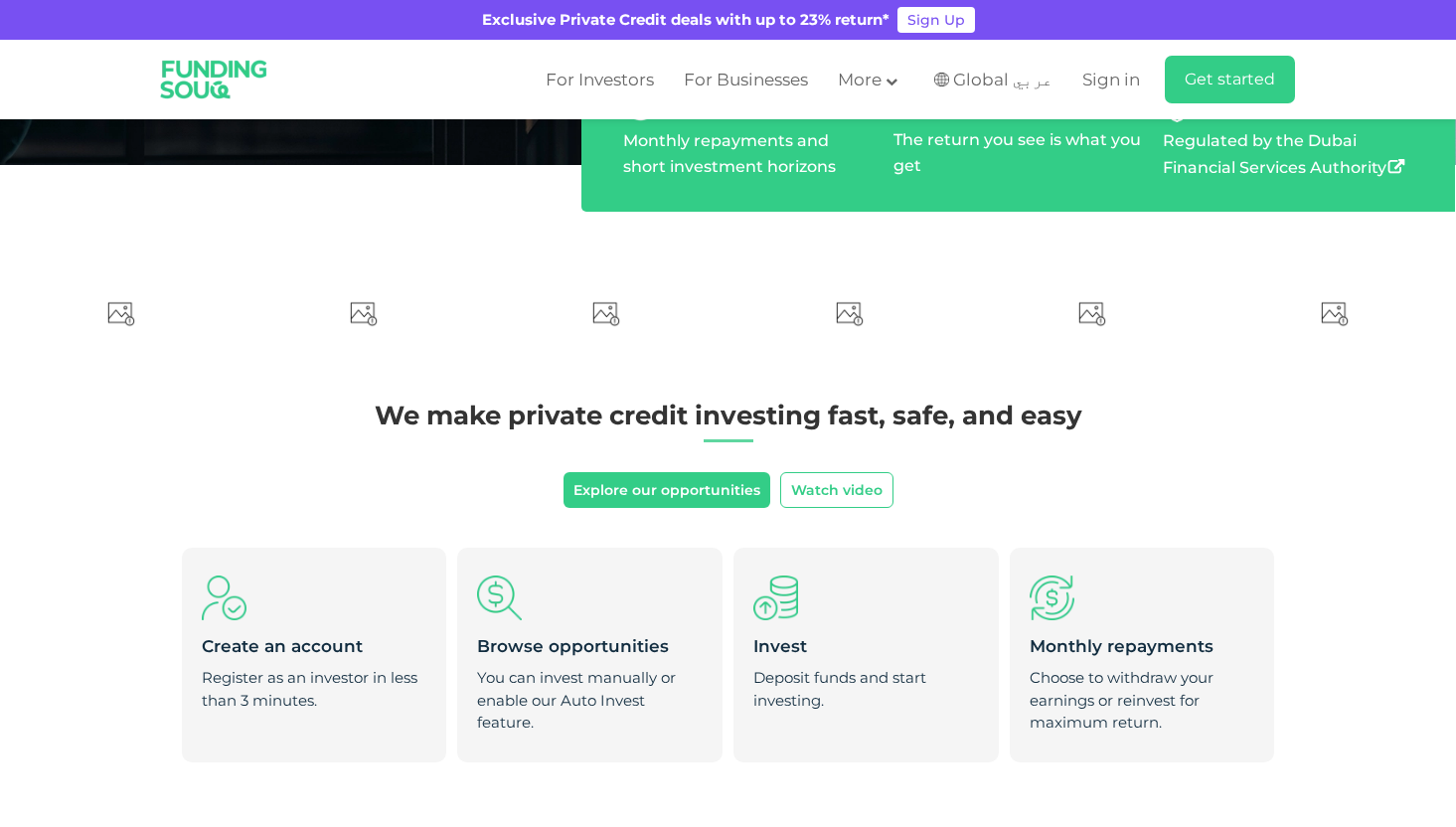 type 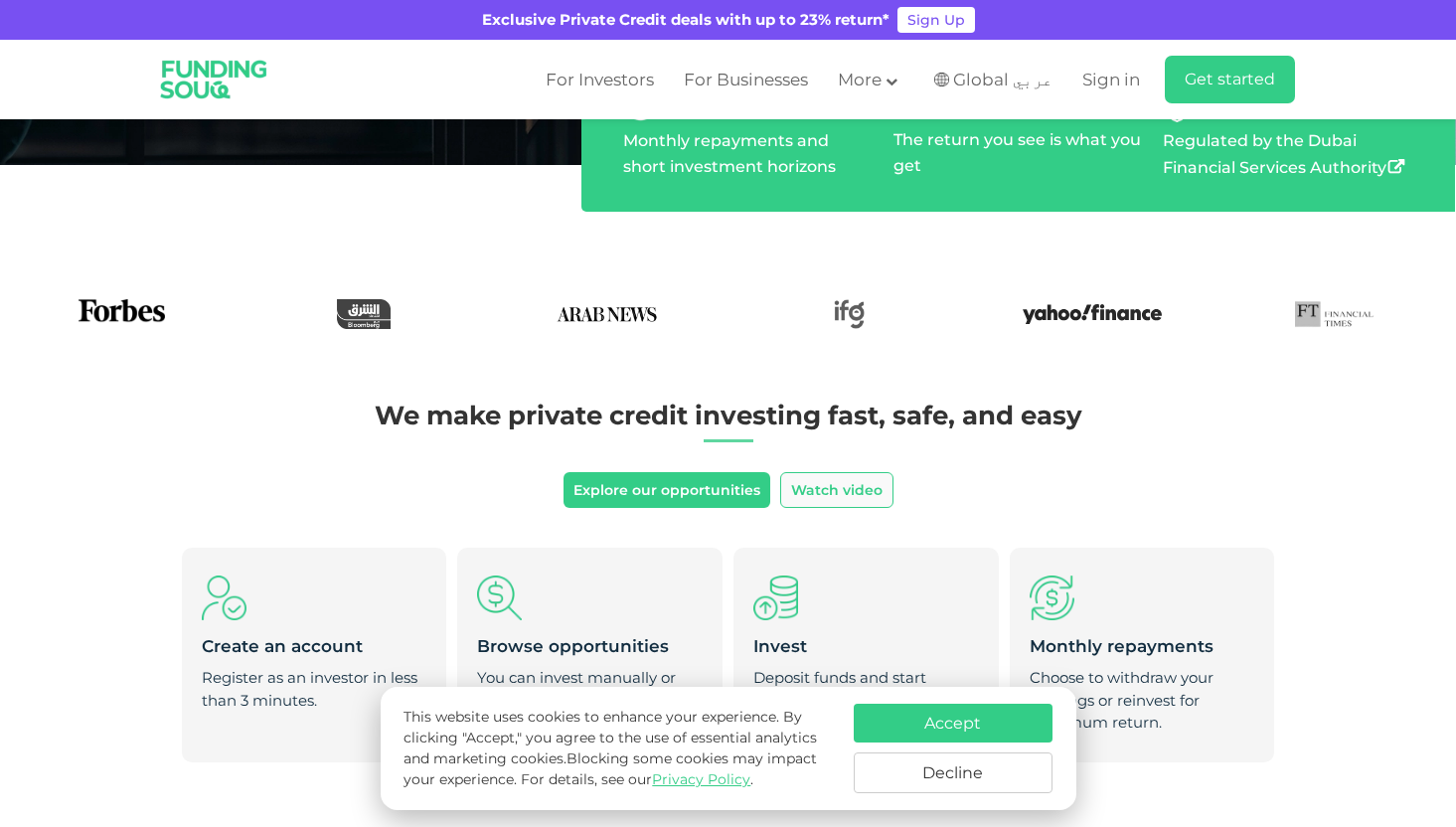click on "Watch video" at bounding box center [837, 490] 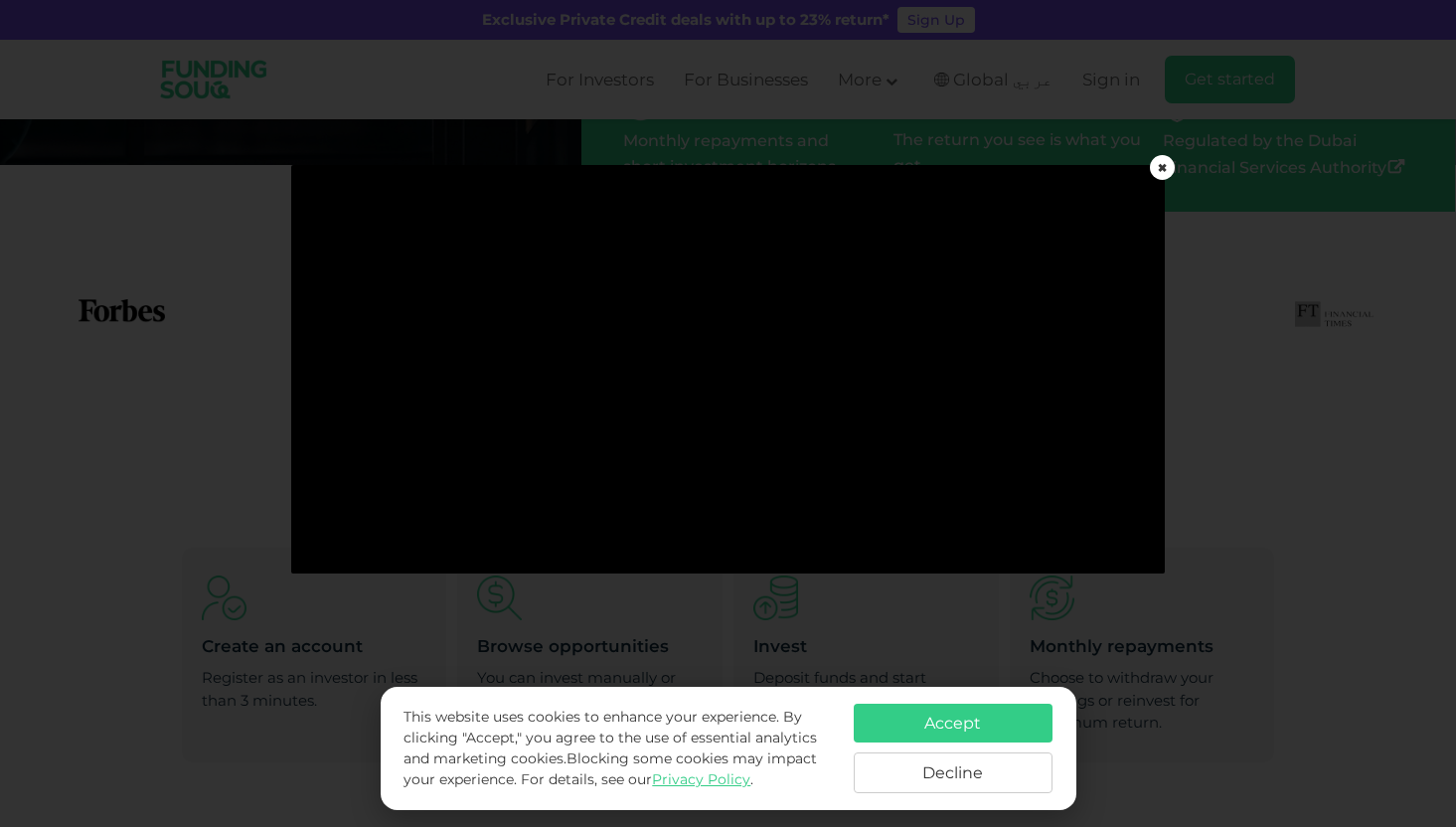 click at bounding box center (728, 414) 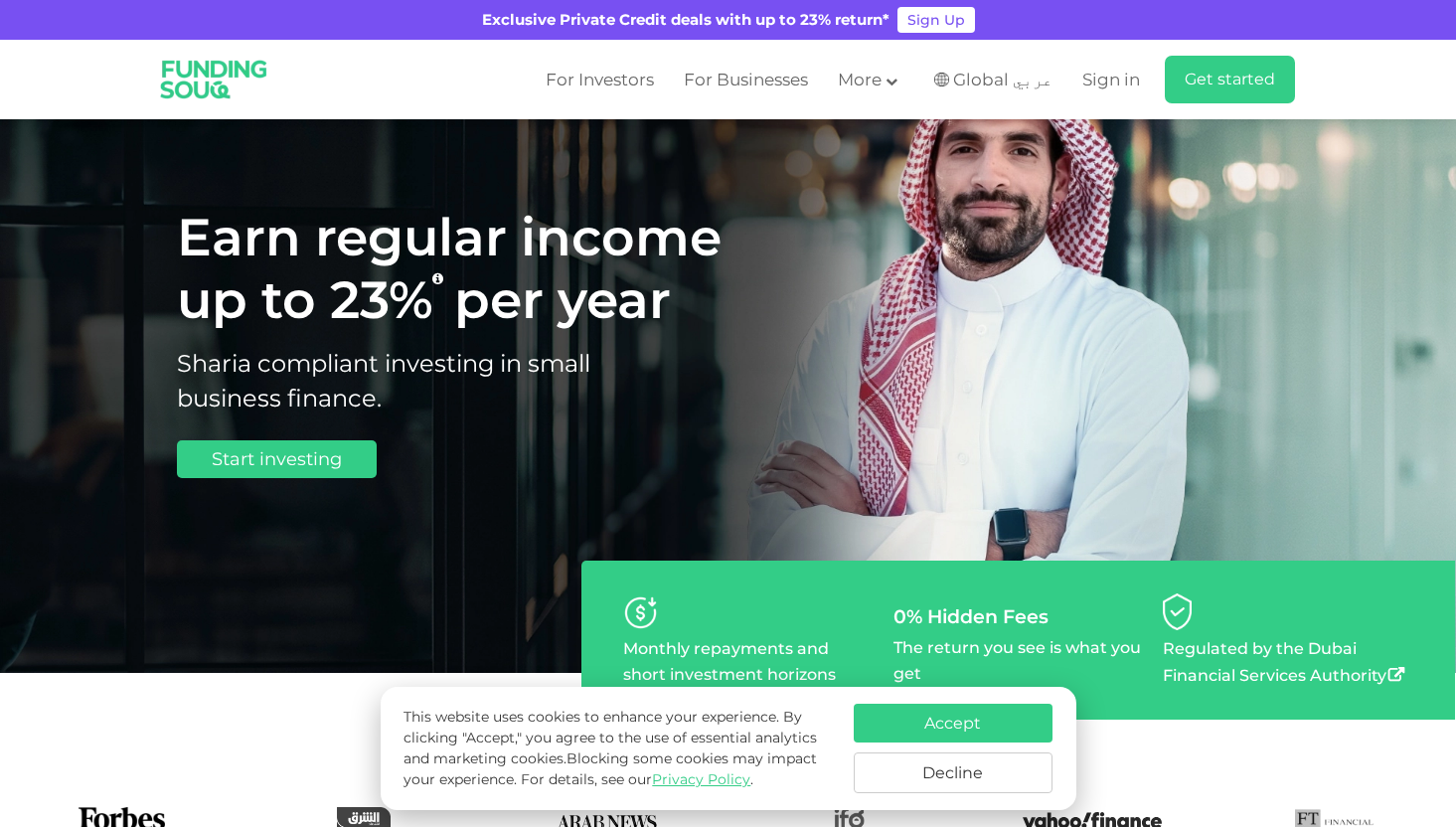 scroll, scrollTop: 149, scrollLeft: 0, axis: vertical 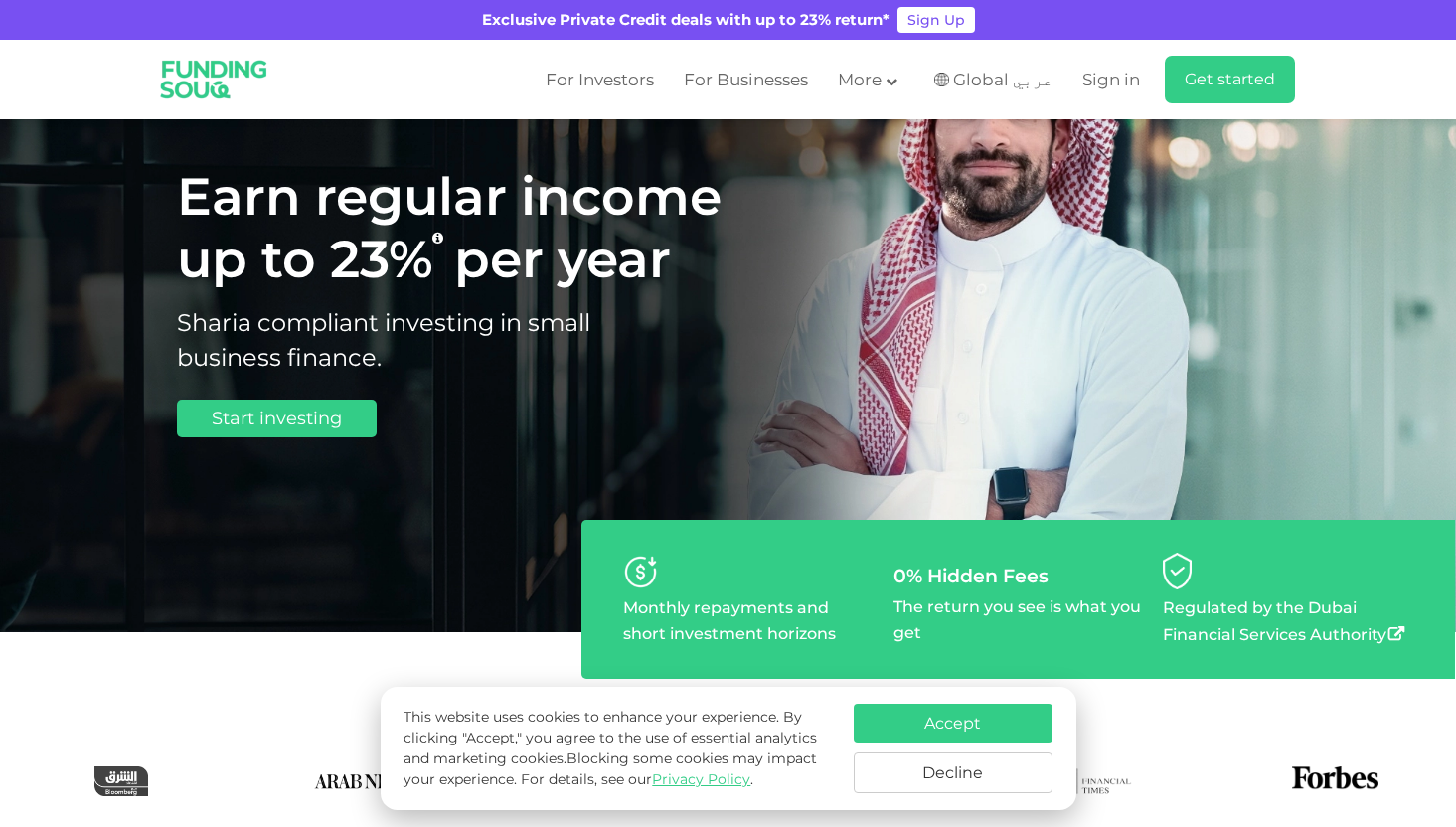 click on "Accept" at bounding box center [953, 723] 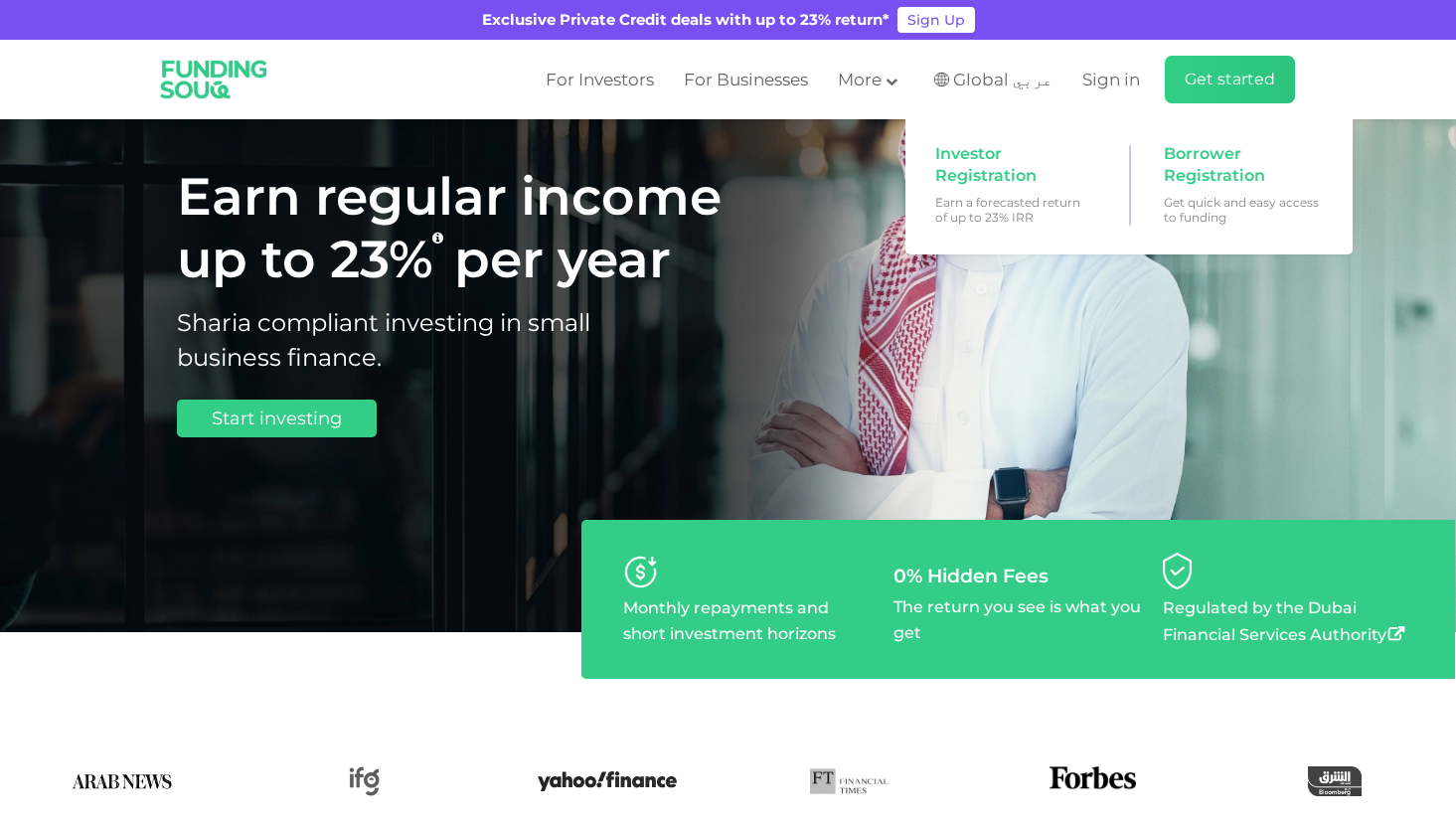 click on "Get started" at bounding box center [1229, 80] 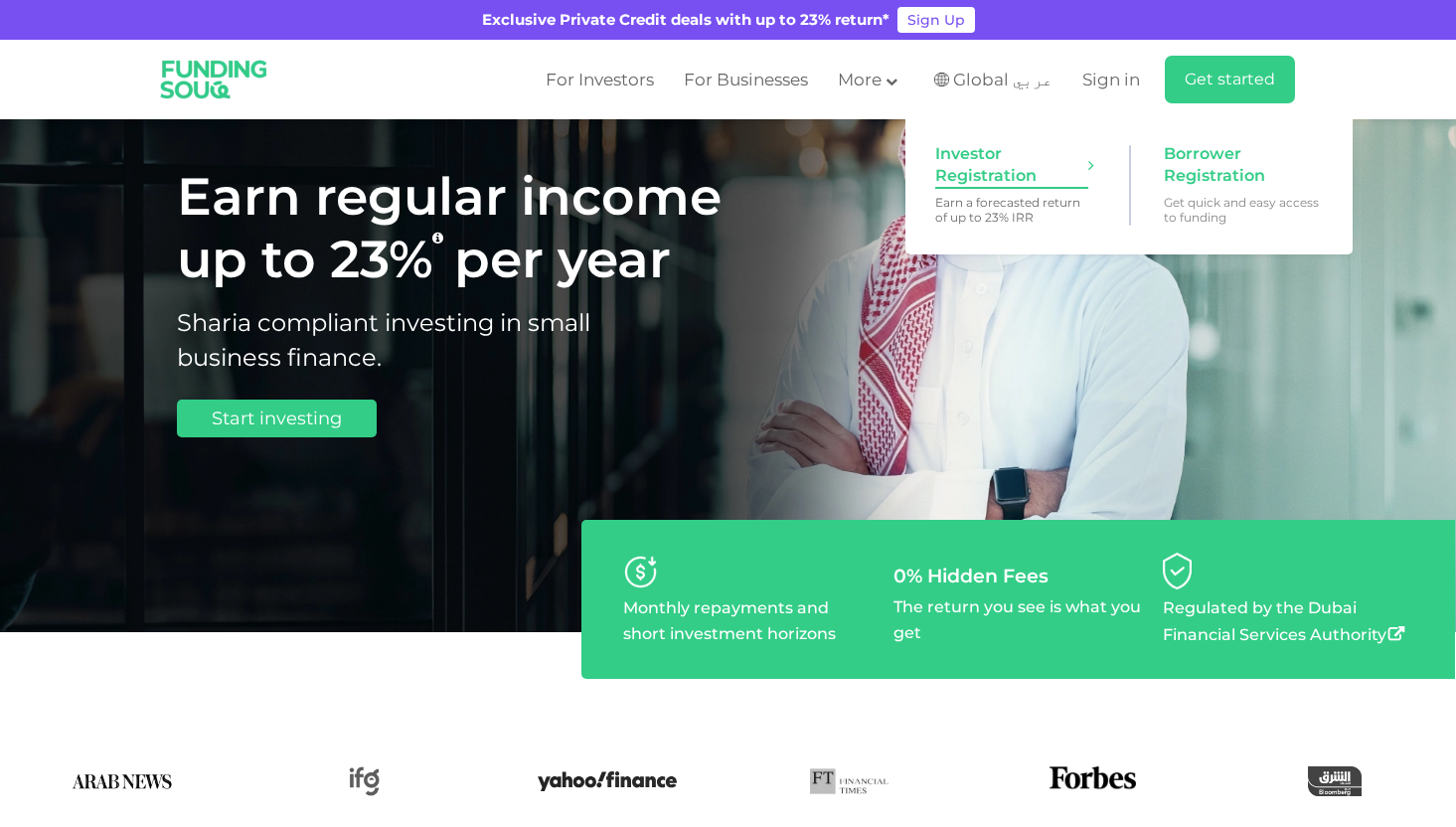 click on "Investor Registration" at bounding box center [1012, 165] 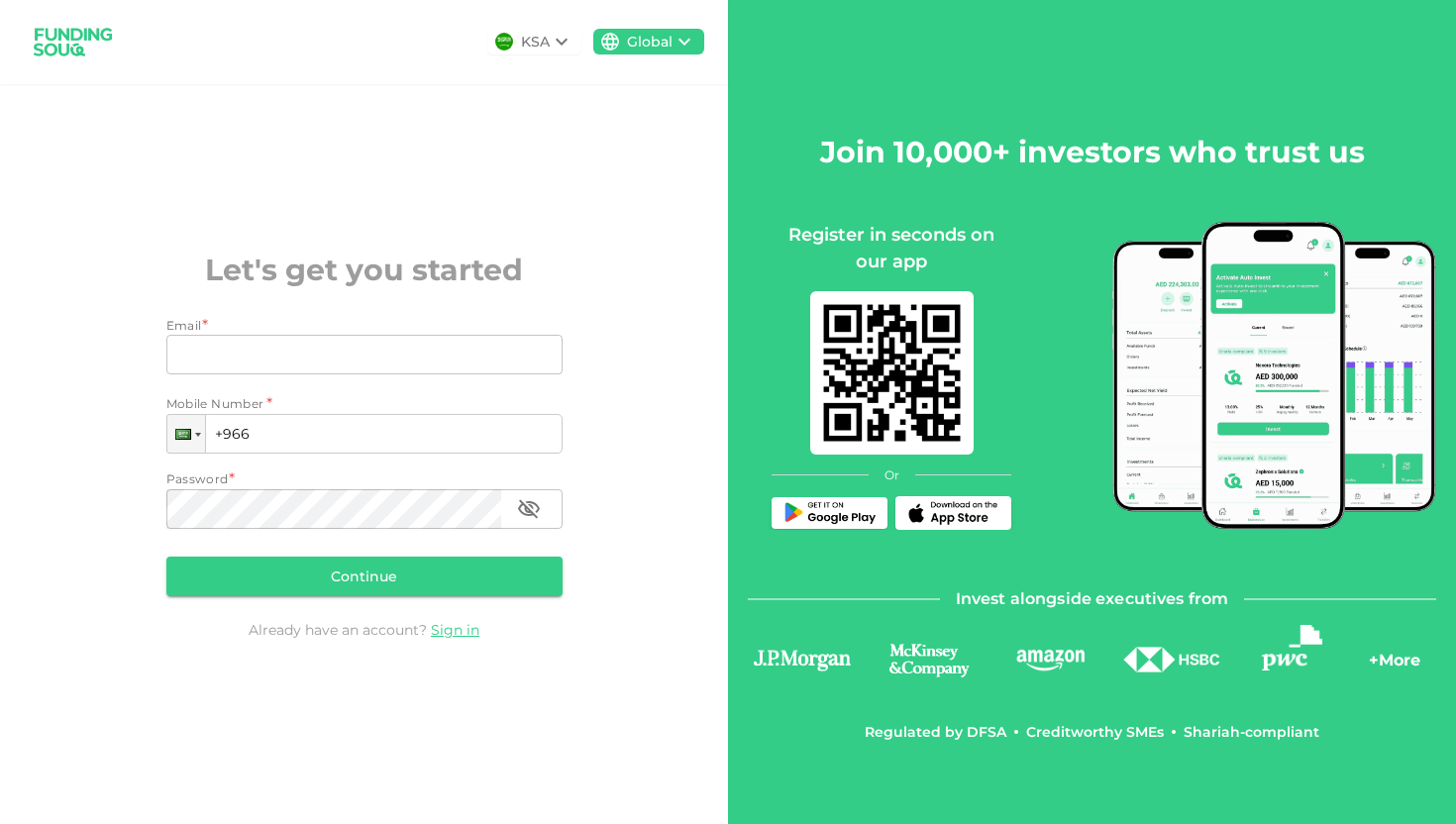 scroll, scrollTop: 0, scrollLeft: 0, axis: both 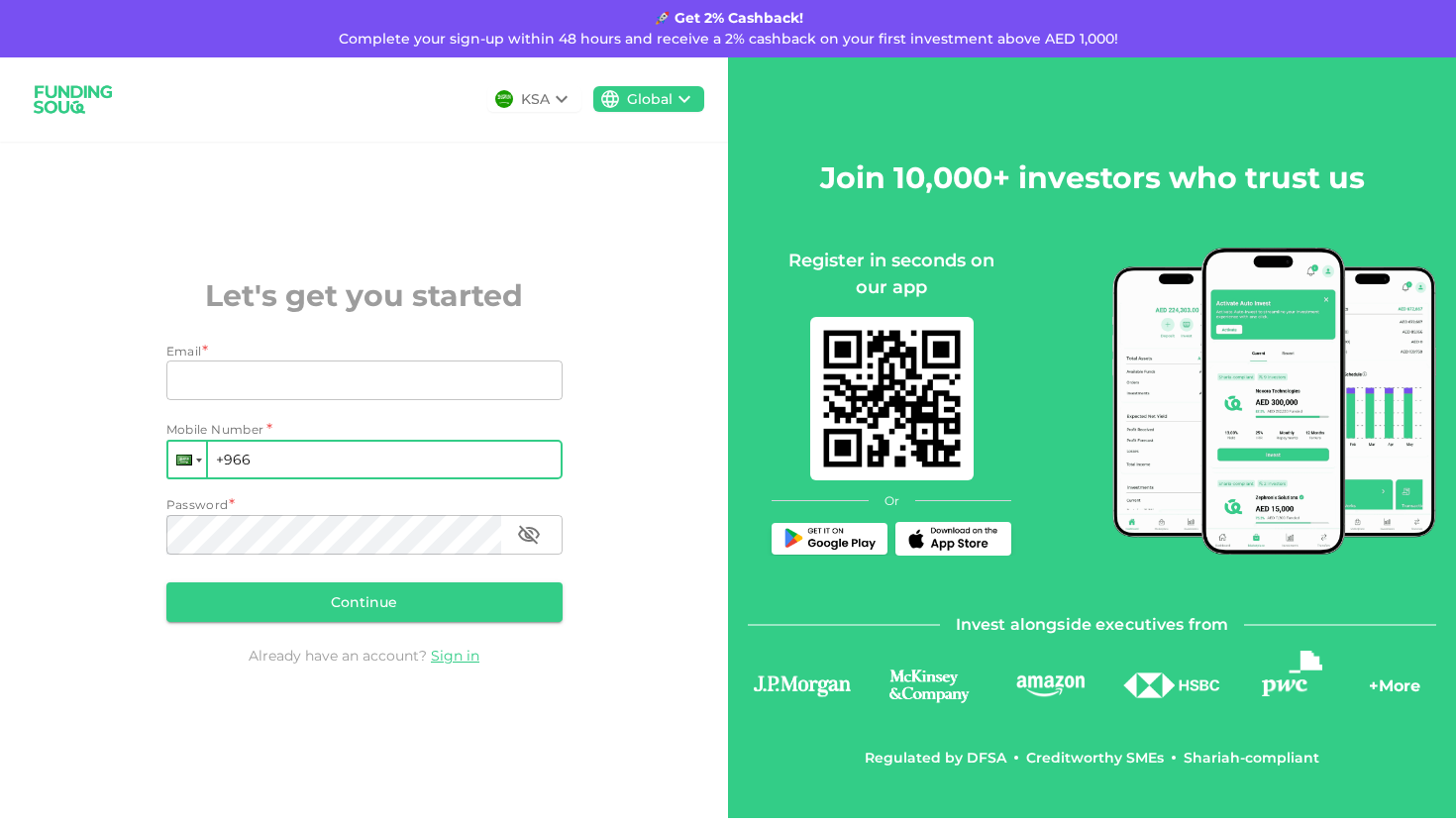 click at bounding box center [184, 460] 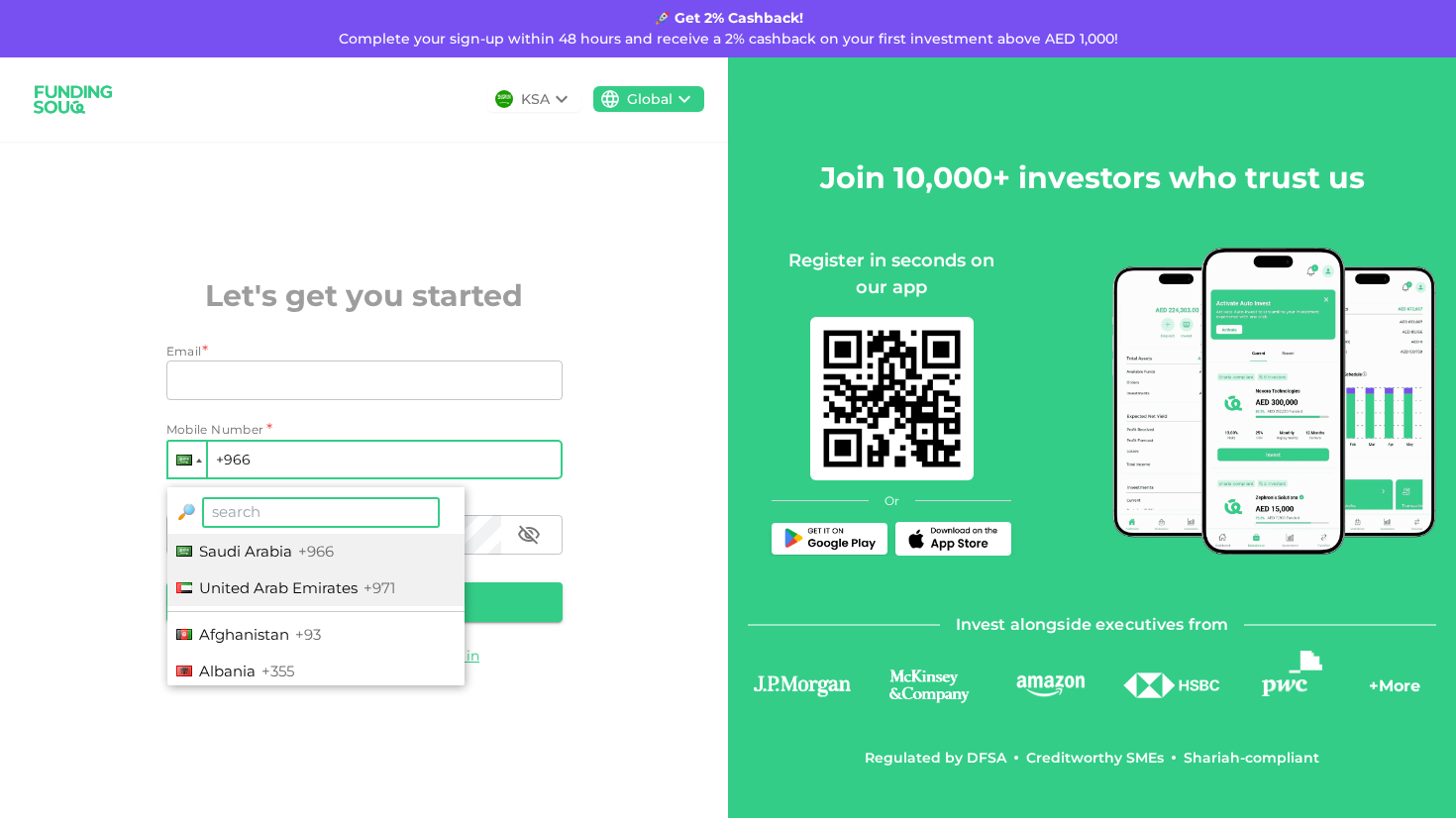 click on "United Arab Emirates" at bounding box center [278, 587] 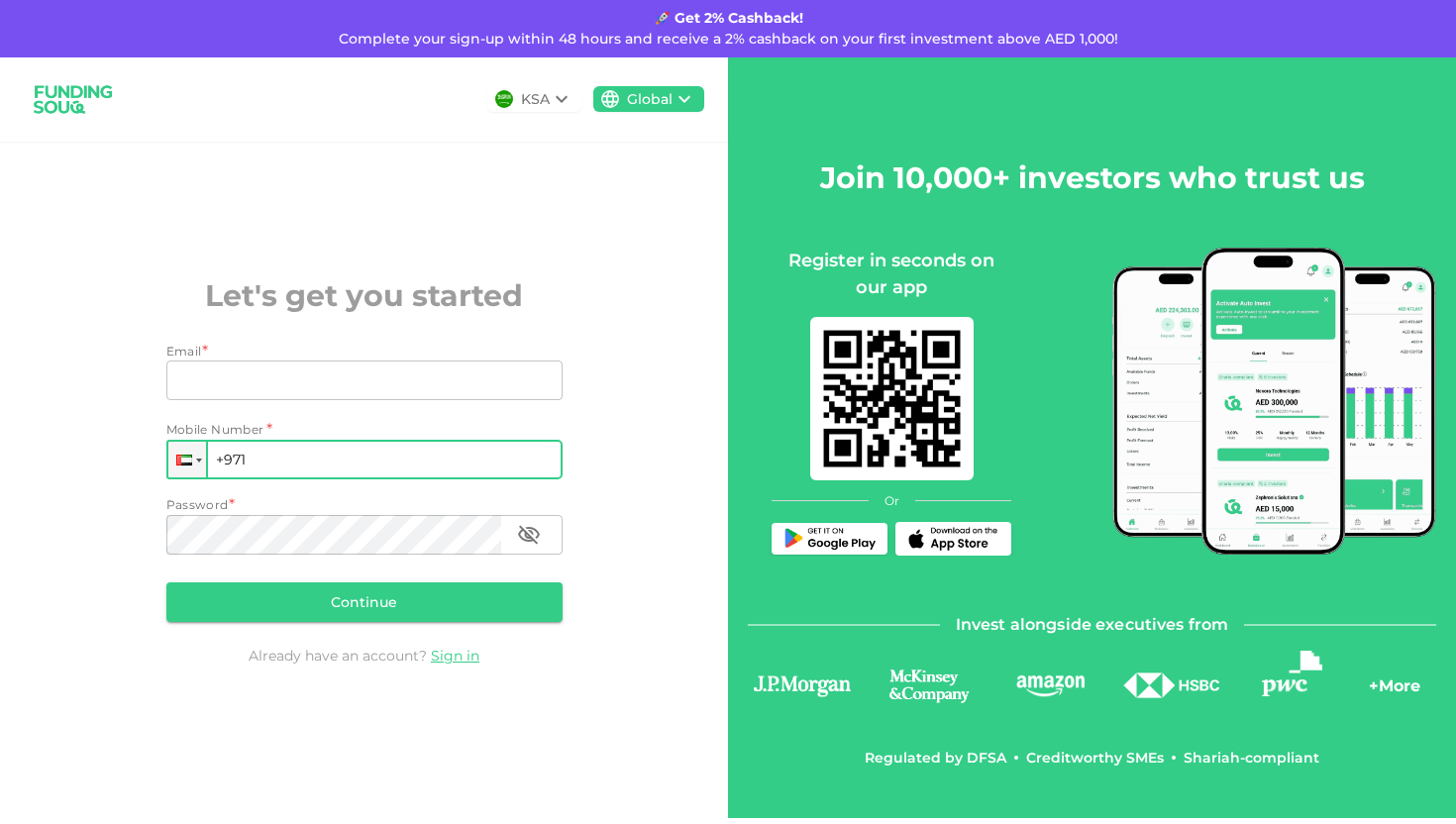 click on "+971" at bounding box center (364, 460) 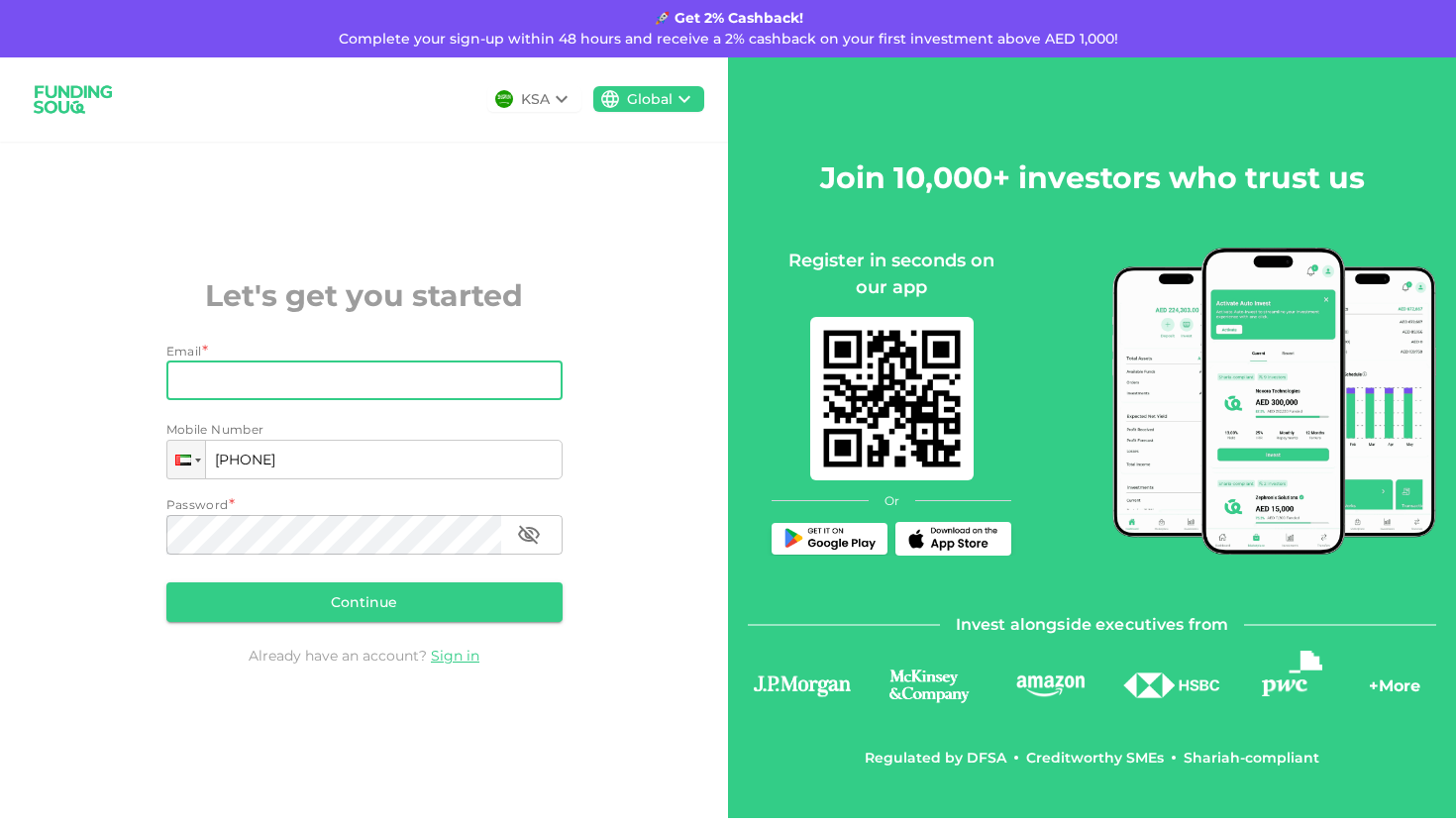 type on "[PHONE]" 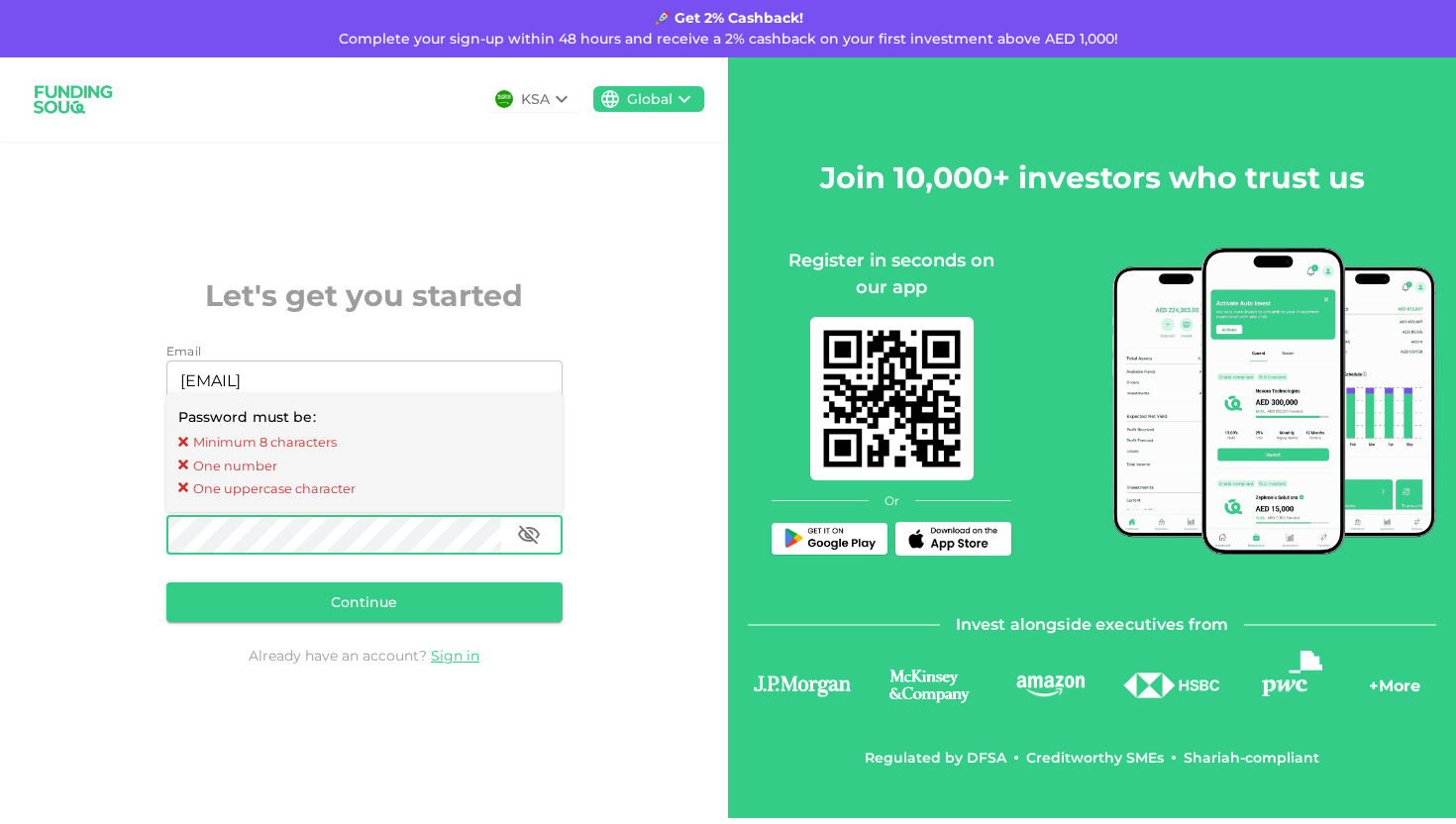 click 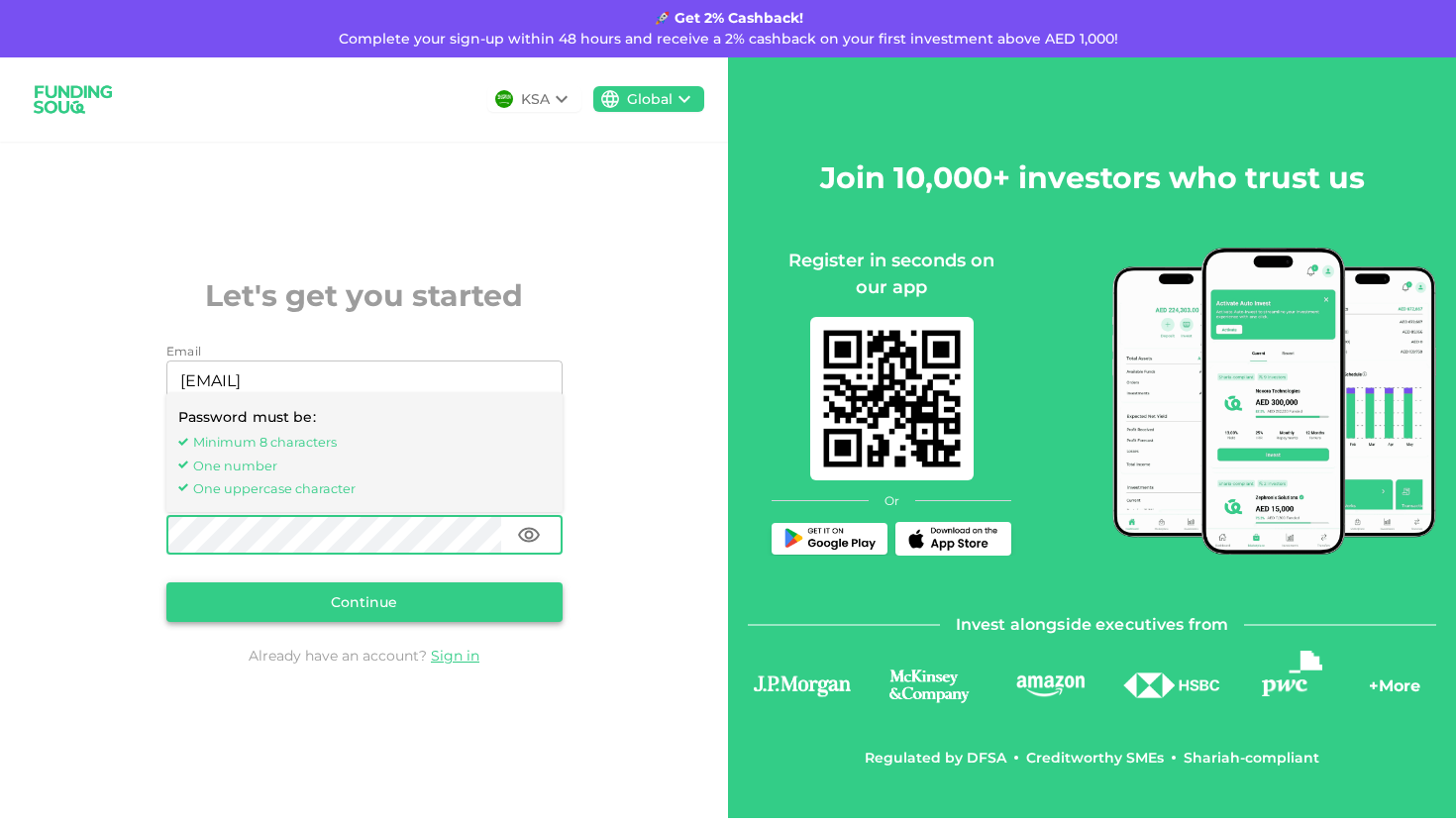 click on "Continue" at bounding box center [364, 602] 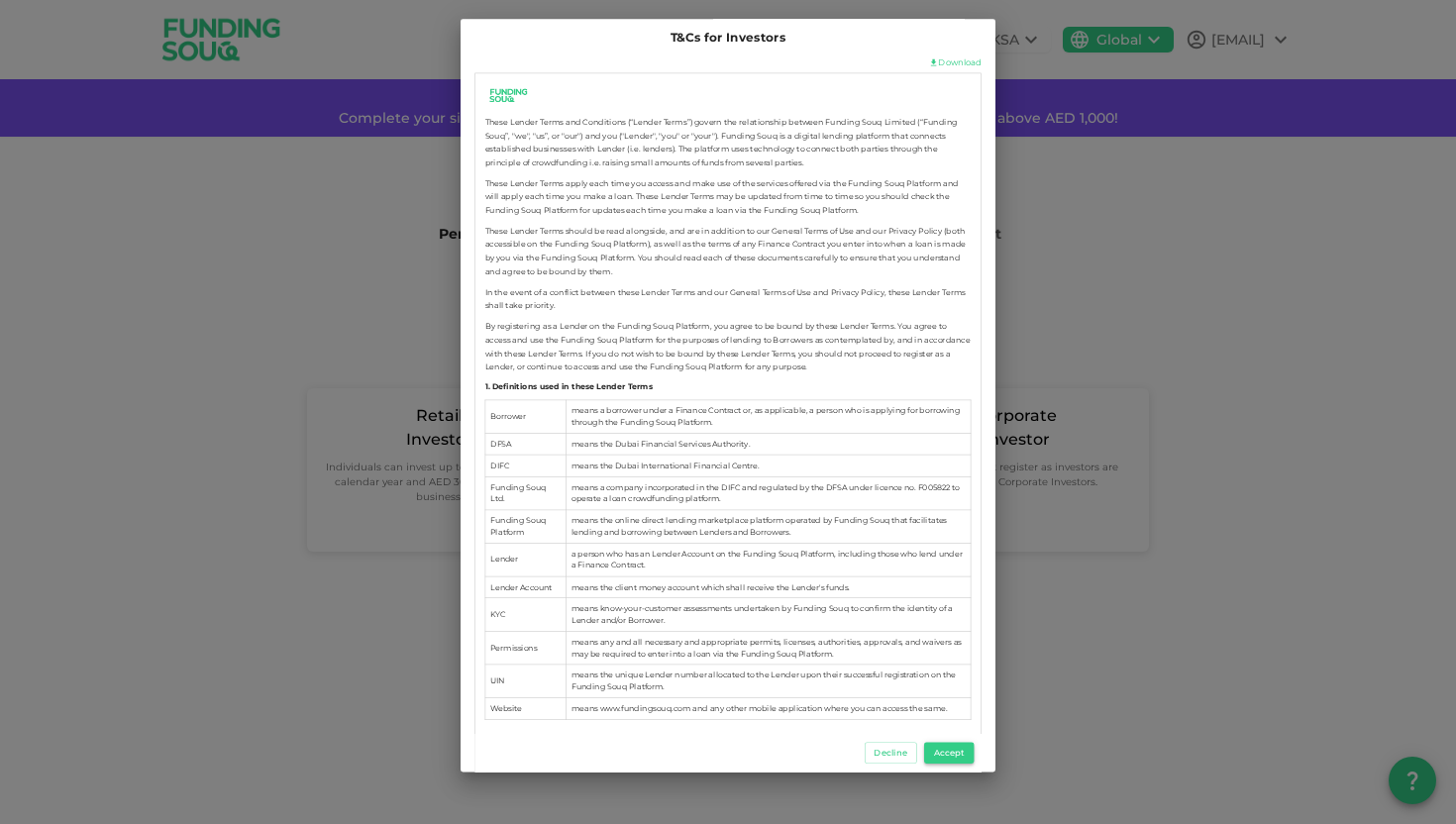click on "Accept" at bounding box center [949, 754] 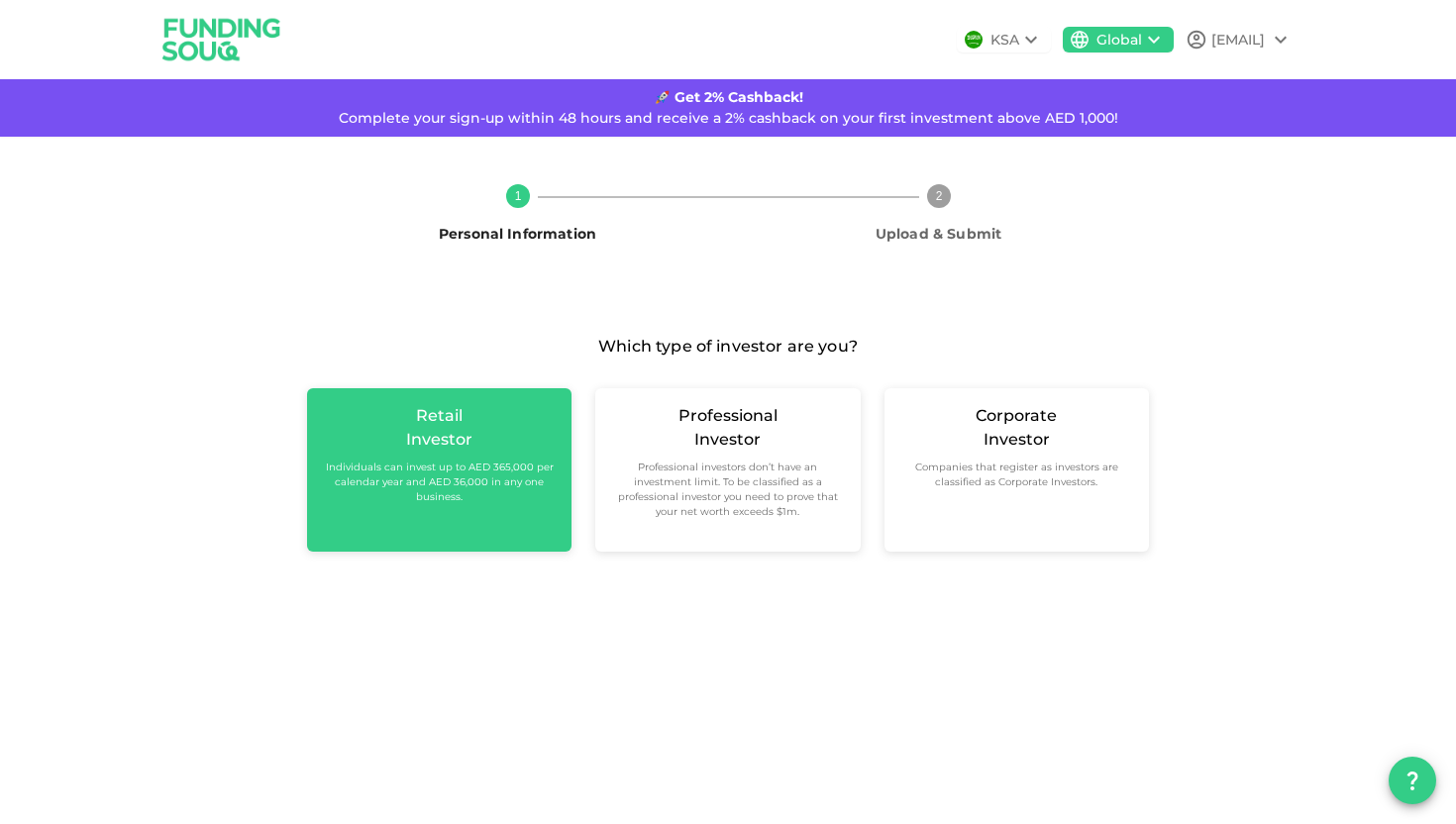 click on "Retail Investor Individuals can invest up to AED 365,000 per calendar year and AED 36,000 in any one business." at bounding box center [439, 469] 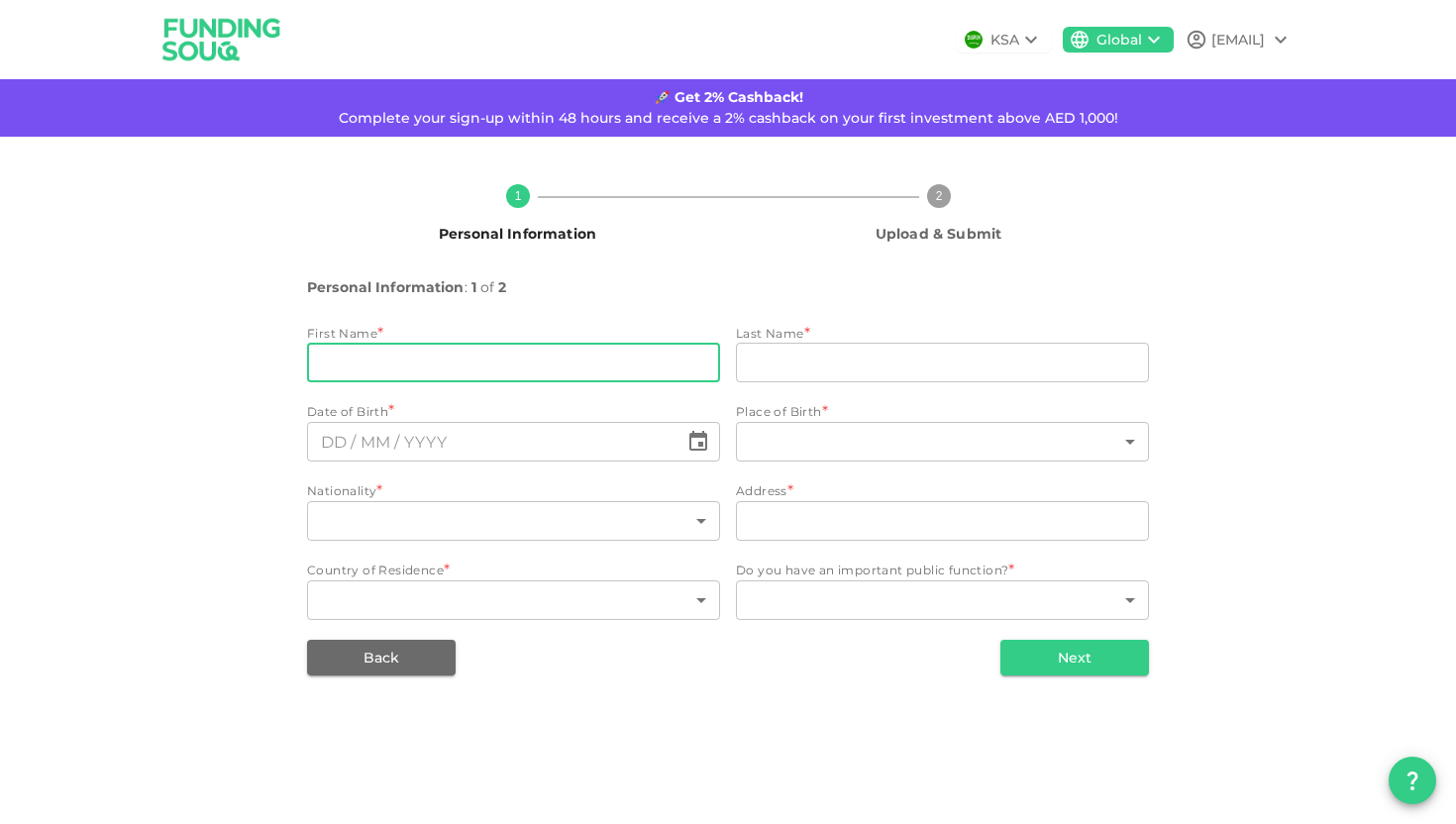 click on "firstName" at bounding box center [513, 362] 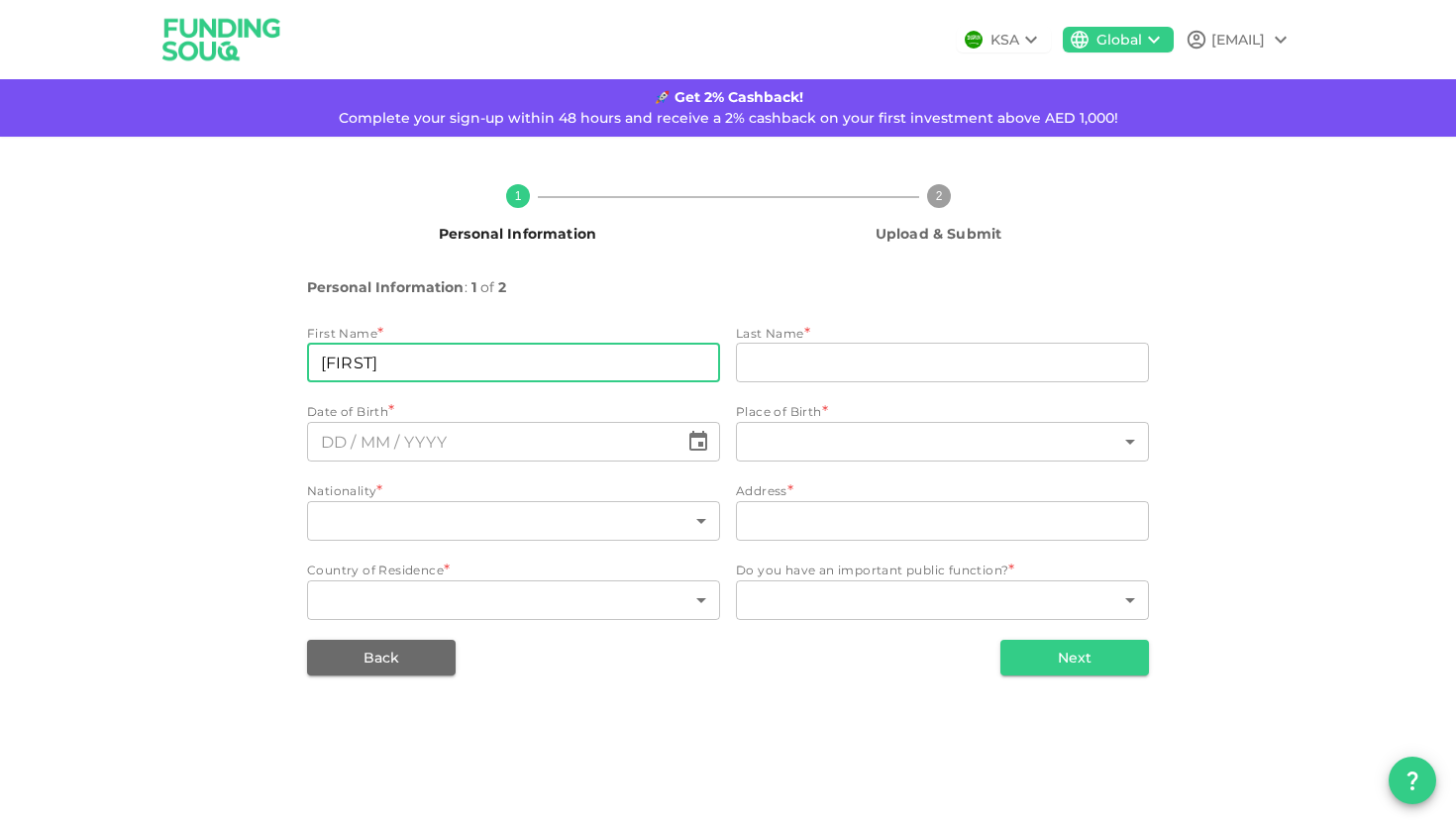 type on "[LAST]" 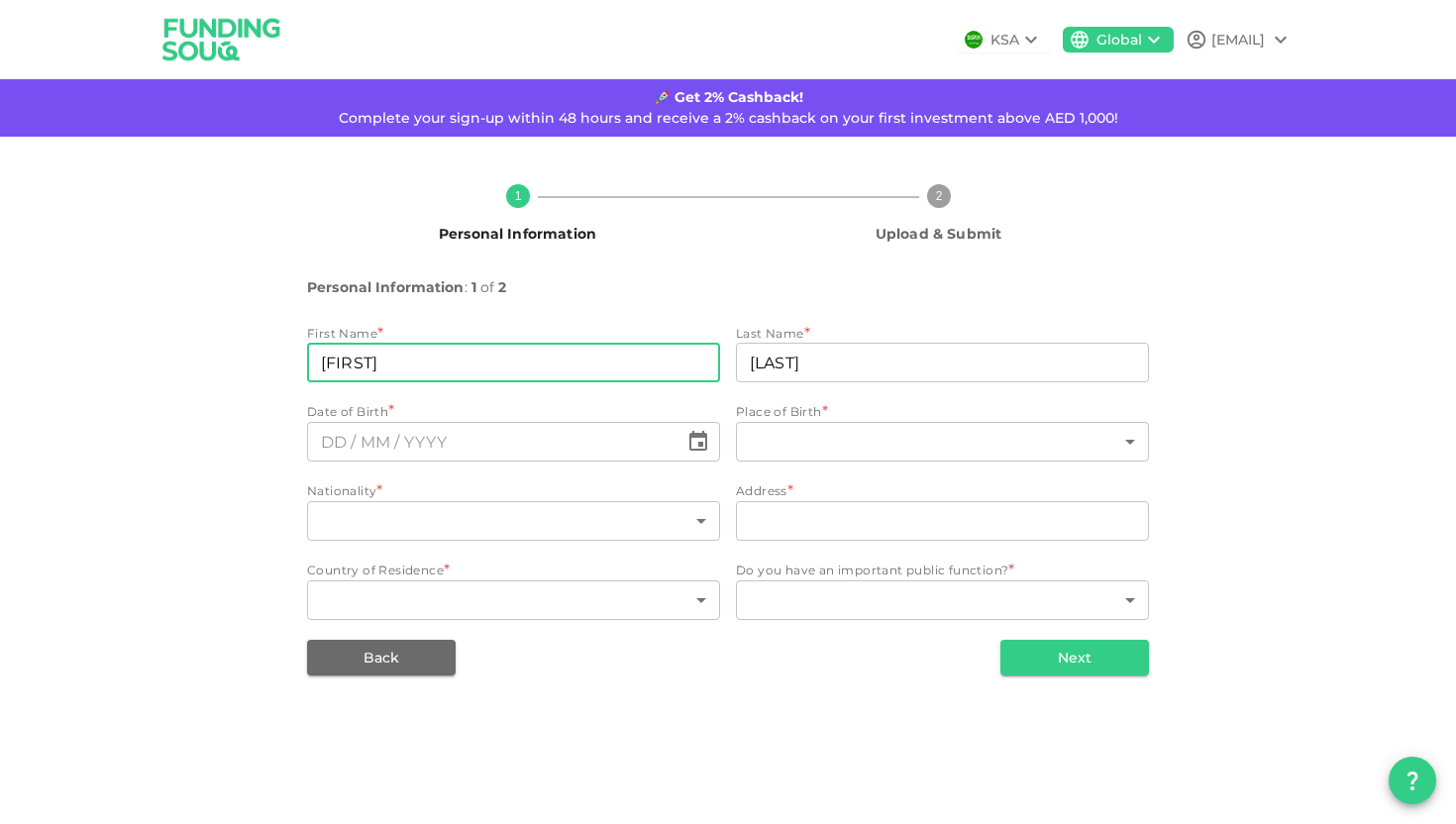 type on "[ADDRESS]" 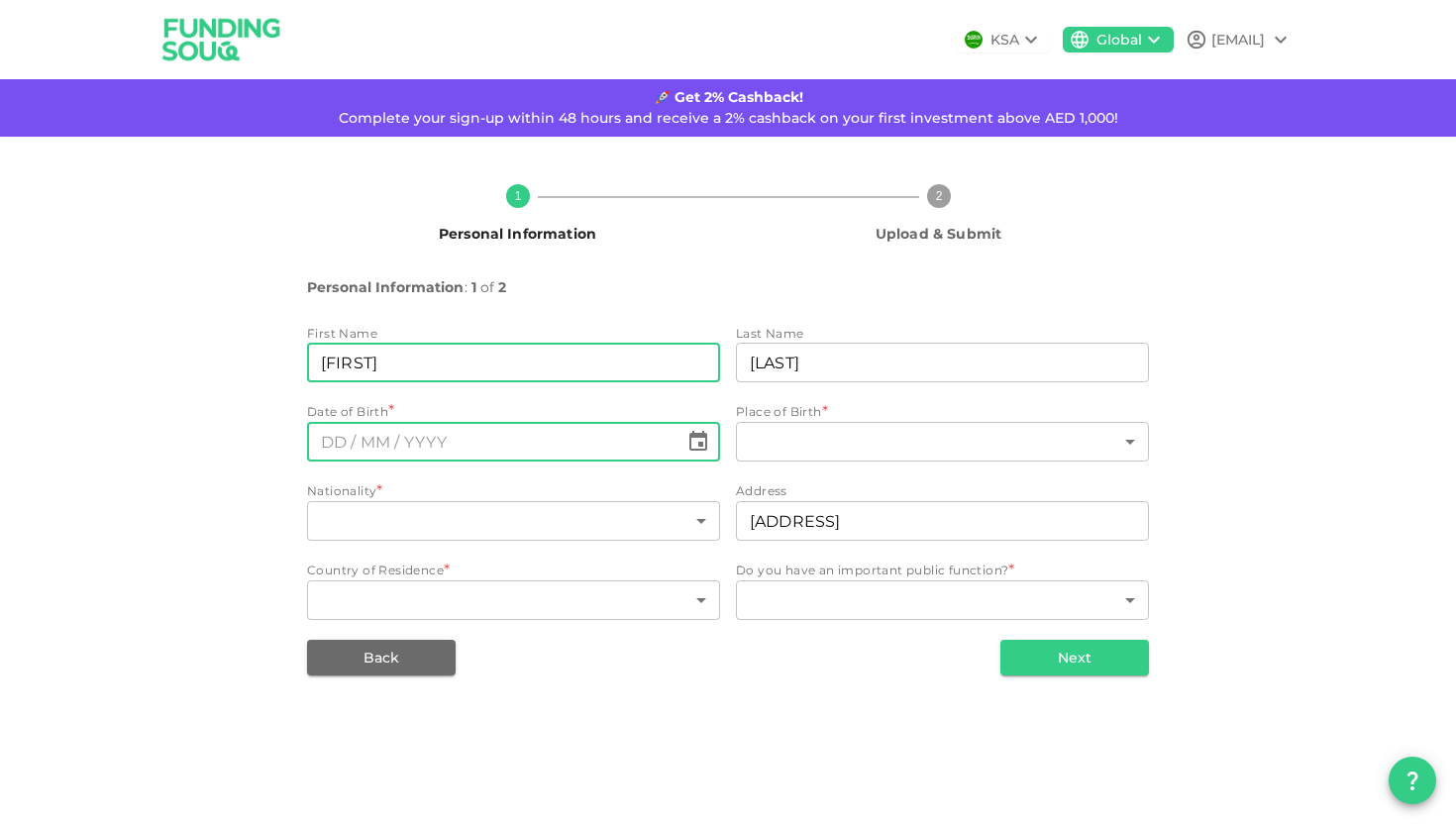 type on "⁦⁨DD⁩ / ⁨MM⁩ / ⁨YYYY⁩⁩" 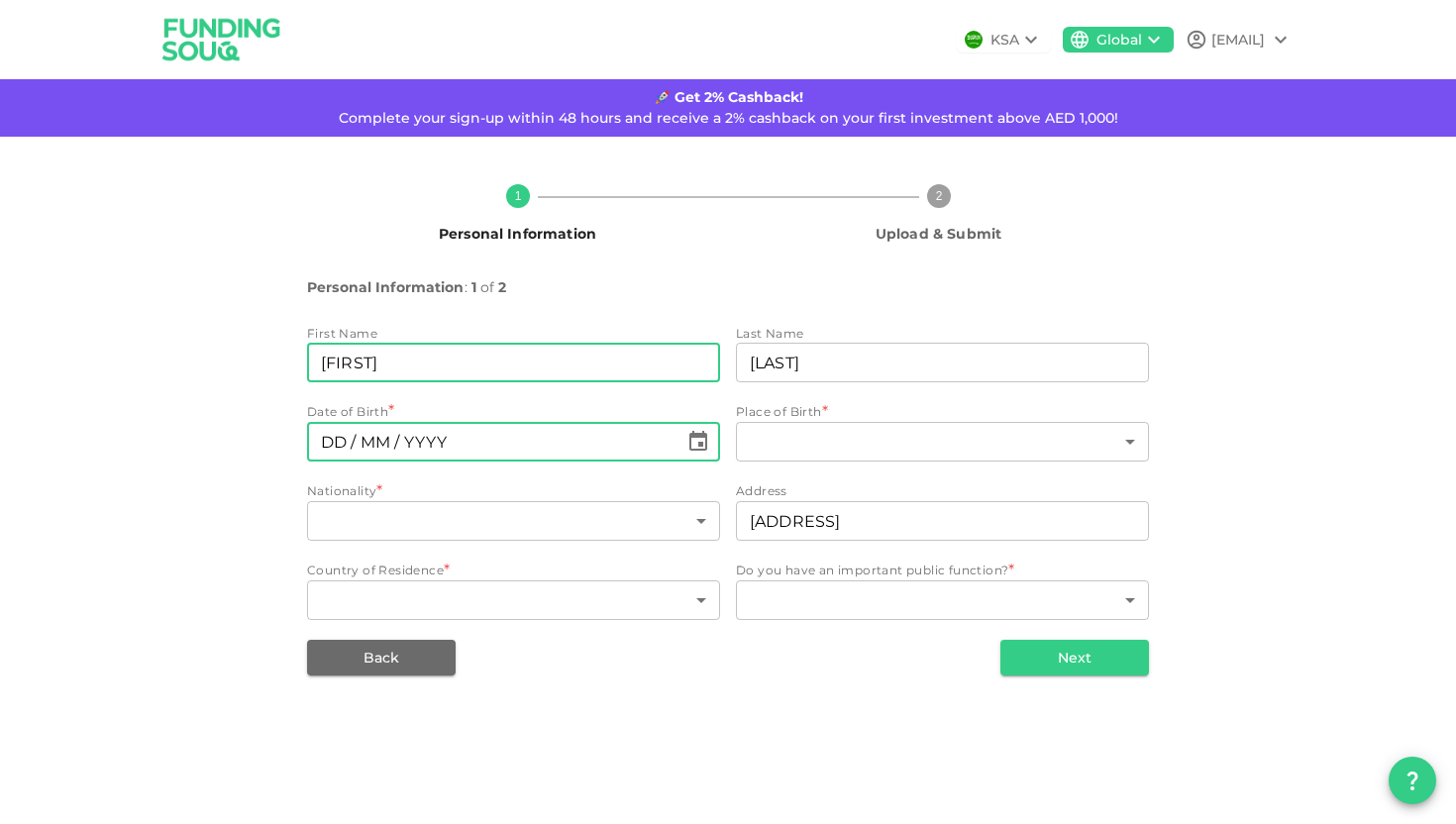 click on "⁦⁨DD⁩ / ⁨MM⁩ / ⁨YYYY⁩⁩" at bounding box center (492, 442) 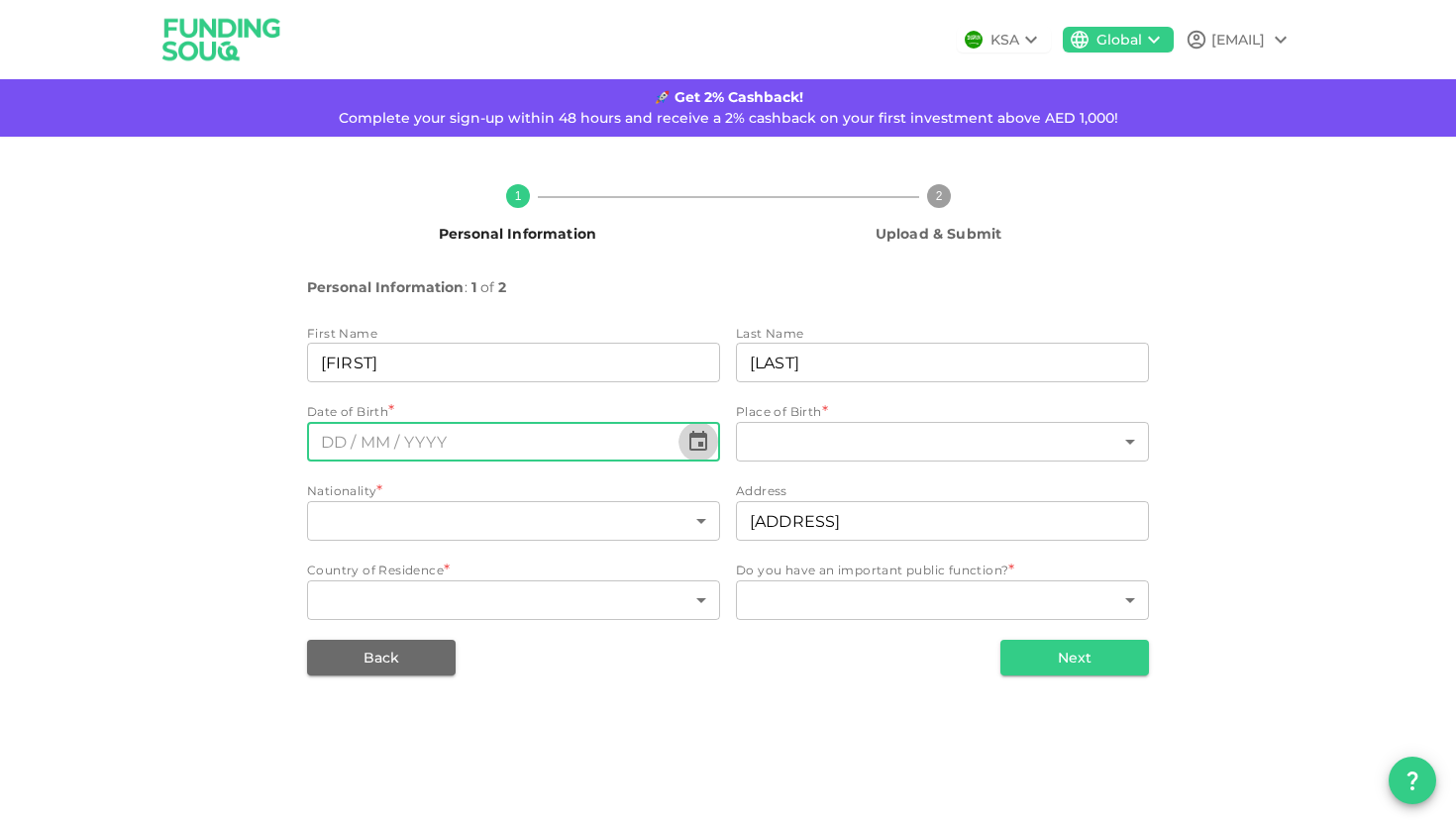 click 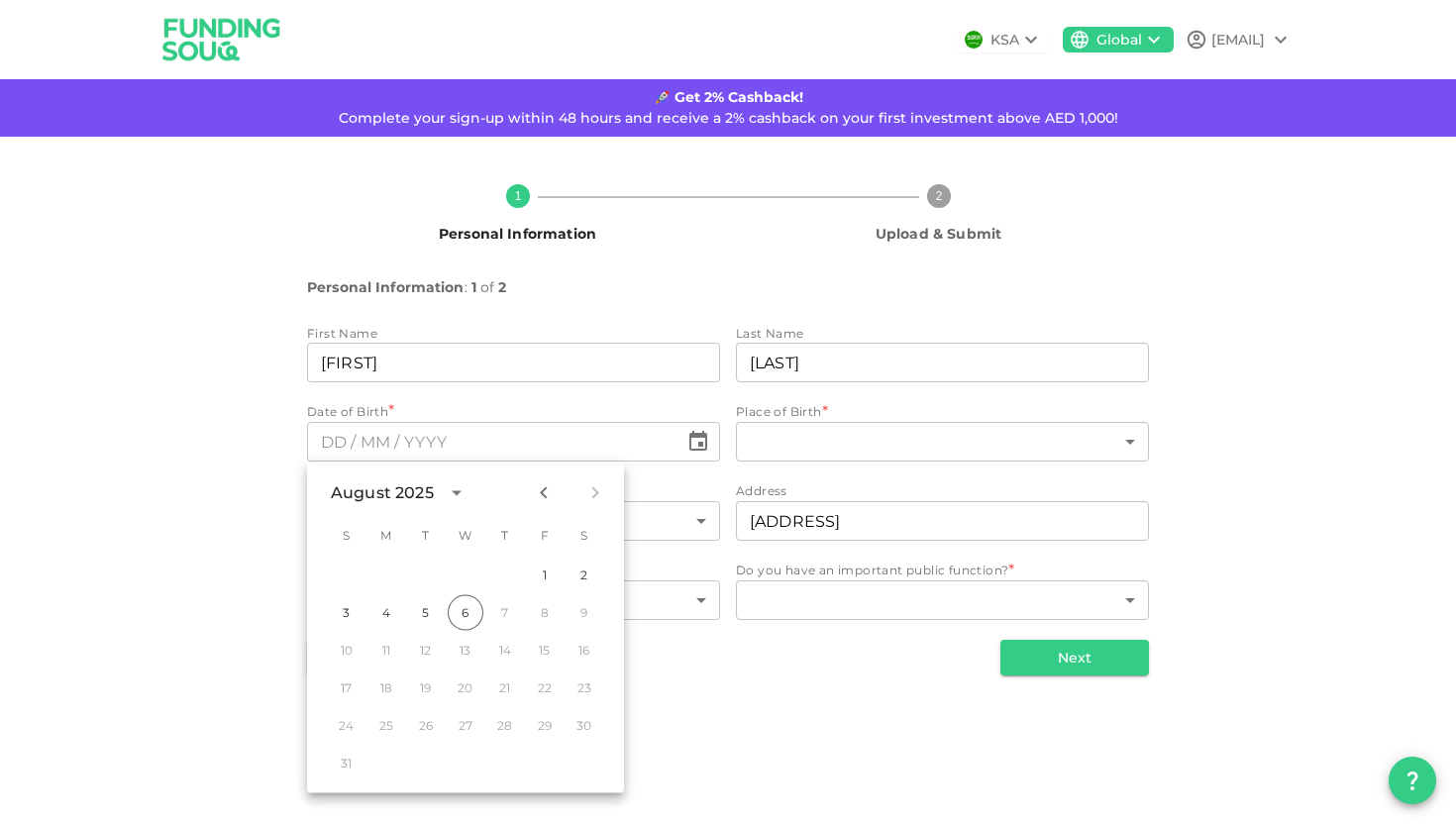 click 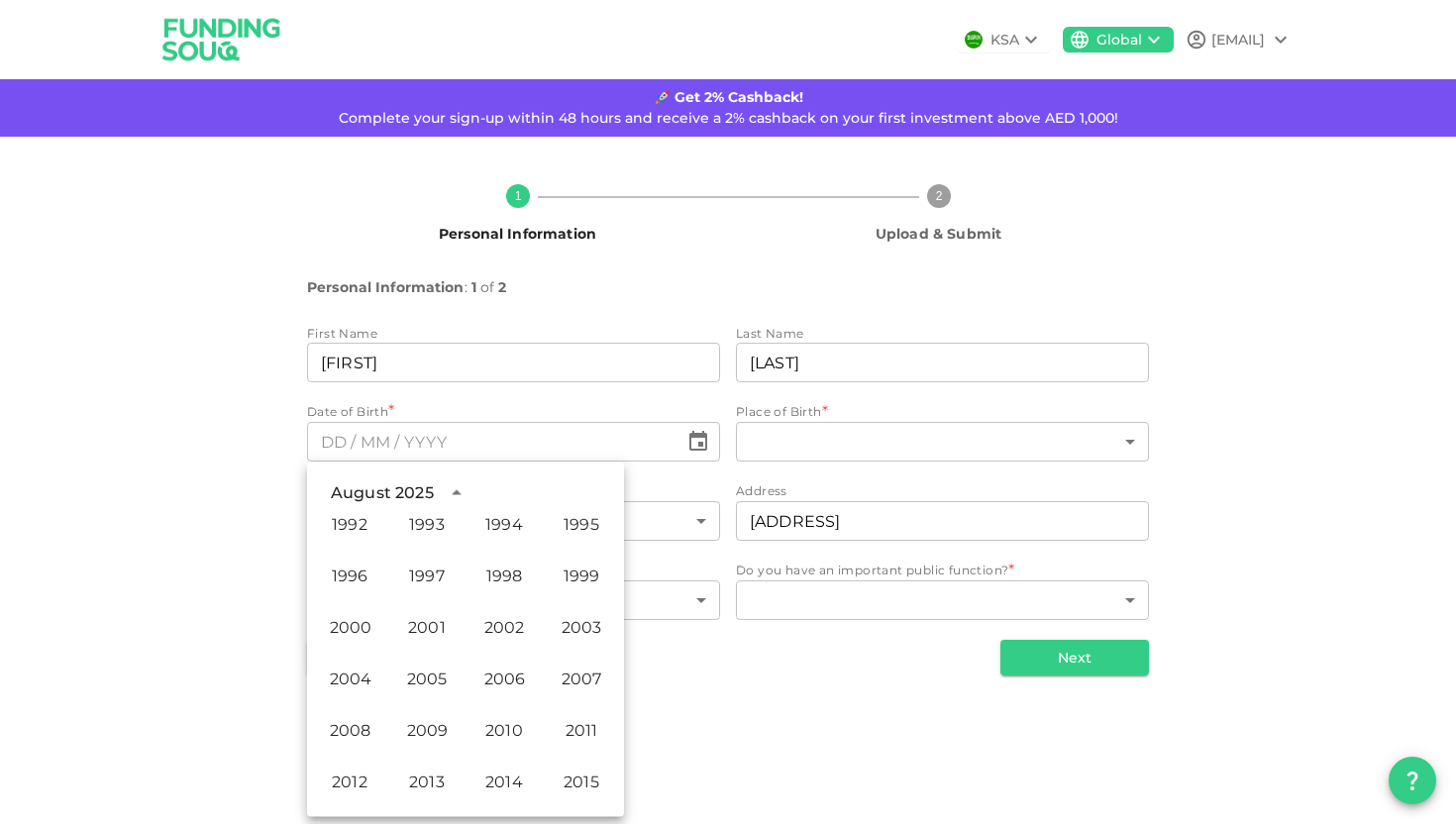 scroll, scrollTop: 1201, scrollLeft: 0, axis: vertical 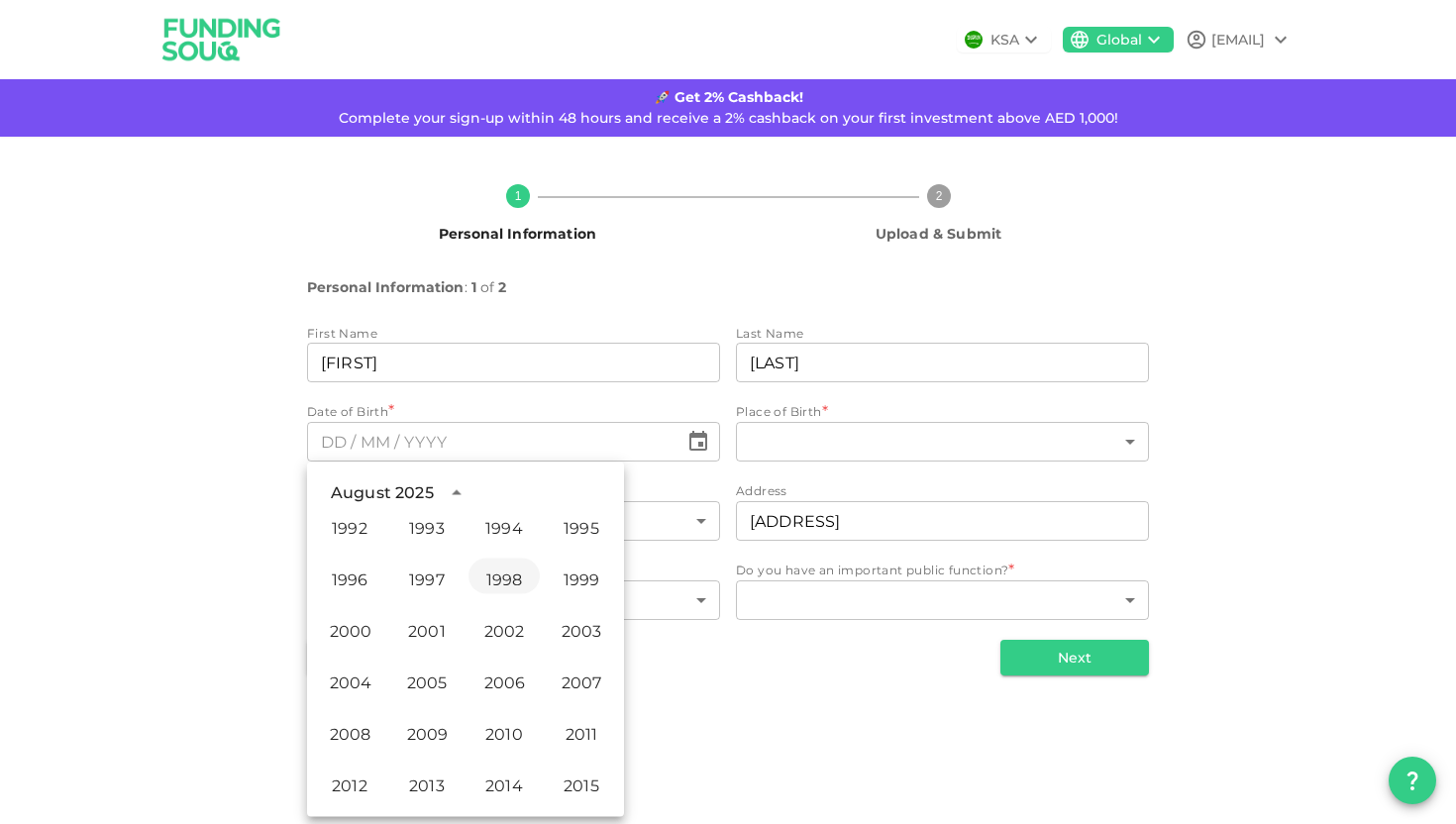 click on "1998" at bounding box center (504, 576) 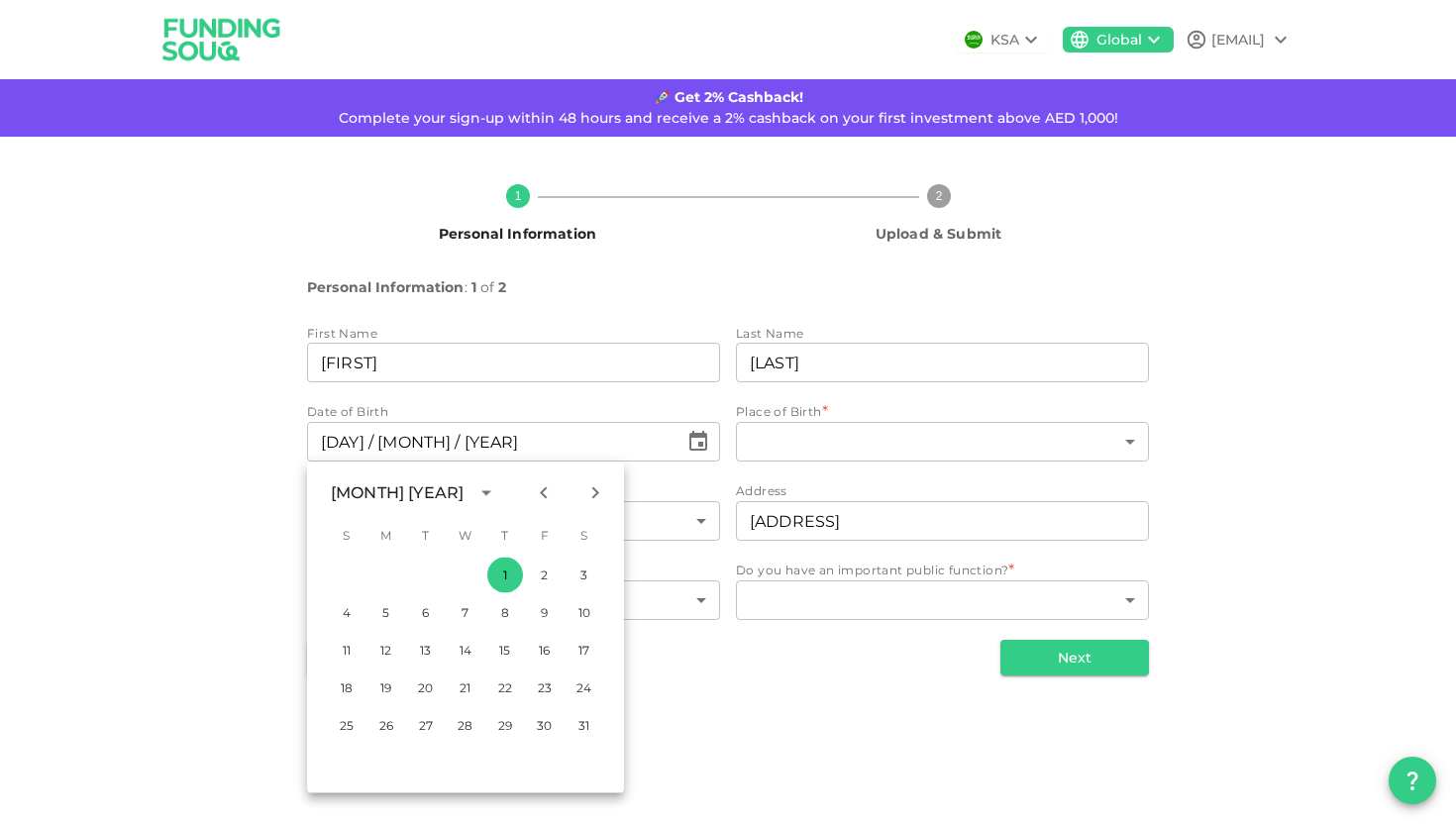 click on "[MONTH] [YEAR]" at bounding box center (400, 493) 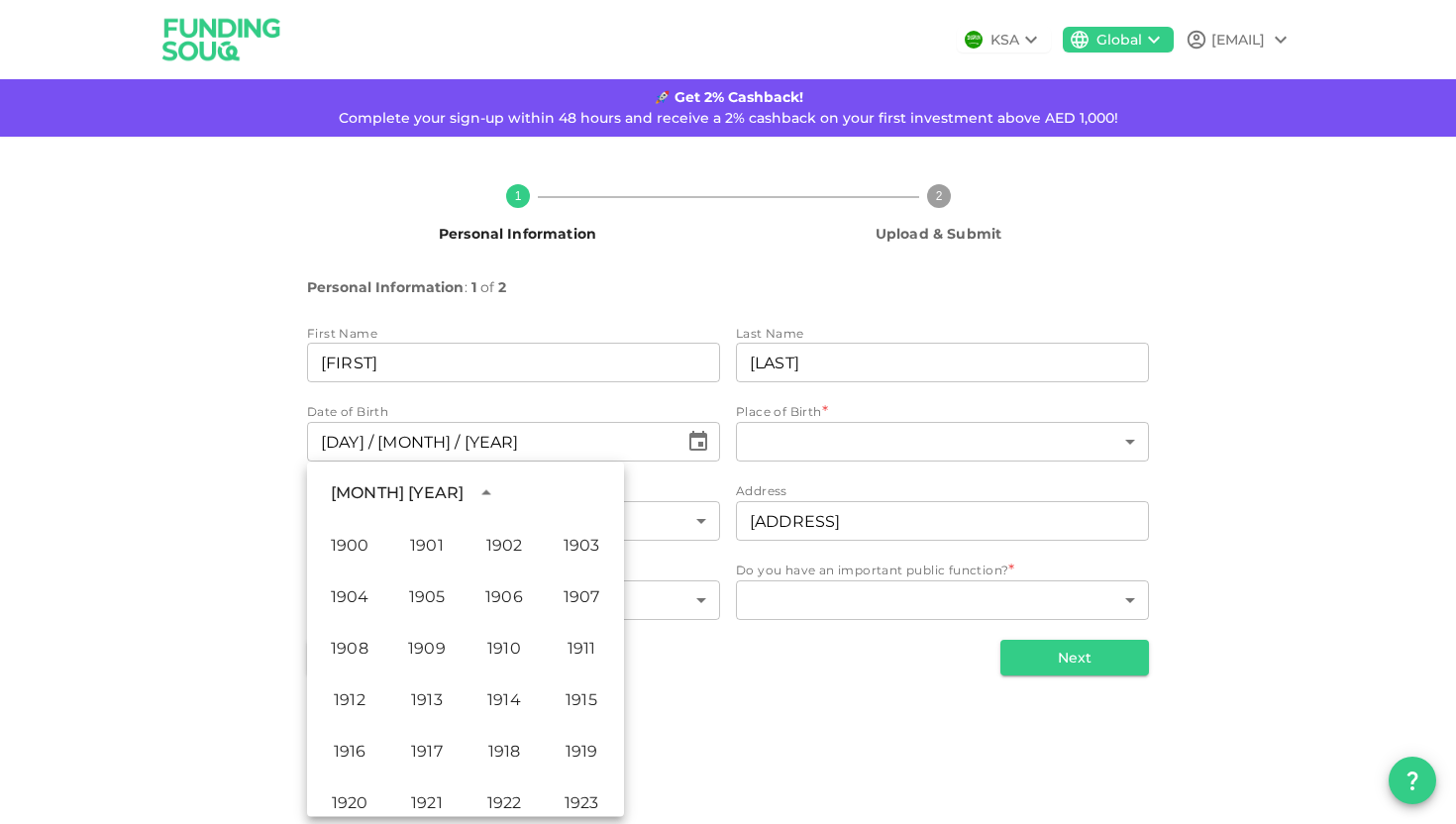 scroll, scrollTop: 1111, scrollLeft: 0, axis: vertical 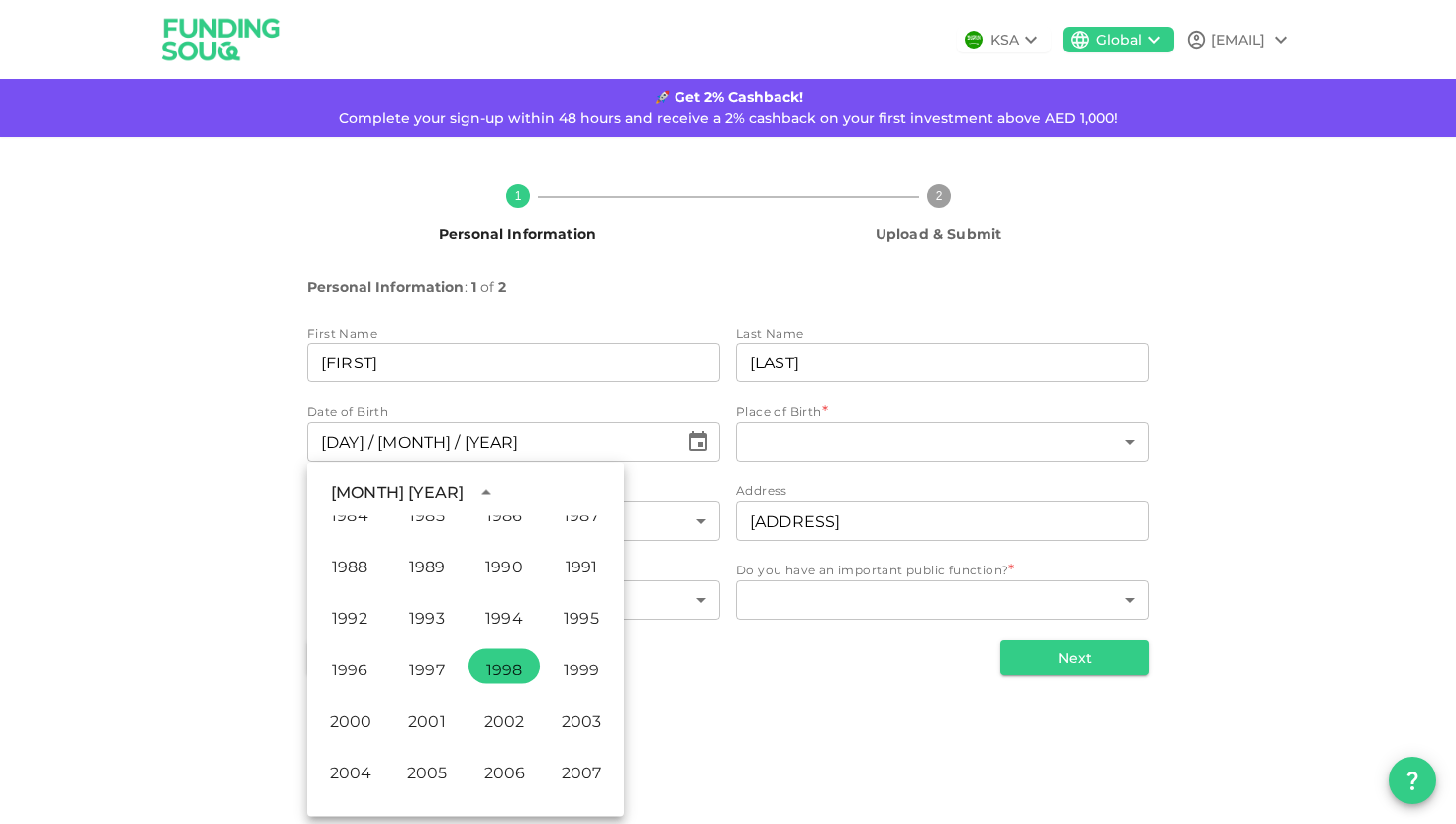 click on "[MONTH] [YEAR]" at bounding box center (397, 493) 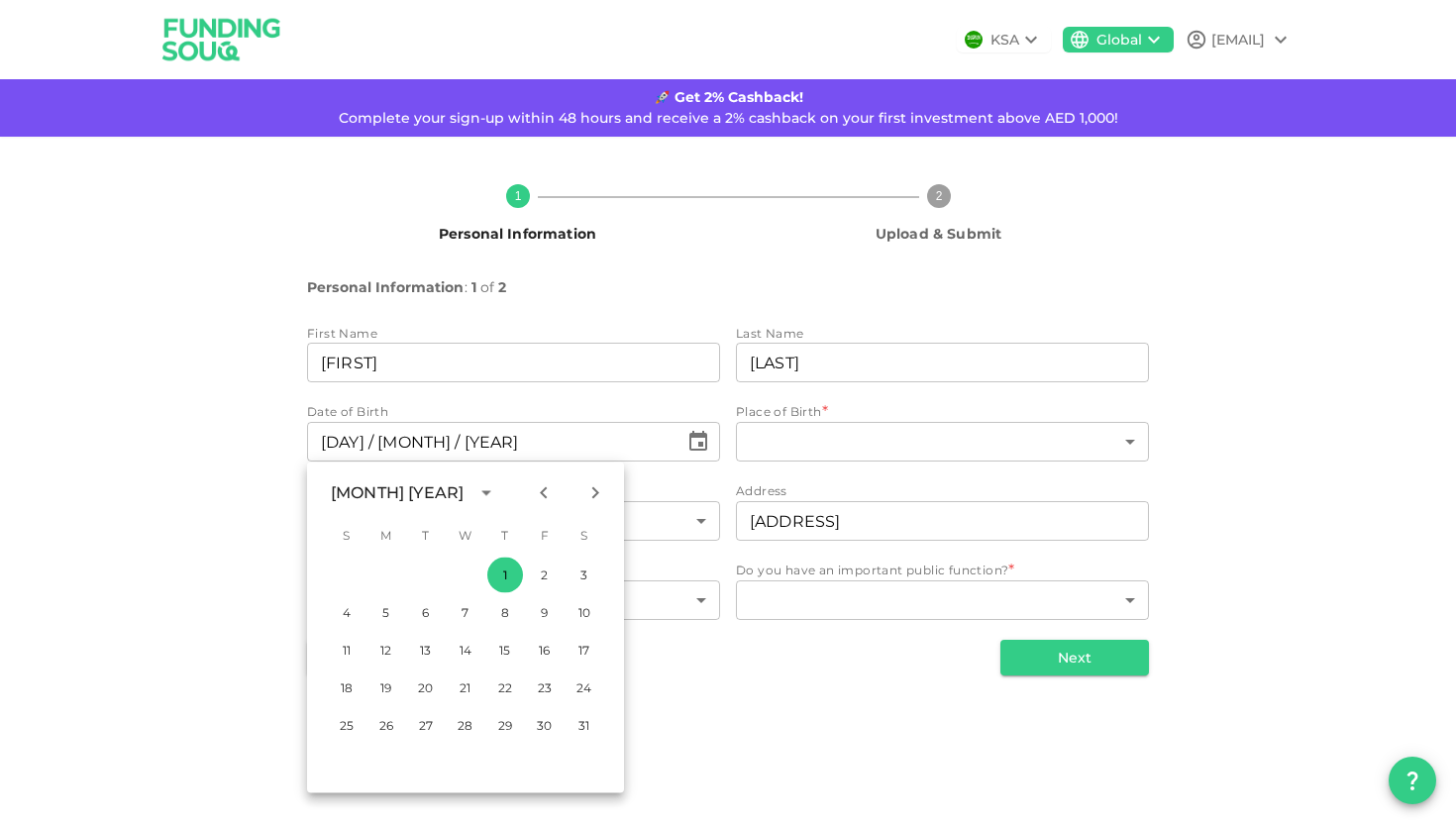 click 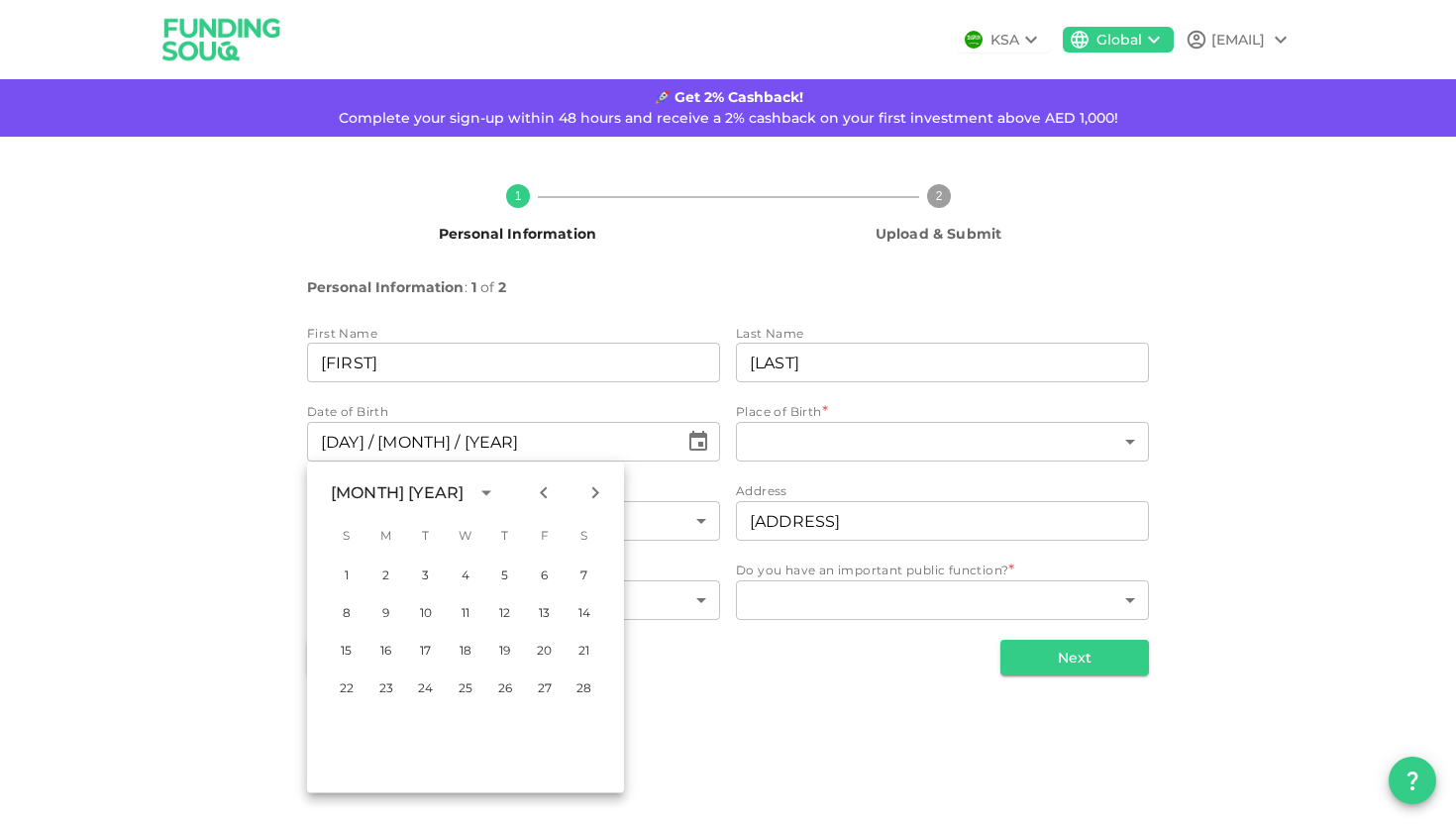 click 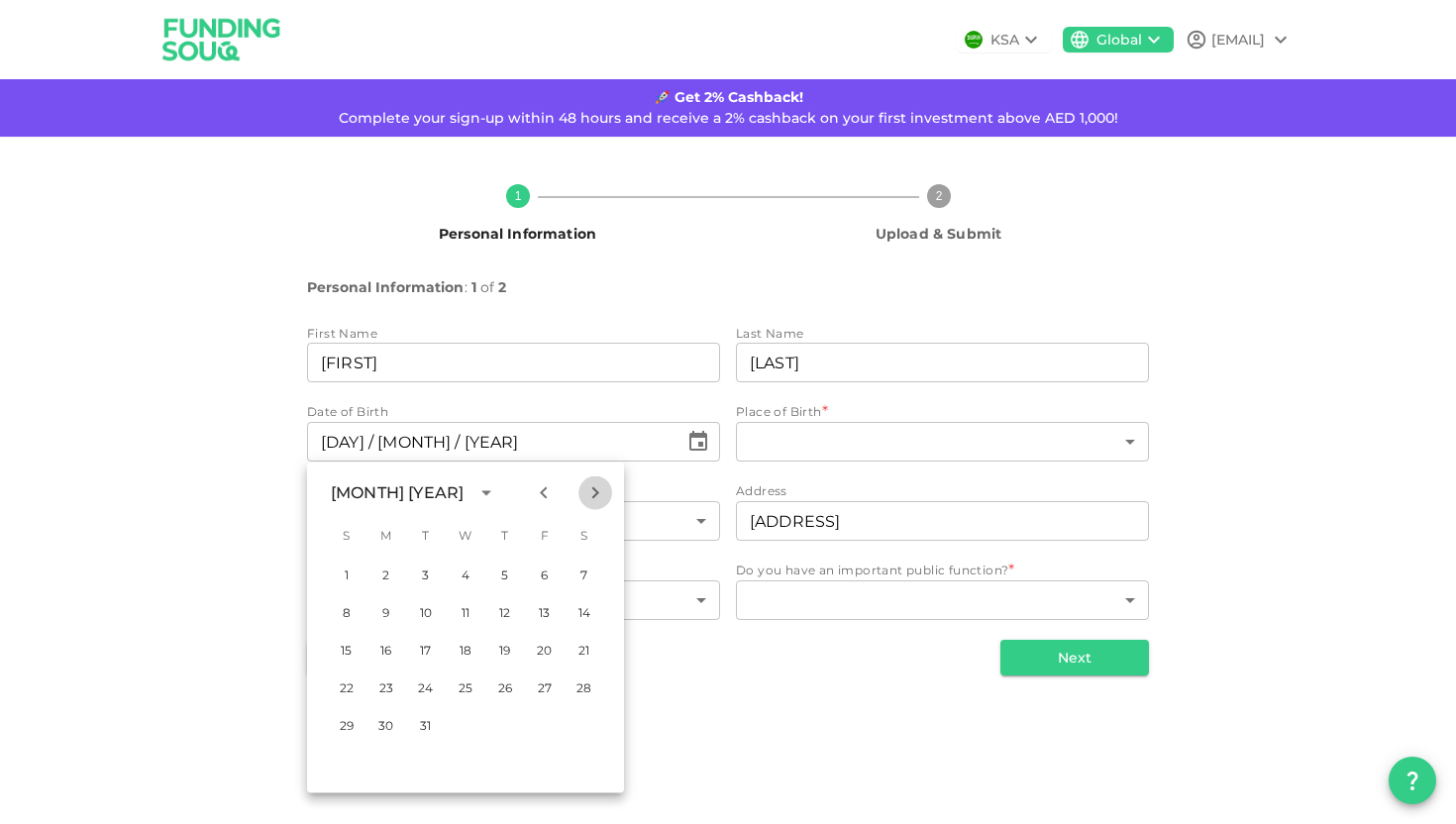click 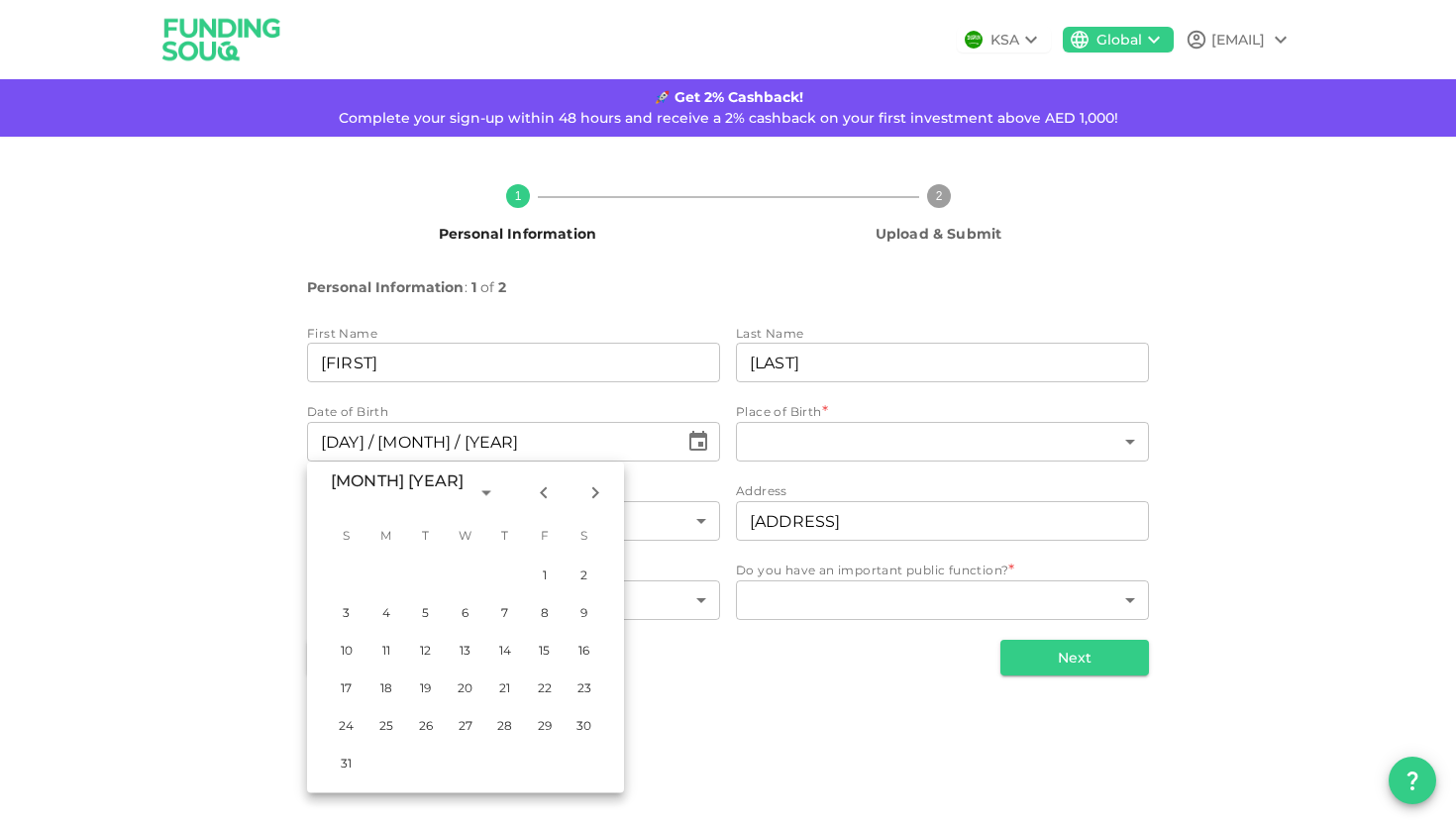click 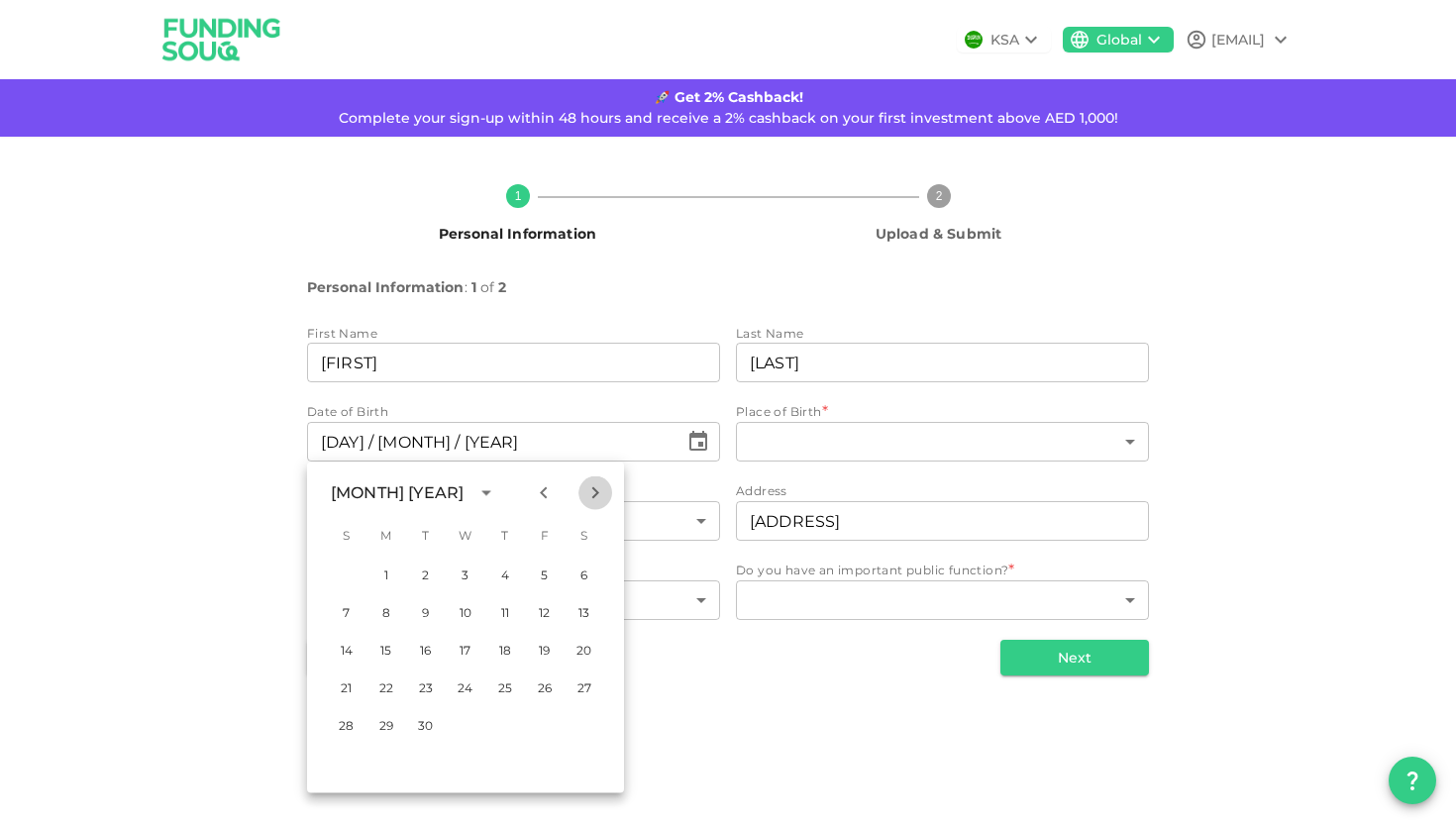 click 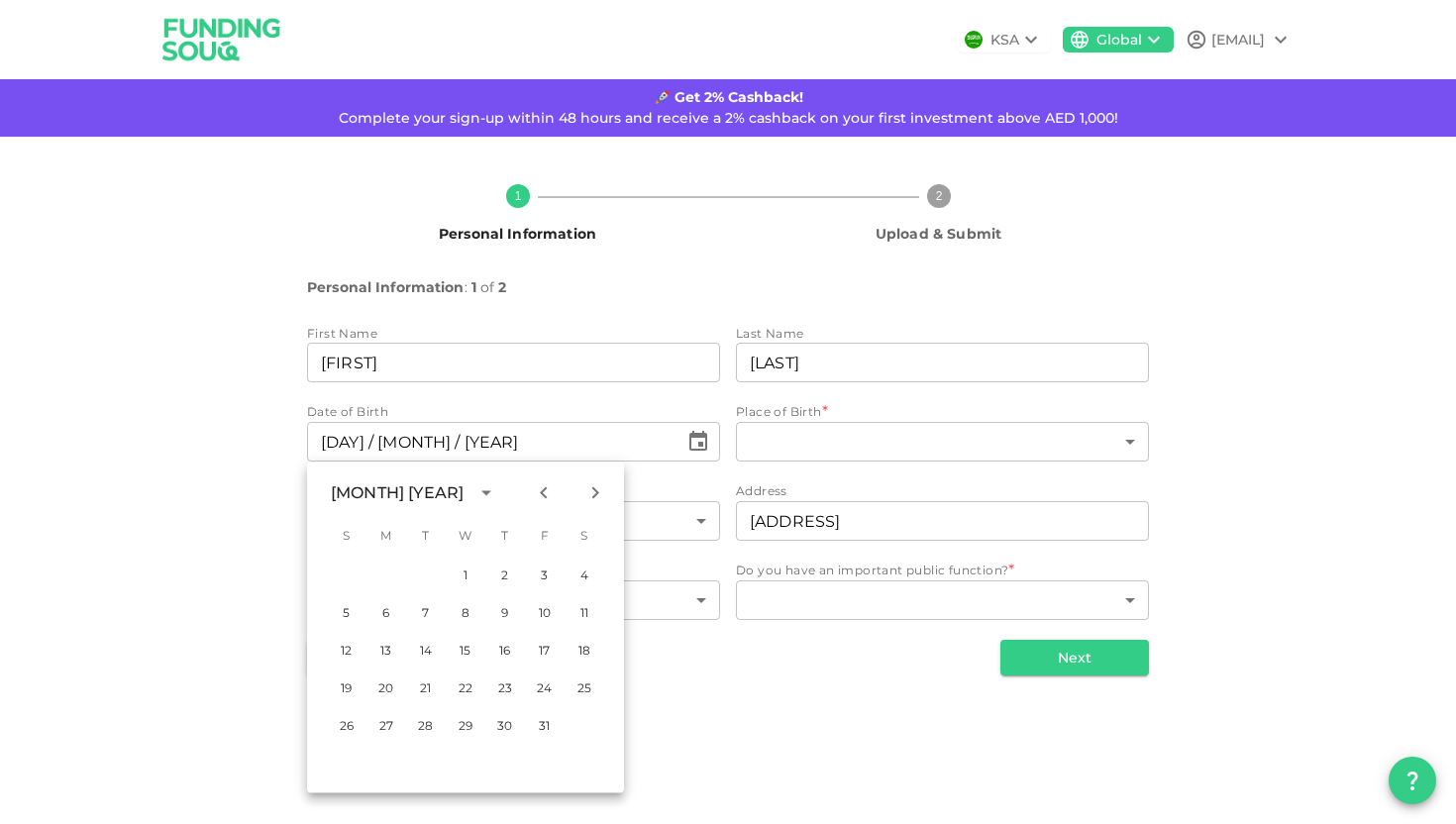 click at bounding box center [570, 493] 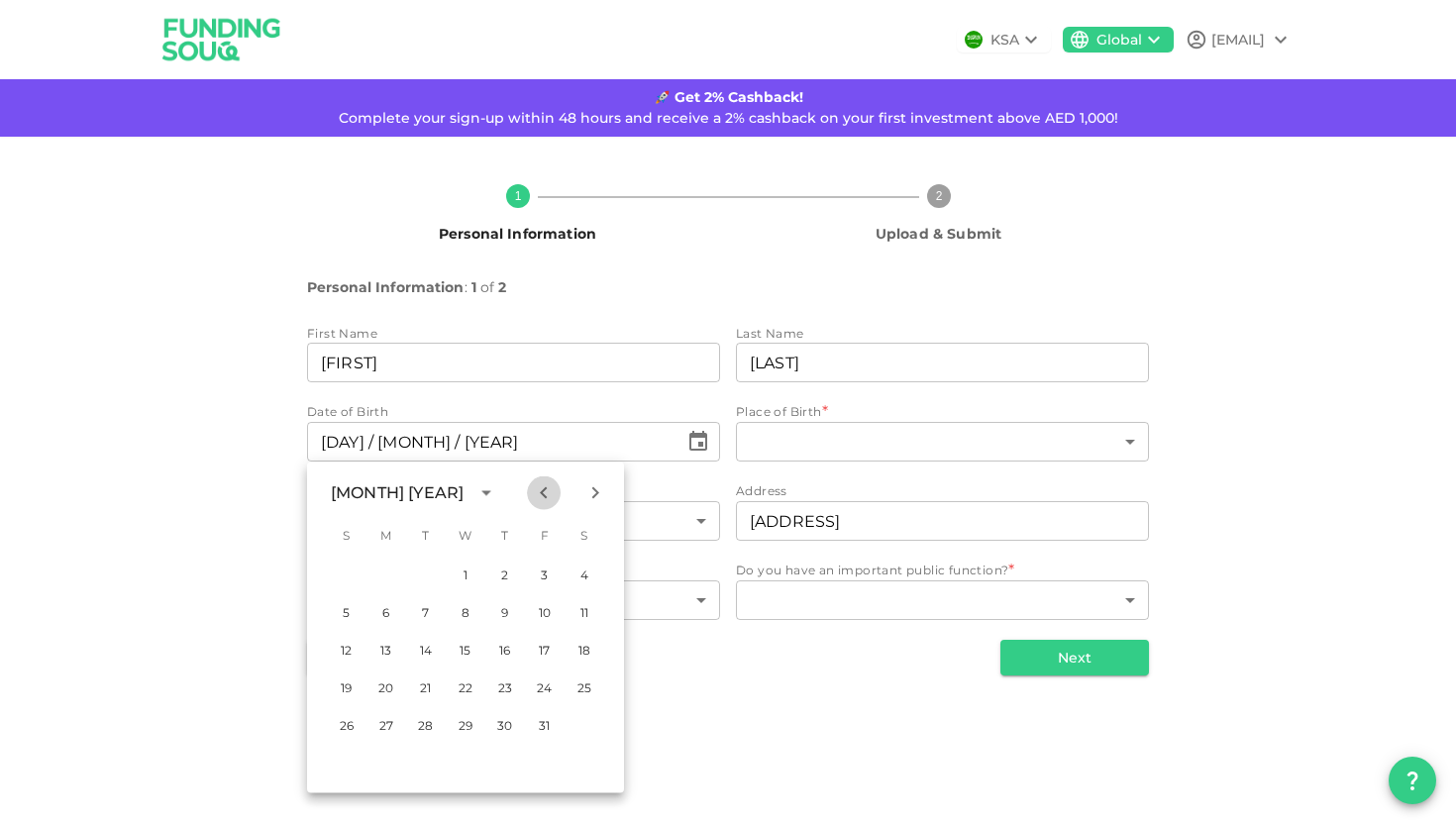 click 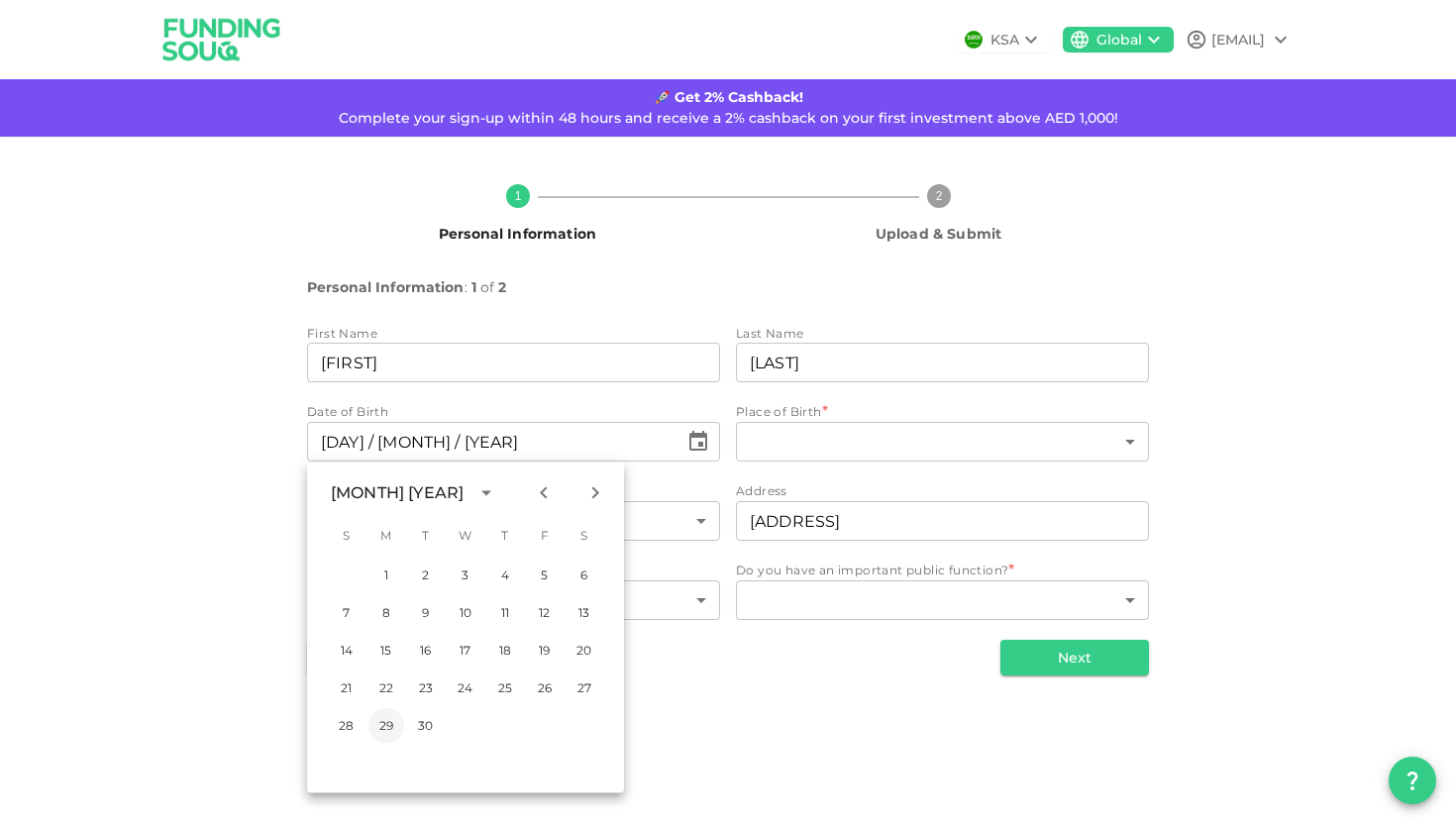 click on "29" at bounding box center (386, 726) 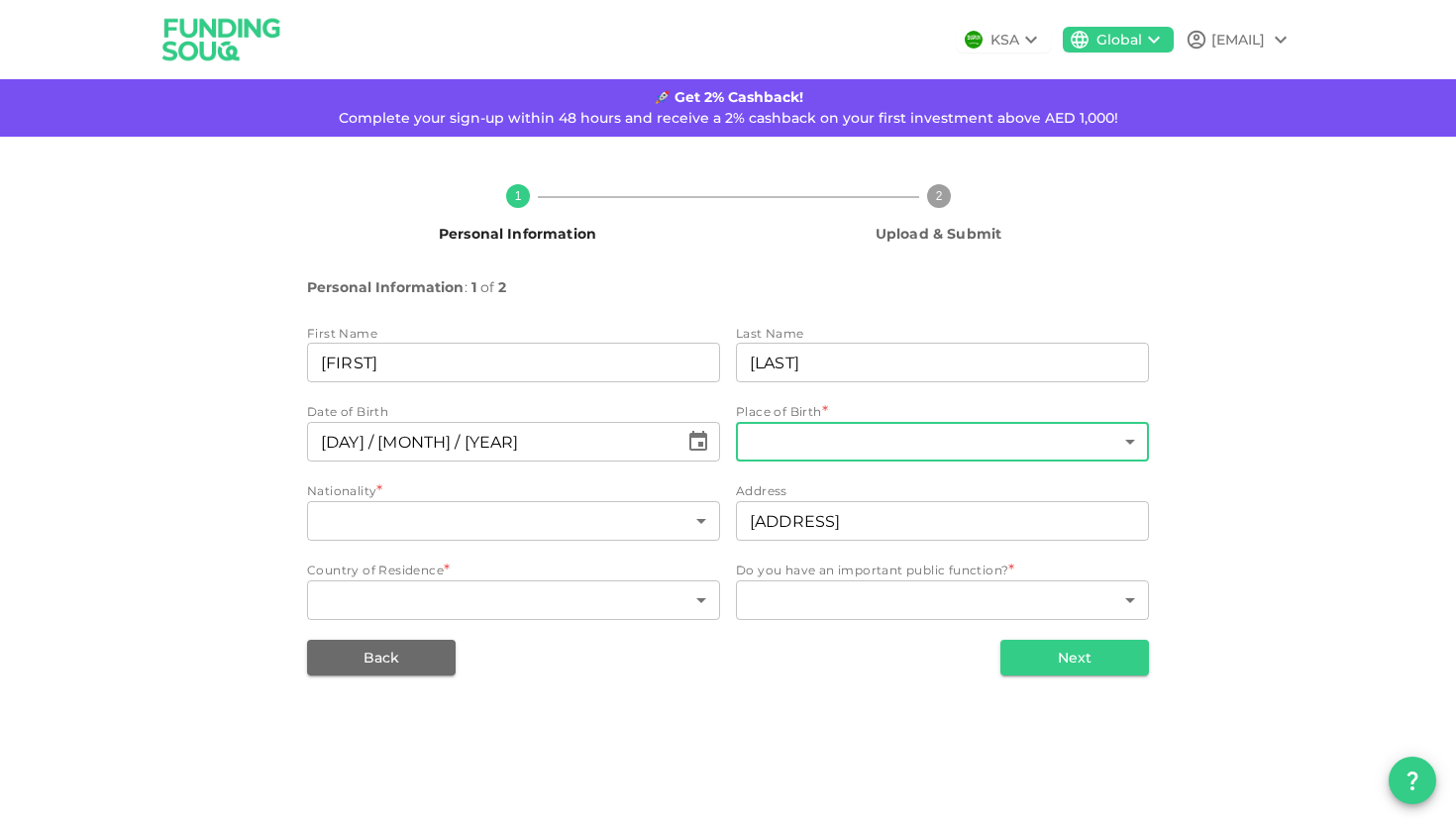 click on "[COMPANY] [FIRST] [EMAIL] 🚀 Get 2% Cashback! Complete your sign-up within 48 hours and receive a 2% cashback on your first investment above AED 1,000! 1 Personal Information 2 Upload & Submit Personal Information : 1 of 2 First Name firstName [FIRST] firstName Last Name lastName [LAST] lastName Date of Birth ⁦[DAY] / [MONTH] / [YEAR]⁩ ​ Place of Birth * ​ ​ Nationality * ​ India ​ Address address [ADDRESS] address Country of Residence * ​ ​ Do you have an important public function? * ​ ​ Back Next Interested in investing in Saudi? Switch to our Saudi platform for local opportunities. Sign Up Here" at bounding box center [728, 412] 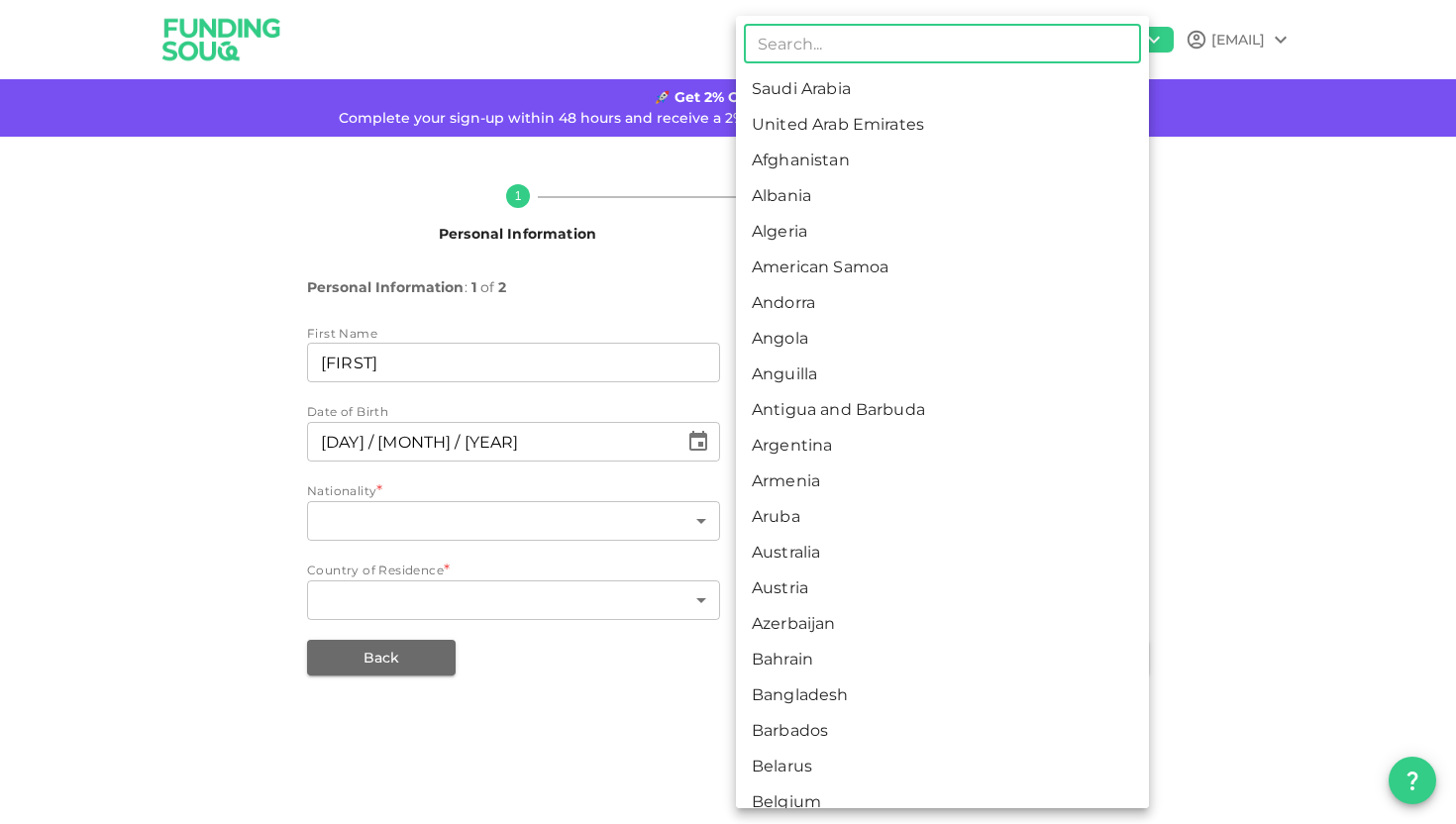 click on "United Arab Emirates" at bounding box center (942, 125) 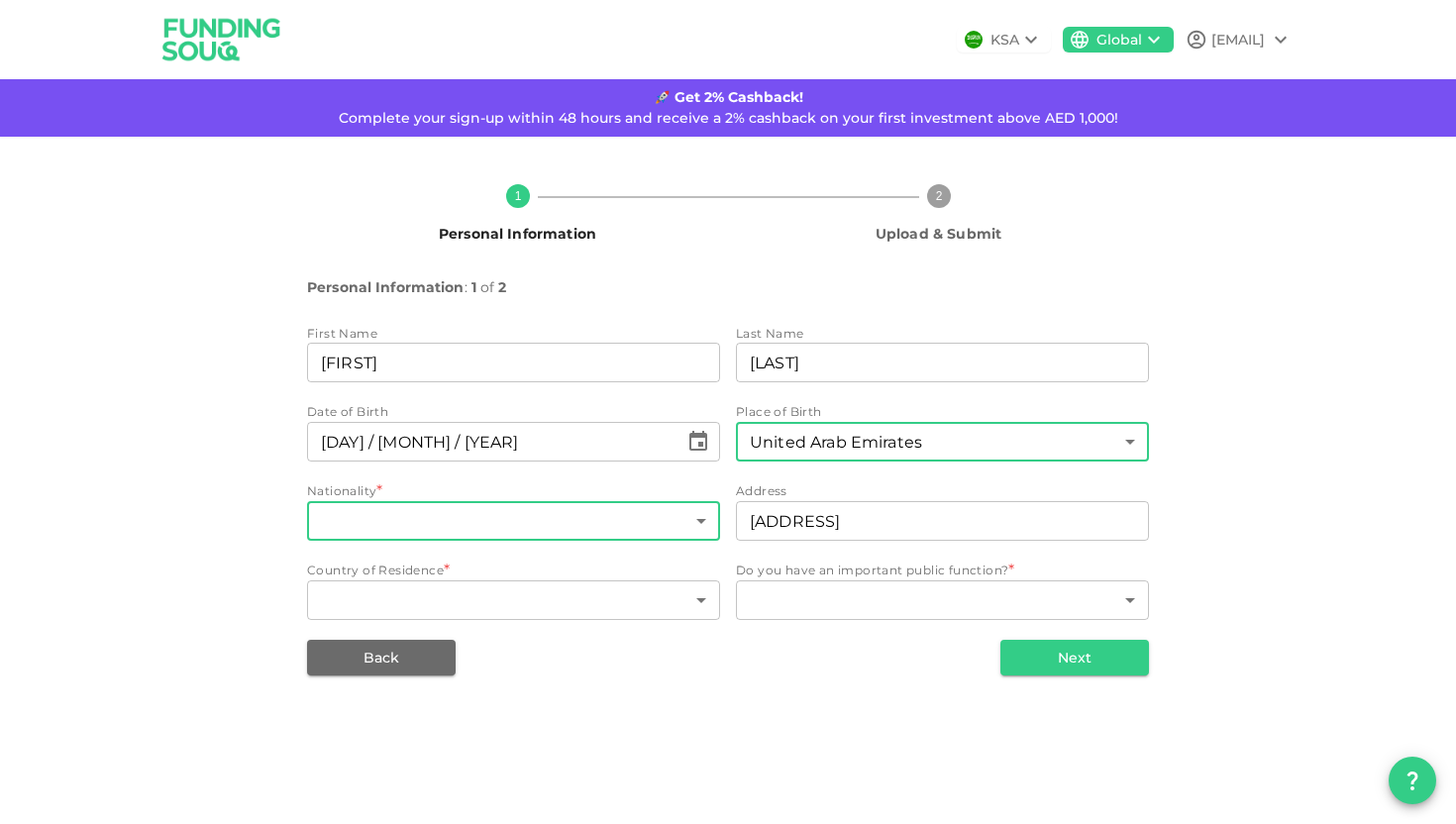 click on "[COMPANY] [FIRST] [EMAIL] 🚀 Get 2% Cashback! Complete your sign-up within 48 hours and receive a 2% cashback on your first investment above AED 1,000! 1 Personal Information 2 Upload & Submit Personal Information : 1 of 2 First Name firstName [FIRST] firstName Last Name lastName [LAST] lastName Date of Birth ⁦[DAY] / [MONTH] / [YEAR]⁩ ​ Place of Birth United Arab Emirates 2 ​ Nationality * ​ India ​ Address address [ADDRESS] address Country of Residence * ​ ​ Do you have an important public function? * ​ ​ Back Next Interested in investing in Saudi? Switch to our Saudi platform for local opportunities. Sign Up Here" at bounding box center (728, 412) 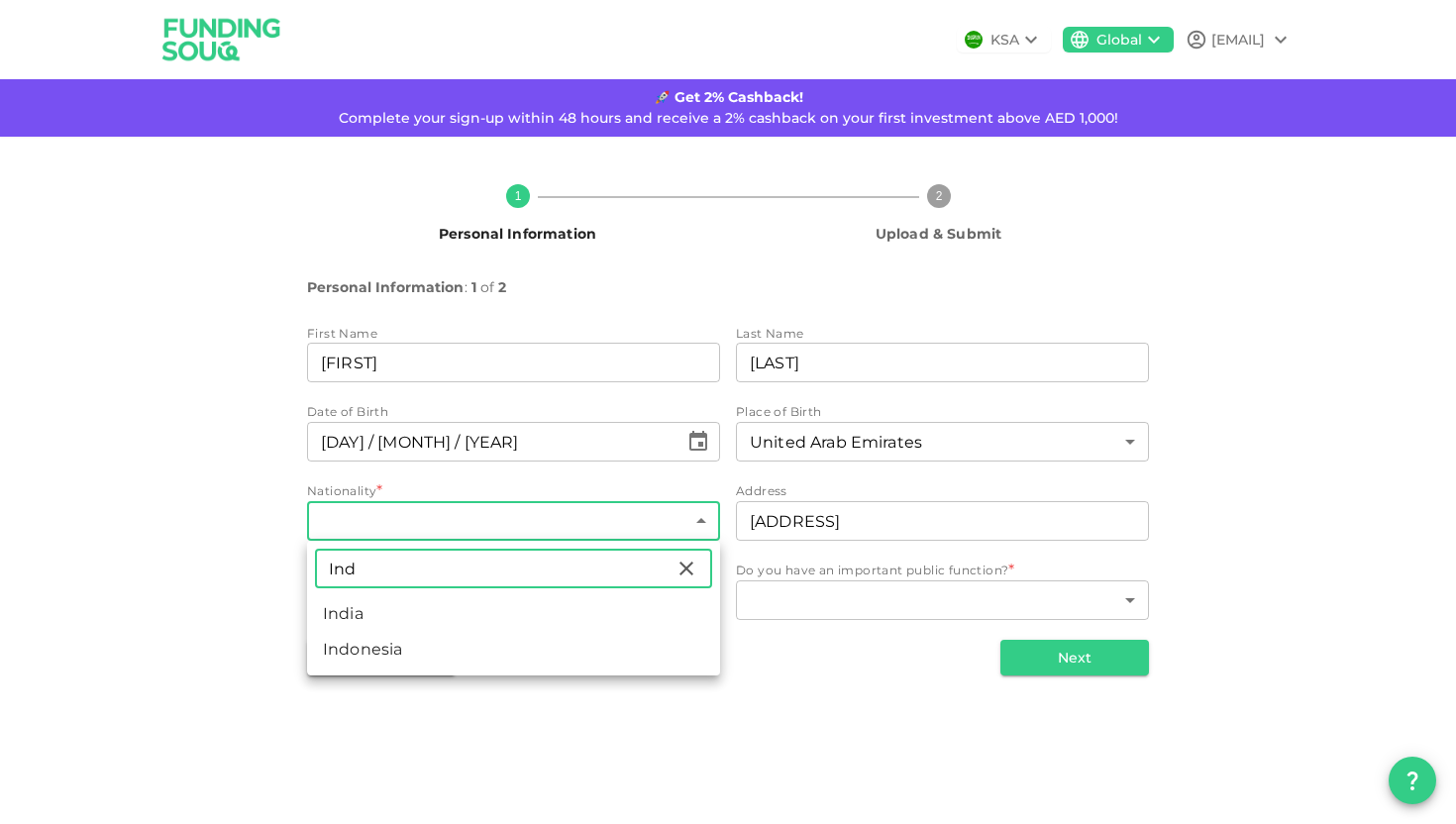 type on "Ind" 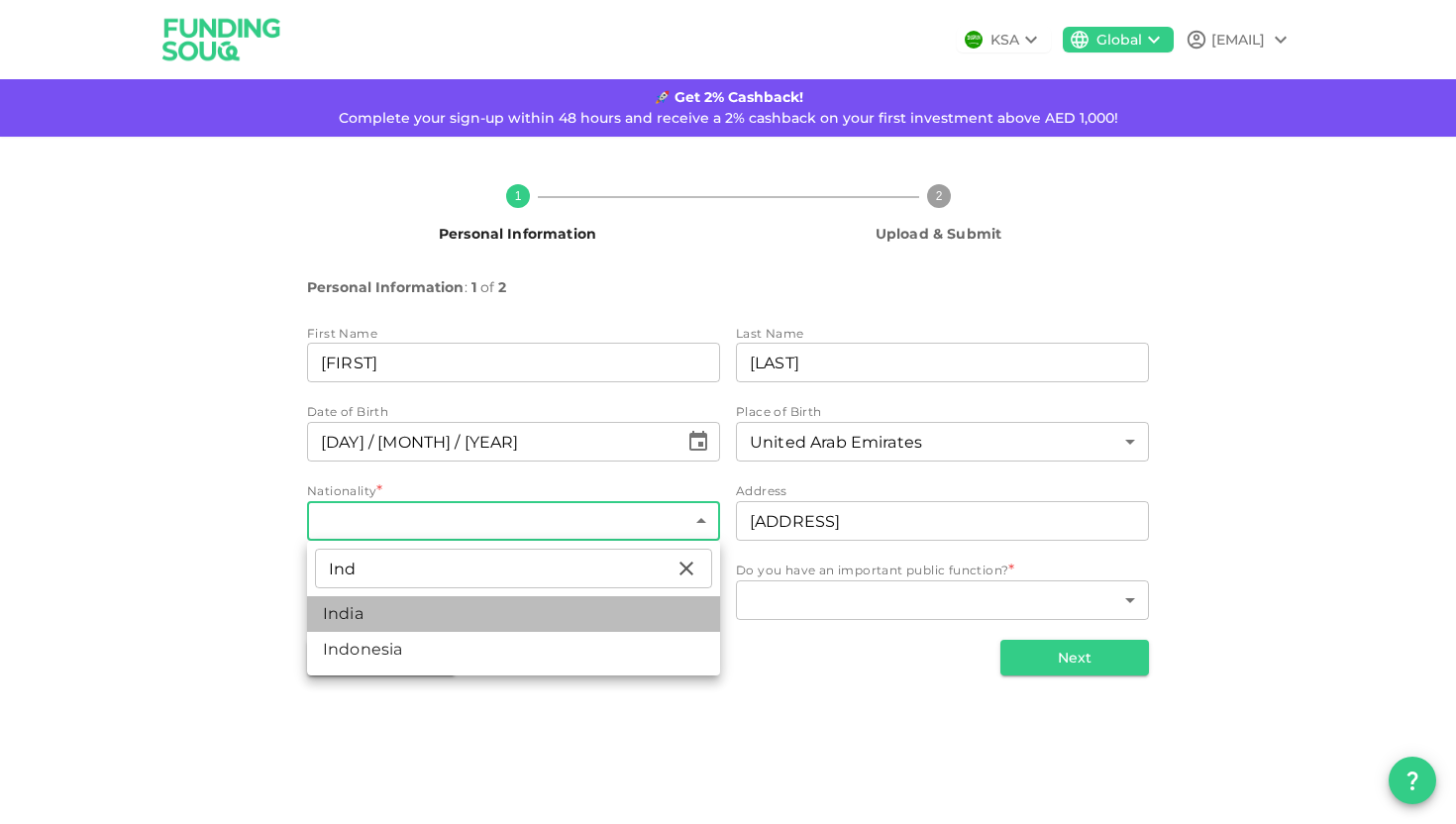 click on "India" at bounding box center (513, 614) 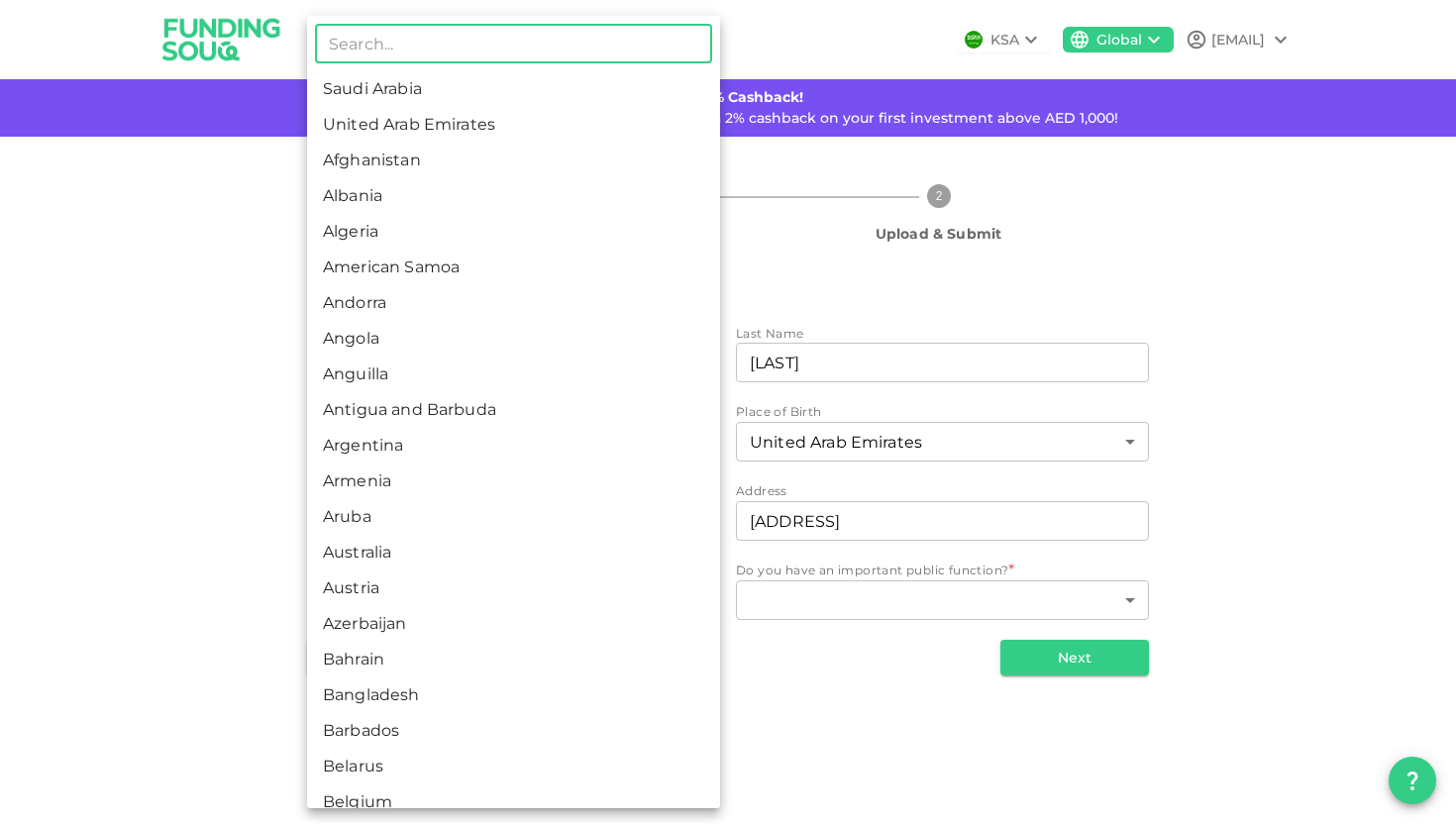 click on "[COMPANY] [FIRST] [EMAIL] 🚀 Get 2% Cashback! Complete your sign-up within 48 hours and receive a 2% cashback on your first investment above AED 1,000! 1 Personal Information 2 Upload & Submit Personal Information : 1 of 2 First Name firstName [FIRST] firstName Last Name lastName [LAST] lastName Date of Birth ⁦[DAY] / [MONTH] / [YEAR]⁩ ​ Place of Birth United Arab Emirates 2 ​ Nationality India 88 ​ Address address [ADDRESS] address Country of Residence * ​ ​ Do you have an important public function? * ​ ​ Back Next Interested in investing in Saudi? Switch to our Saudi platform for local opportunities. Sign Up Here
​ Saudi Arabia United Arab Emirates Afghanistan Albania Algeria American Samoa Andorra Angola Anguilla Antigua and Barbuda Argentina Armenia Aruba Australia Austria Azerbaijan Bahrain Bangladesh Bhutan Bolivia Bosnia and Herzegovina Botswana Brazil Chad" at bounding box center (728, 412) 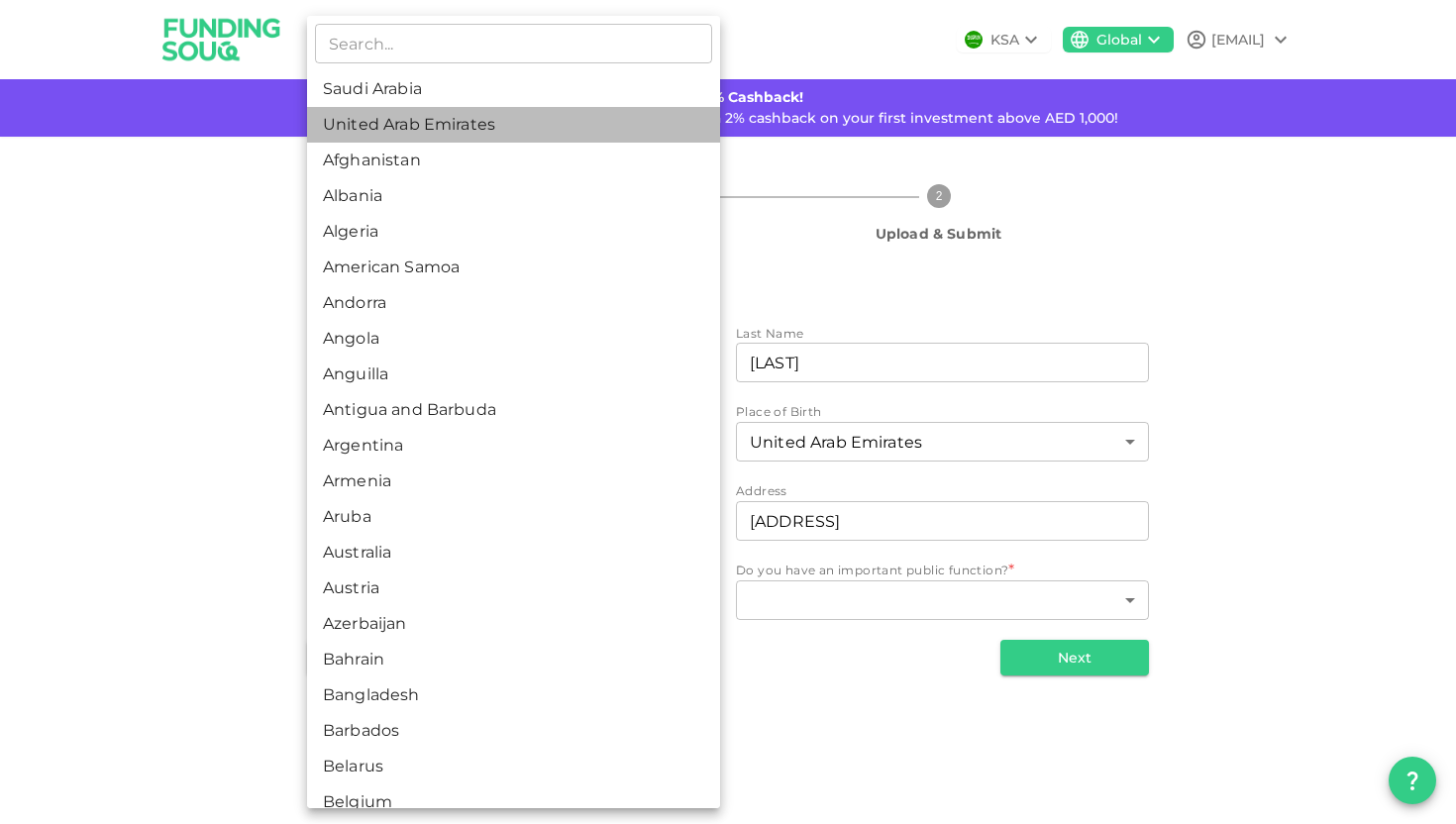 click on "United Arab Emirates" at bounding box center [513, 125] 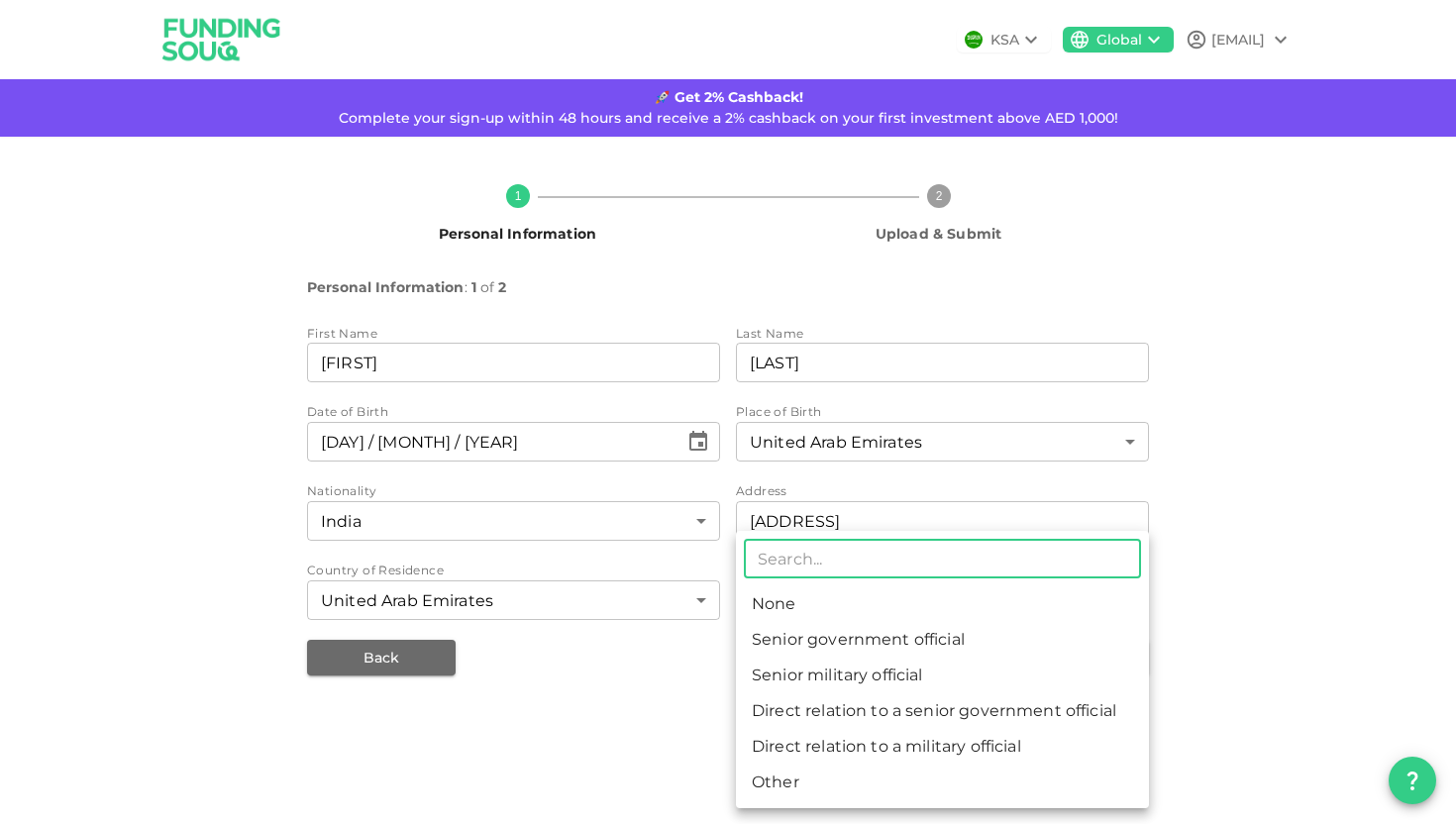 click on "[COMPANY] [FIRST] [EMAIL] 🚀 Get 2% Cashback! Complete your sign-up within 48 hours and receive a 2% cashback on your first investment above AED 1,000! 1 Personal Information 2 Upload & Submit Personal Information : 1 of 2 First Name firstName [FIRST] firstName Last Name lastName [LAST] lastName Date of Birth ⁦[DAY] / [MONTH] / [YEAR]⁩ ​ Place of Birth United Arab Emirates 2 ​ Nationality India 88 ​ Address address [ADDRESS] address Country of Residence United Arab Emirates 2 ​ Do you have an important public function? * ​ ​ Back Next Interested in investing in Saudi? Switch to our Saudi platform for local opportunities. Sign Up Here
​ None Senior government official Senior military official Direct relation to a senior government official Direct relation to a military official Other" at bounding box center [728, 412] 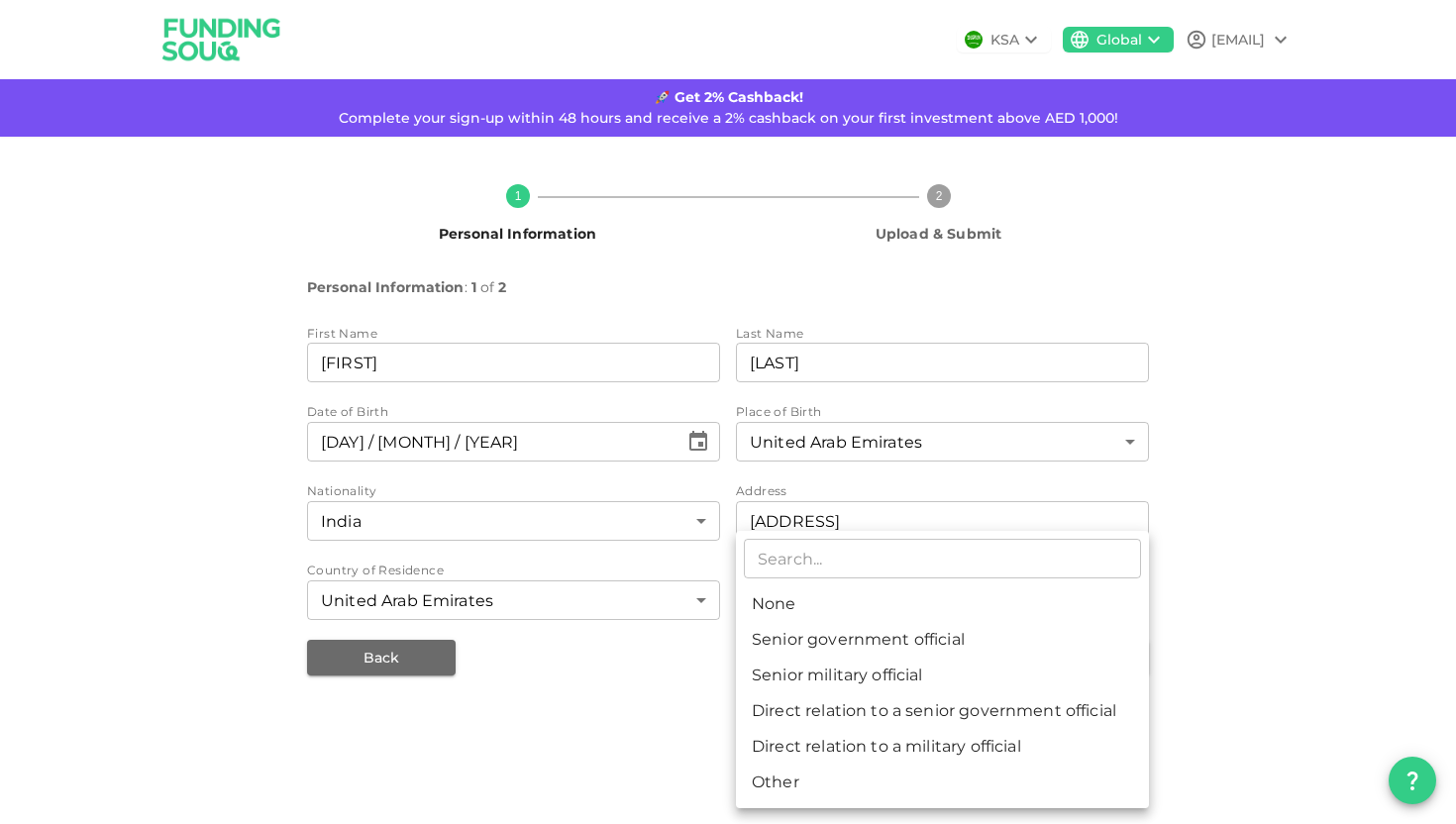 click at bounding box center [728, 412] 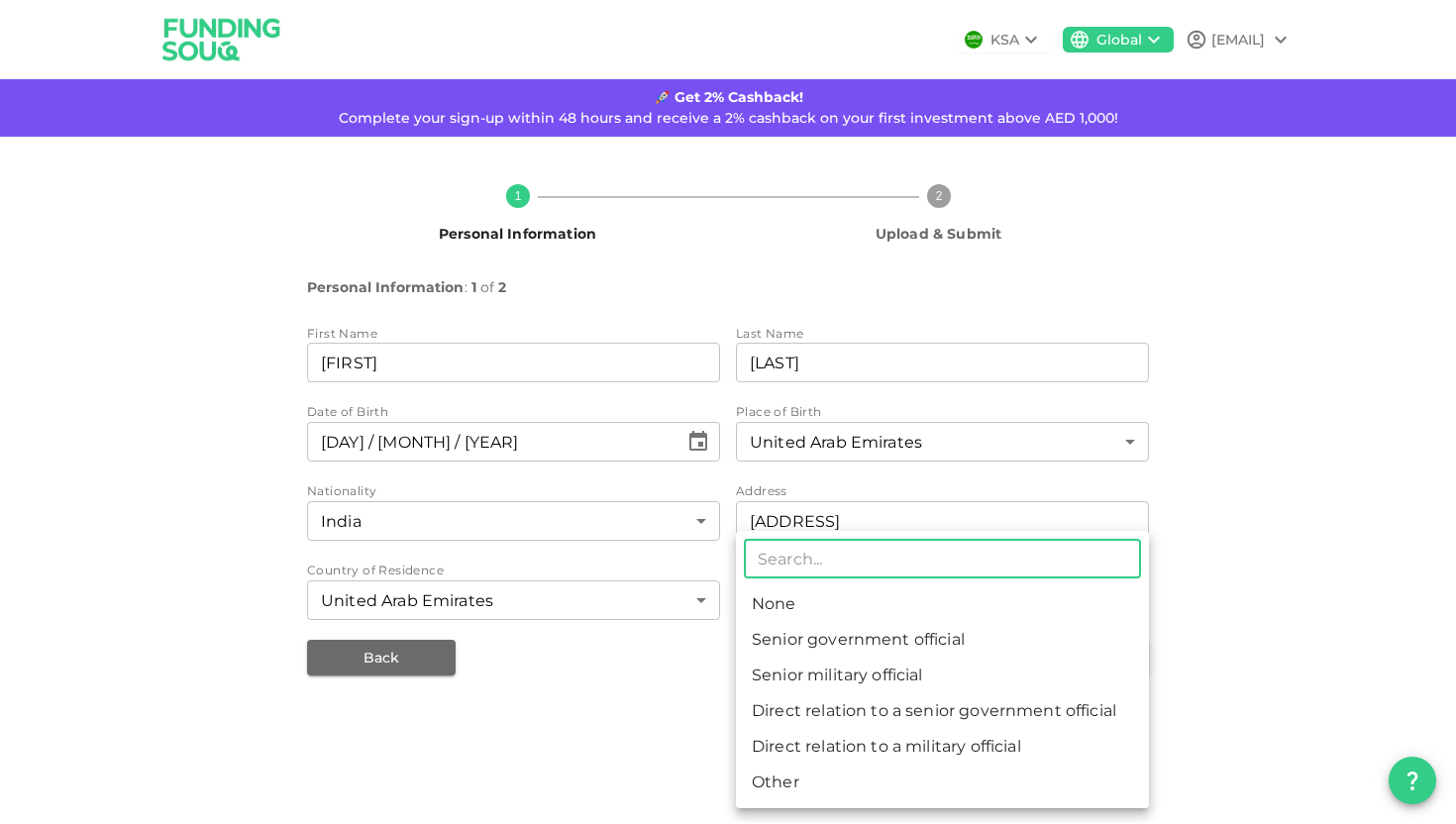 click on "[COMPANY] [FIRST] [EMAIL] 🚀 Get 2% Cashback! Complete your sign-up within 48 hours and receive a 2% cashback on your first investment above AED 1,000! 1 Personal Information 2 Upload & Submit Personal Information : 1 of 2 First Name firstName [FIRST] firstName Last Name lastName [LAST] lastName Date of Birth ⁦[DAY] / [MONTH] / [YEAR]⁩ ​ Place of Birth United Arab Emirates 2 ​ Nationality India 88 ​ Address address [ADDRESS] address Country of Residence United Arab Emirates 2 ​ Do you have an important public function? * ​ ​ Back Next Interested in investing in Saudi? Switch to our Saudi platform for local opportunities. Sign Up Here
​ None Senior government official Senior military official Direct relation to a senior government official Direct relation to a military official Other" at bounding box center [728, 412] 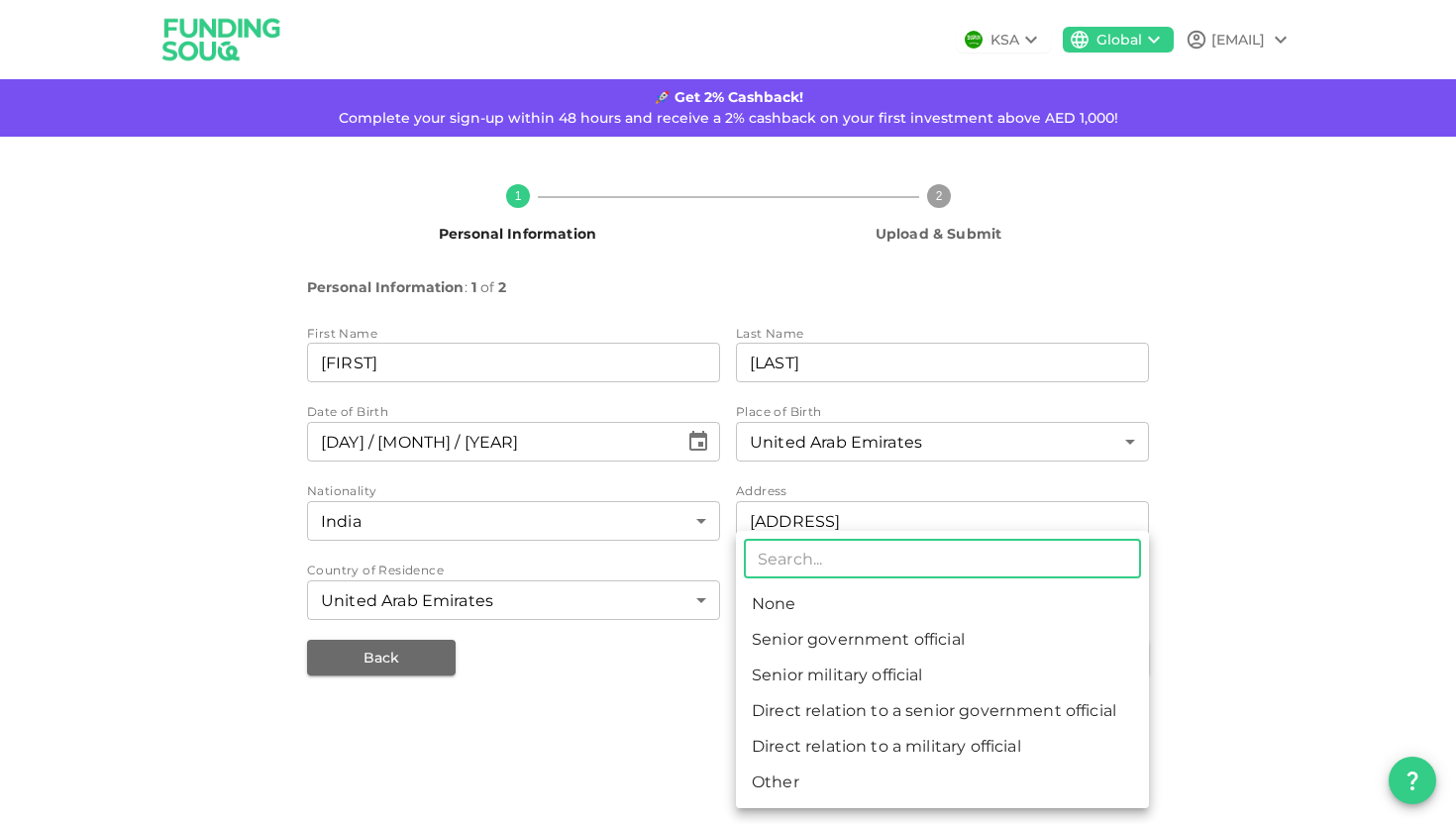 click on "None" at bounding box center [942, 604] 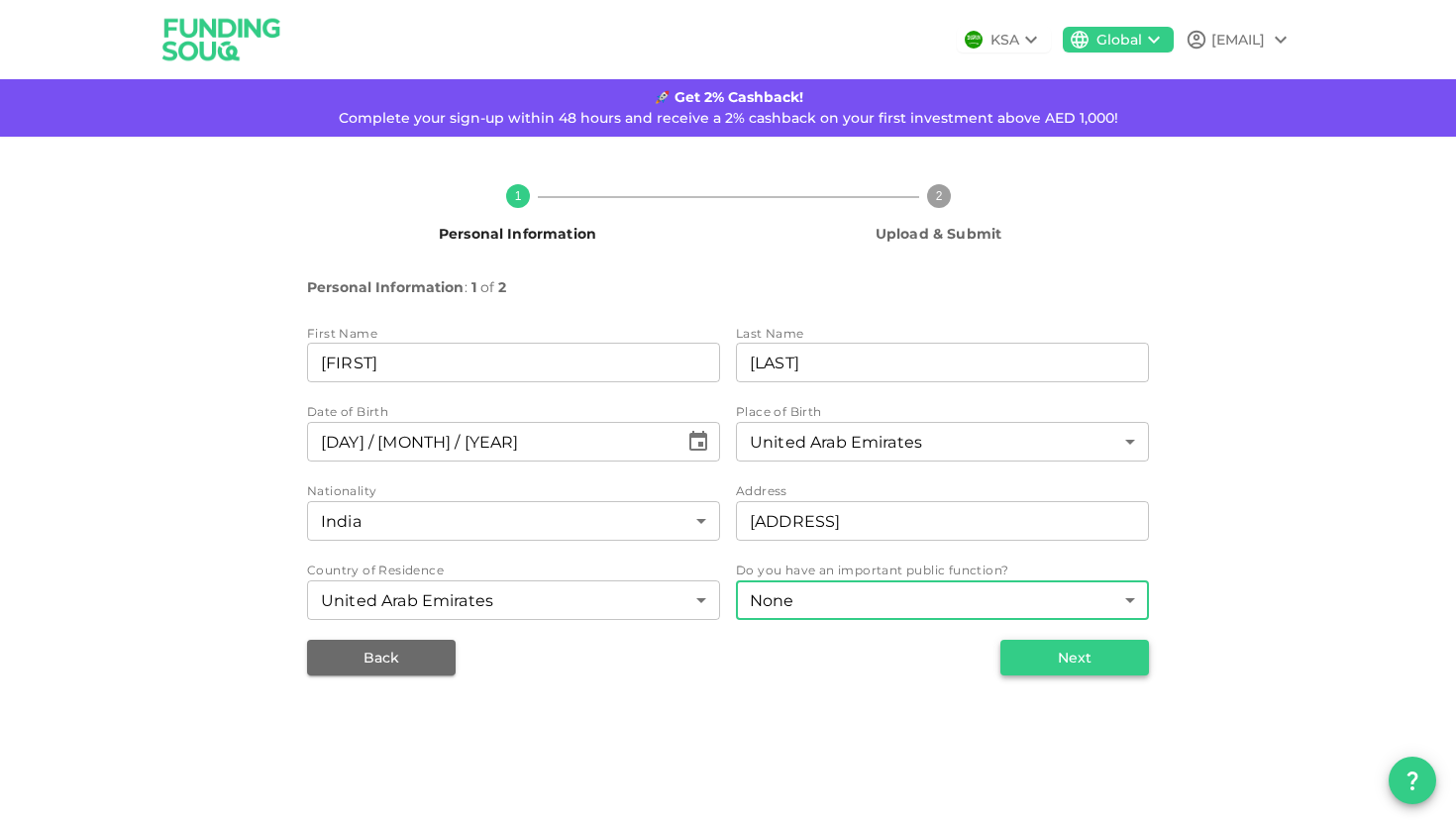 click on "Next" at bounding box center (1075, 658) 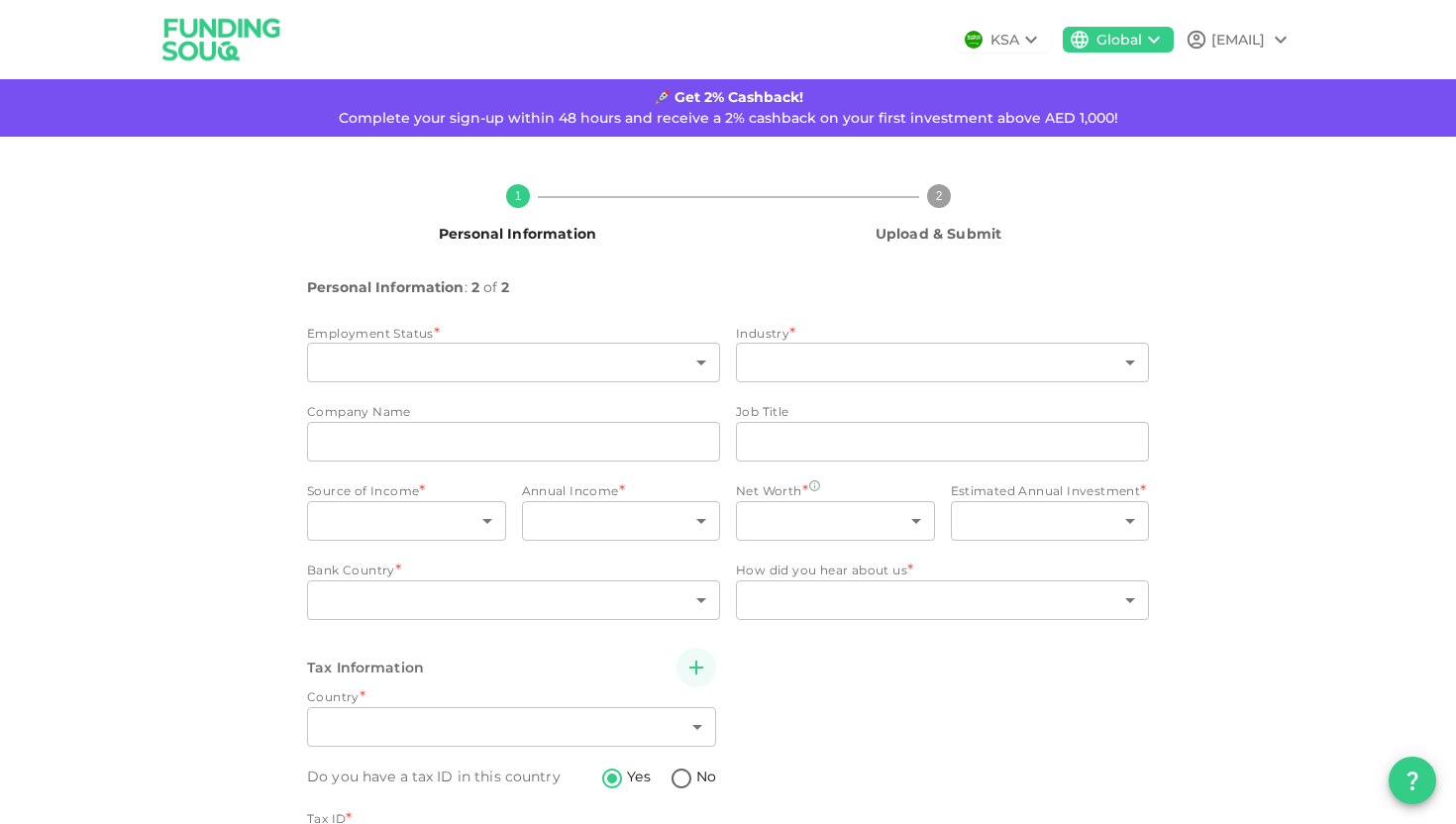type on "2" 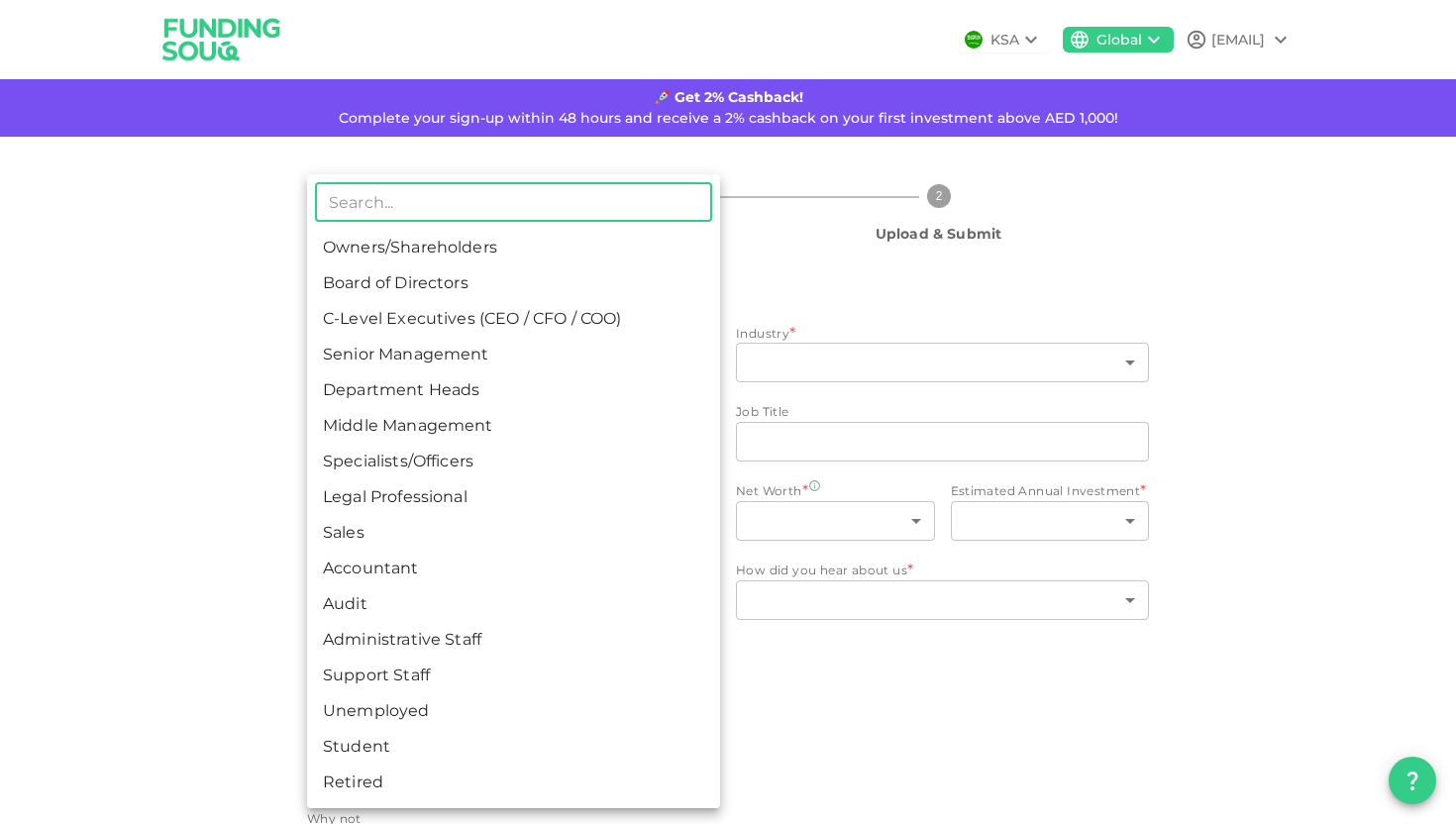 click on "[COMPANY] [FIRST] [EMAIL] 🚀 Get 2% Cashback! Complete your sign-up within 48 hours and receive a 2% cashback on your first investment above AED 1,000! 1 Personal Information 2 Upload & Submit Personal Information : 2 of 2 Employment Status Unemployed 14 ​ Industry Information Technology & Software 8 ​ Company Name companyName companyName Job Title jobTitle jobTitle Source of Income Sale of assets 4 ​ Annual Income * ​ ​ Net Worth * ​ ​ Estimated Annual Investment * ​ ​ Bank Country * ​ ​ How did you hear about us * ​ ​ Tax Information Country United Arab Emirates 2 ​ Do you have a tax ID in this country Yes No Why not My country does not issue any tax-ID 1 ​ Back Next
​ Owners/Shareholders Board of Directors C-Level Executives (CEO / CFO / COO) Senior Management Department Heads Middle Management Specialists/Officers Legal Professional Sales Accountant Audit Administrative Staff Support Staff Unemployed Student Retired" at bounding box center (728, 412) 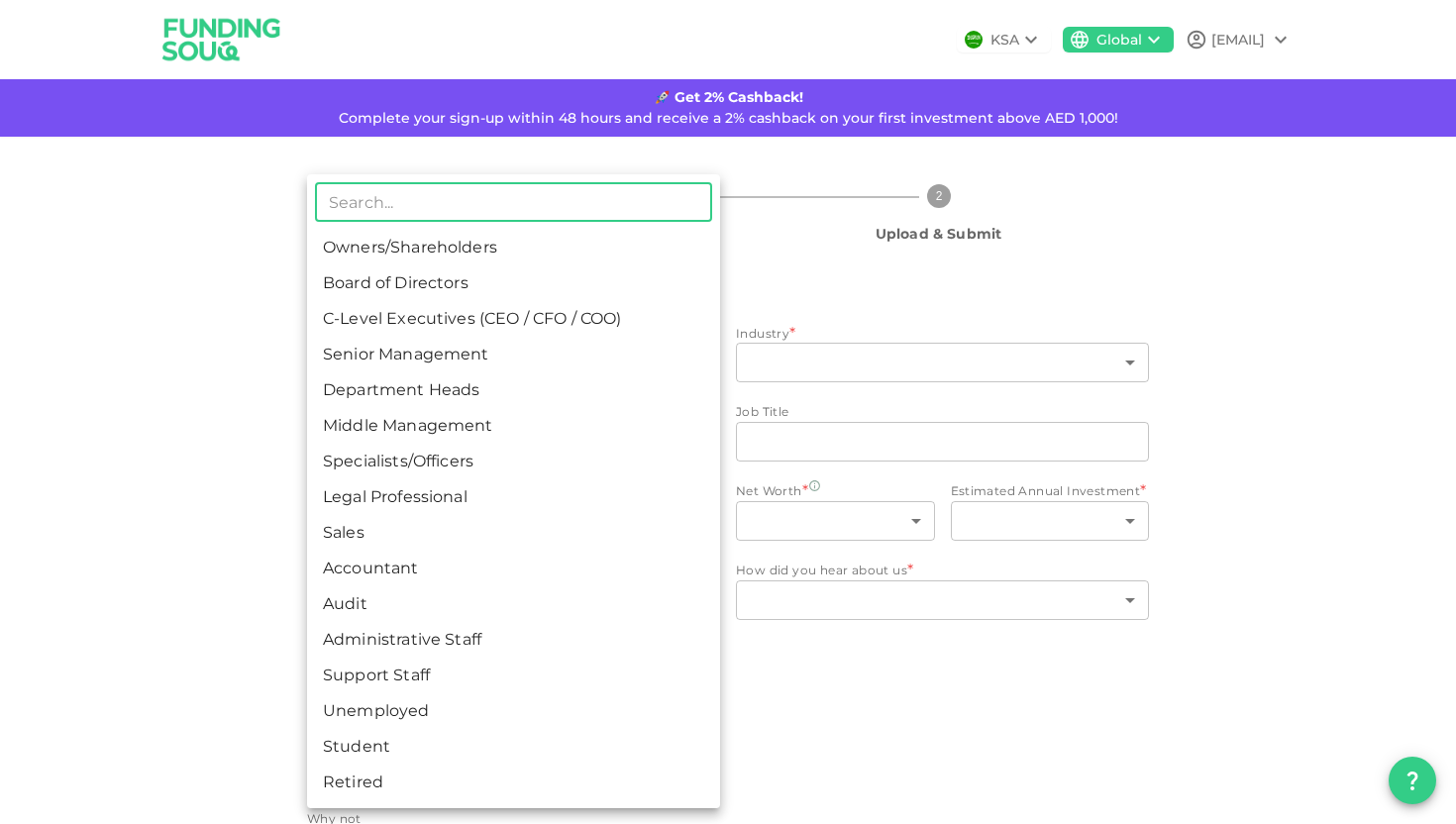 click at bounding box center [728, 412] 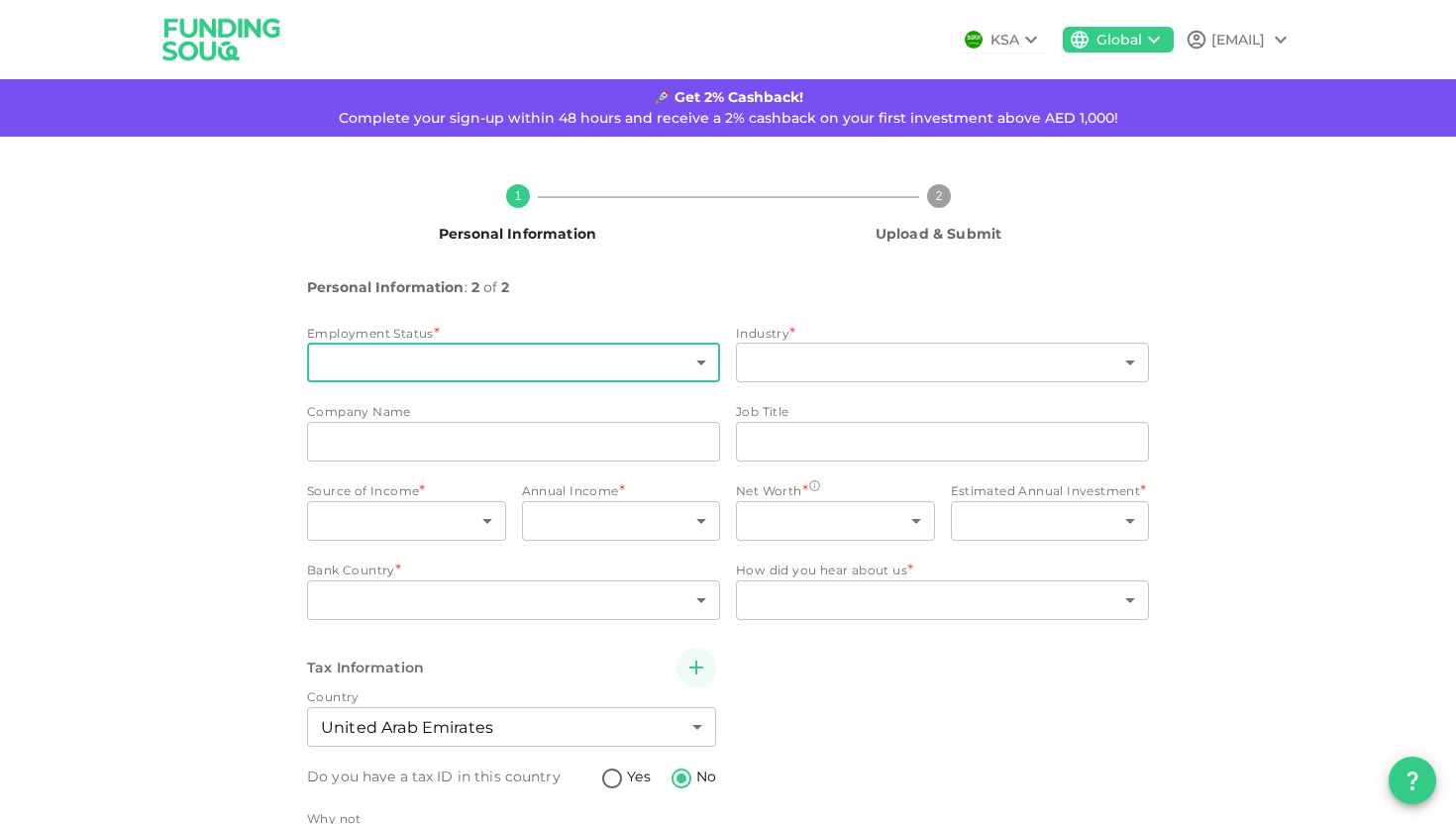 click on "1 Personal Information 2 Upload & Submit   Personal Information   :   2   of   2   Employment Status * ​ ​   Industry * ​ ​   Company Name companyName companyName   Job Title jobTitle jobTitle   Source of Income * ​ ​   Annual Income * ​ ​   Net Worth * ​ ​   Estimated Annual Investment * ​ ​   Bank Country * ​ ​   How did you hear about us * ​ ​   Tax Information   Country United Arab Emirates 2 ​ Do you have a tax ID in this country Yes No   Why not My country does not issue any tax-ID 1 ​ Back Next" at bounding box center [728, 546] 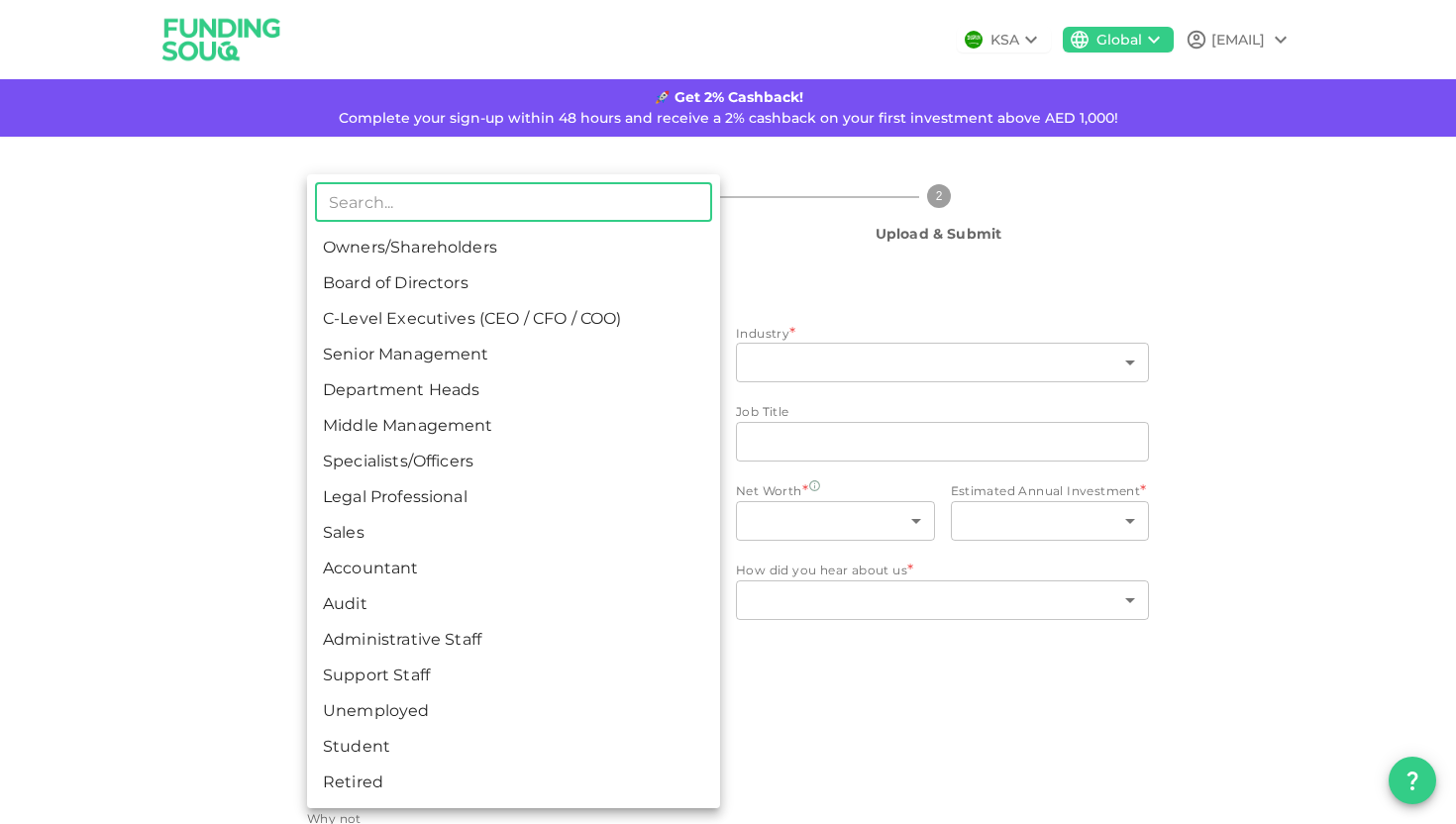 click on "Unemployed" at bounding box center [513, 711] 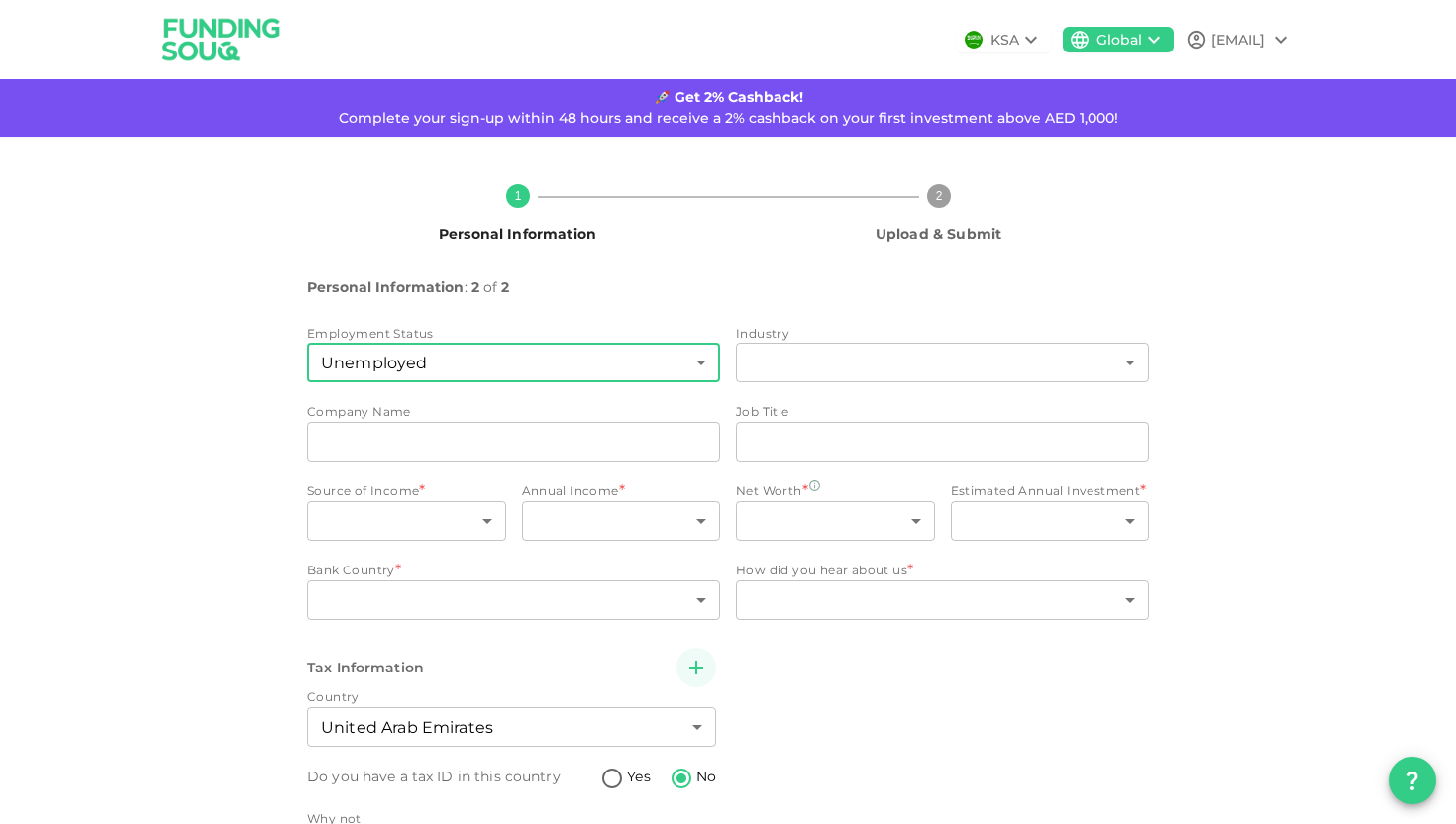 click on "Industry" at bounding box center [763, 333] 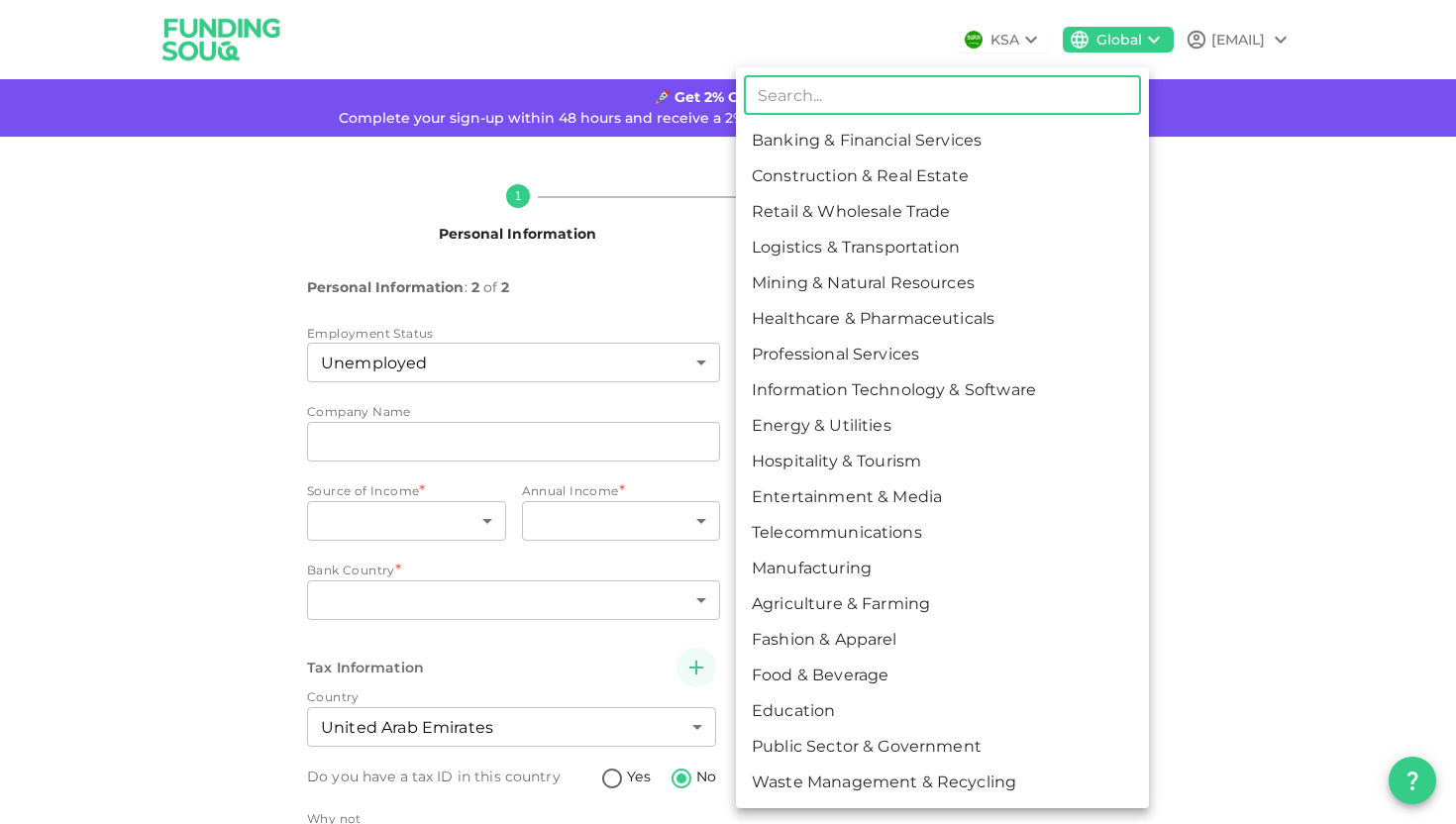 click on "[COMPANY] [FIRST] [EMAIL] 🚀 Get 2% Cashback! Complete your sign-up within 48 hours and receive a 2% cashback on your first investment above AED 1,000! 1 Personal Information 2 Upload & Submit Personal Information : 2 of 2 Employment Status Unemployed 14 ​ Industry ​ ​ Company Name companyName companyName Job Title jobTitle jobTitle Source of Income * ​ ​ Annual Income * ​ ​ Net Worth * ​ ​ Estimated Annual Investment * ​ ​ Bank Country * ​ ​ How did you hear about us * ​ ​ Tax Information Country United Arab Emirates 2 ​ Do you have a tax ID in this country Yes No Why not My country does not issue any tax-ID 1 ​ Back Next
​ Banking & Financial Services Construction & Real Estate Retail & Wholesale Trade Logistics & Transportation Mining & Natural Resources Healthcare & Pharmaceuticals Professional Services Information Technology & Software Energy & Utilities Hospitality & Tourism Entertainment & Media Telecommunications" at bounding box center (728, 412) 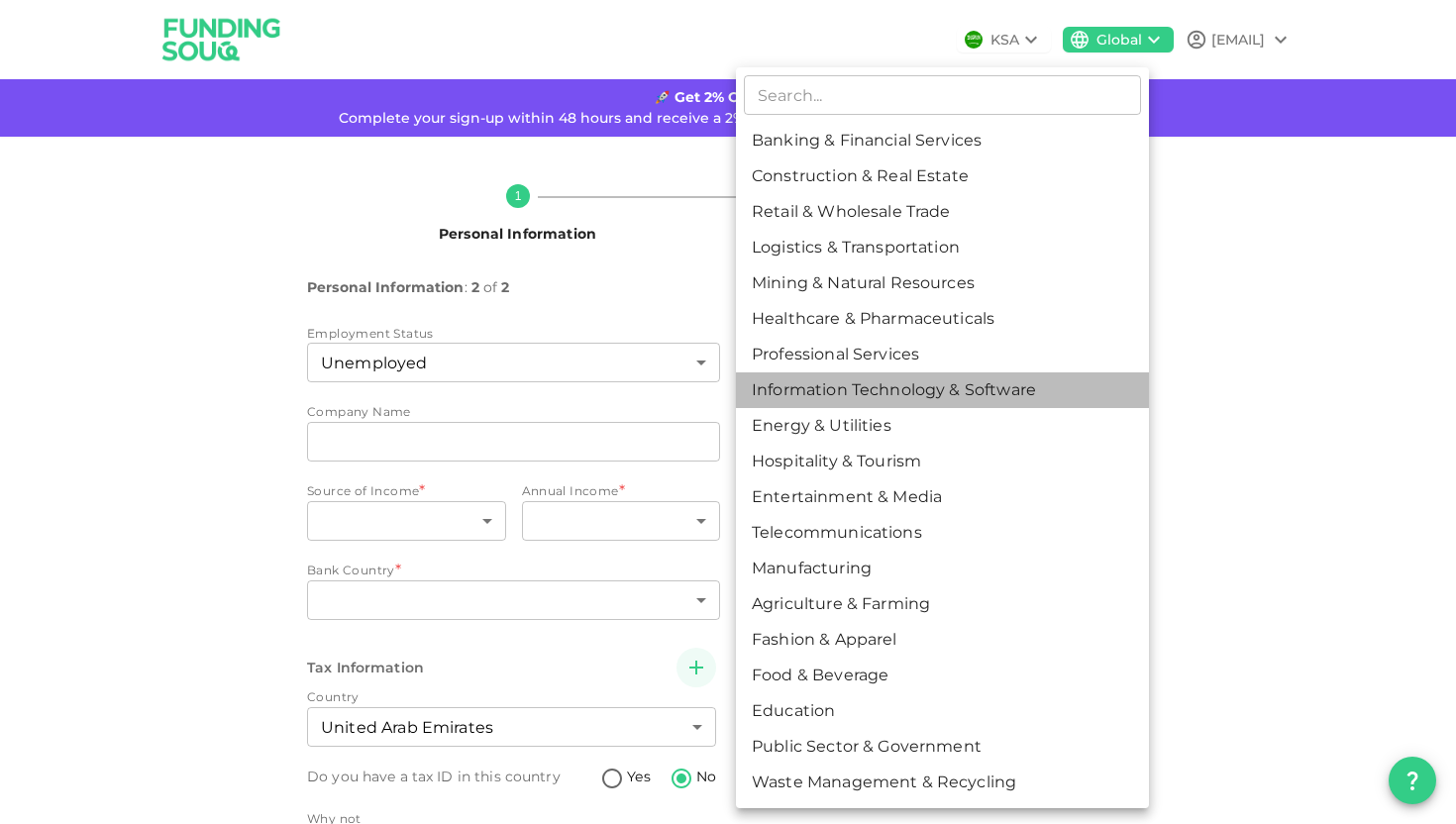 click on "Information Technology & Software" at bounding box center [942, 390] 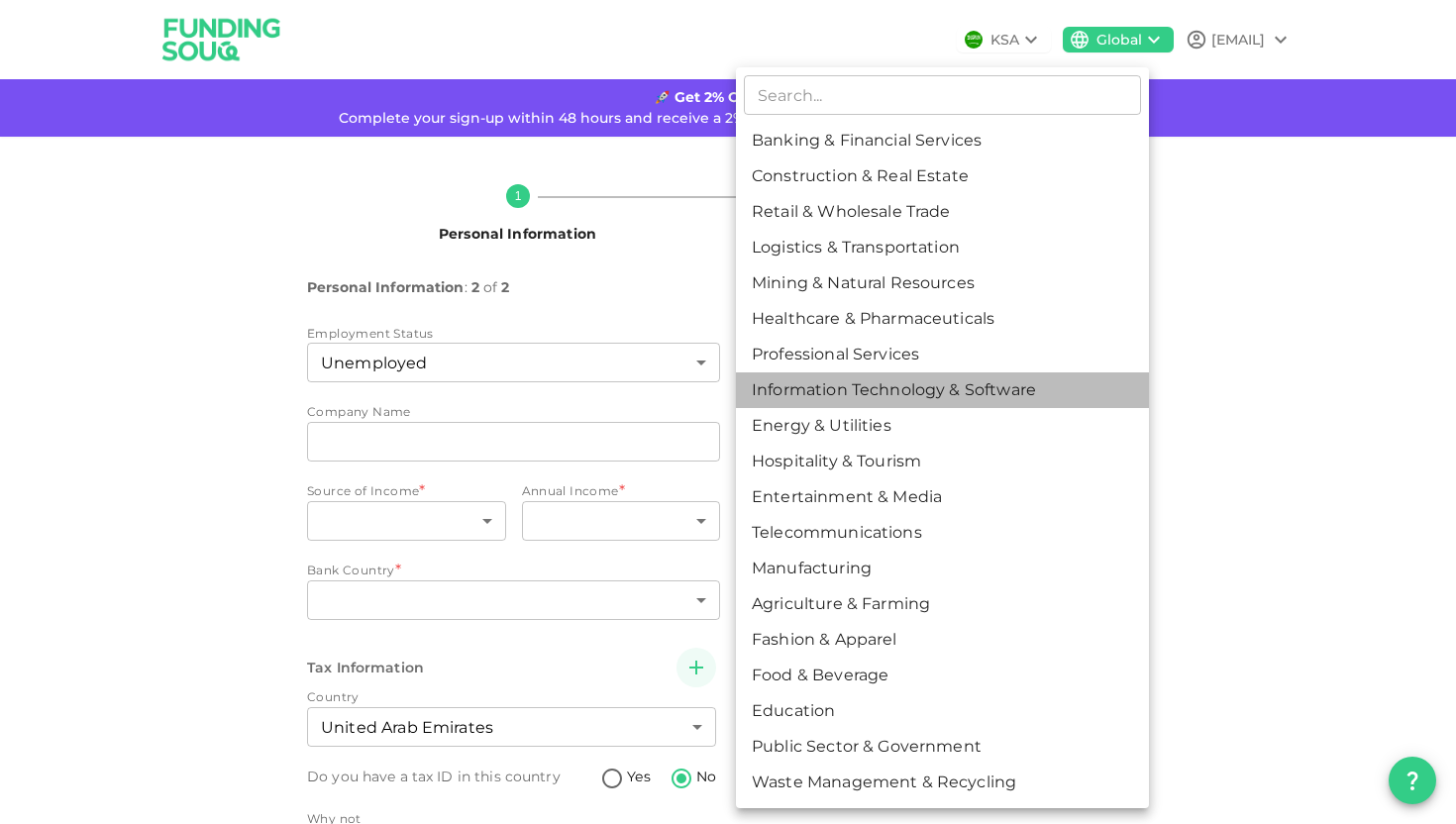 type on "8" 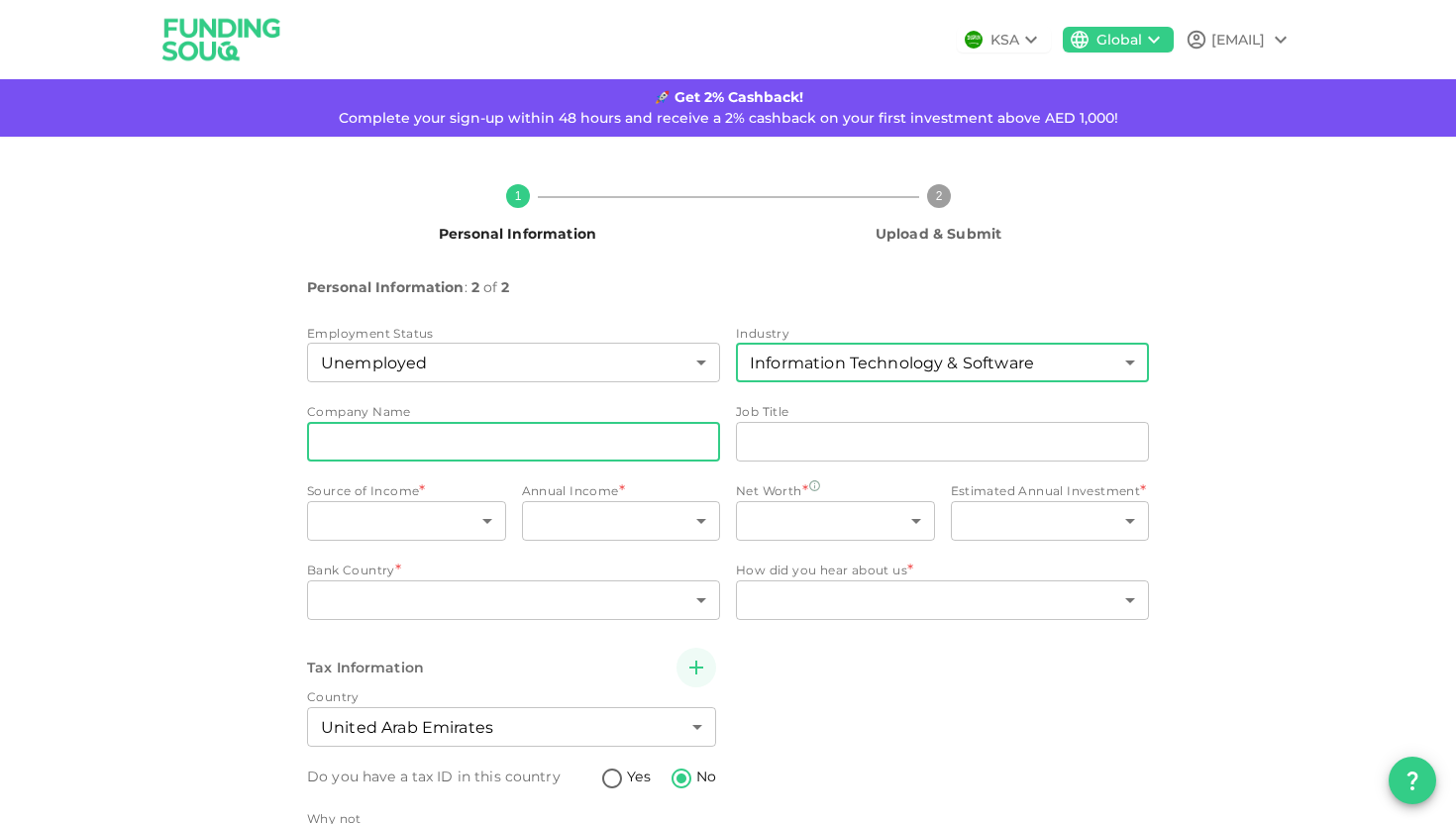 click on "companyName" at bounding box center (513, 442) 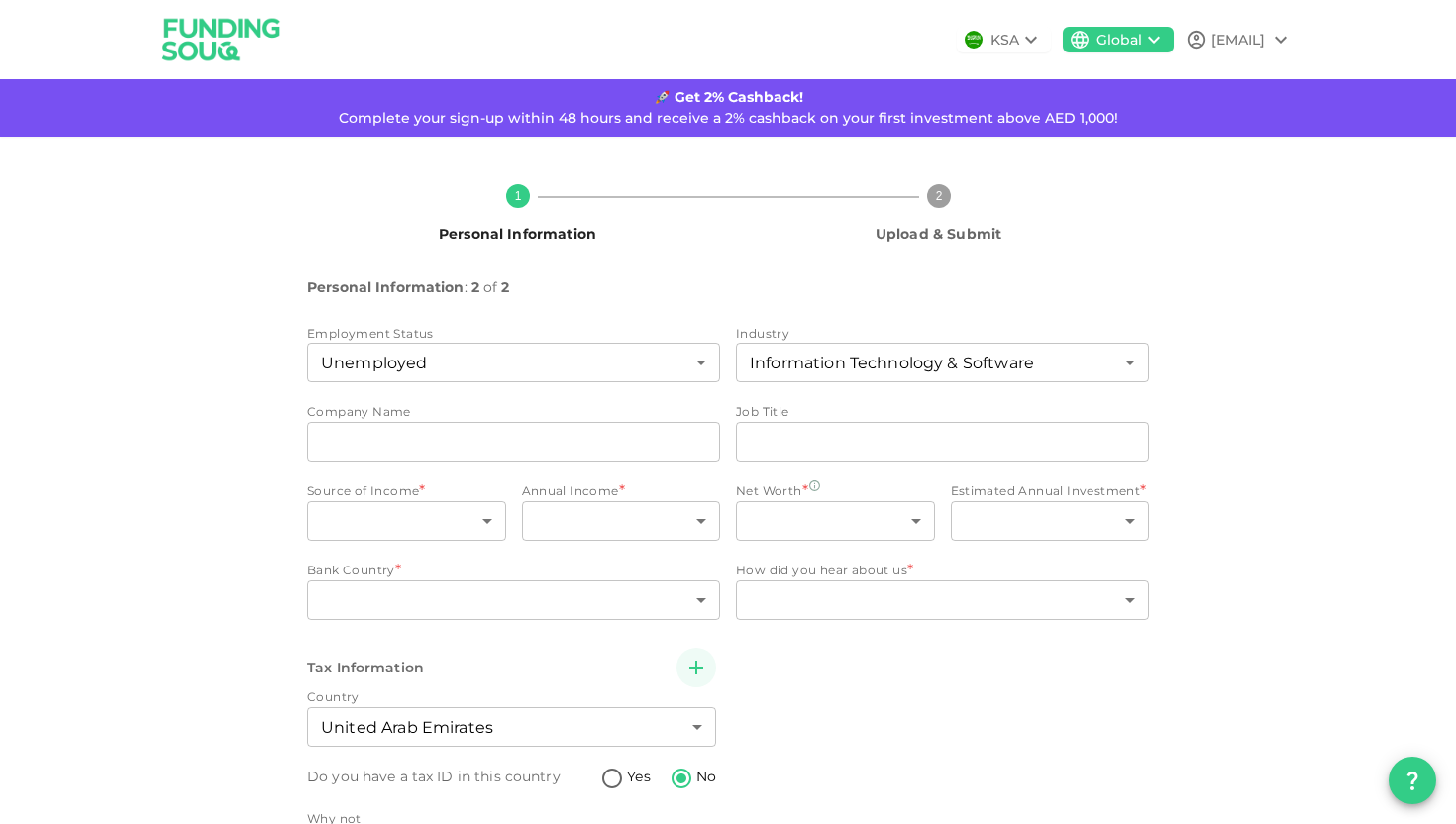 click on "1 Personal Information 2 Upload & Submit   Personal Information   :   2   of   2   Employment Status Unemployed 14 ​   Industry Information Technology & Software 8 ​   Company Name companyName companyName   Job Title jobTitle jobTitle   Source of Income * ​ ​   Annual Income * ​ ​   Net Worth * ​ ​   Estimated Annual Investment * ​ ​   Bank Country * ​ ​   How did you hear about us * ​ ​   Tax Information   Country United Arab Emirates 2 ​ Do you have a tax ID in this country Yes No   Why not My country does not issue any tax-ID 1 ​ Back Next" at bounding box center [728, 546] 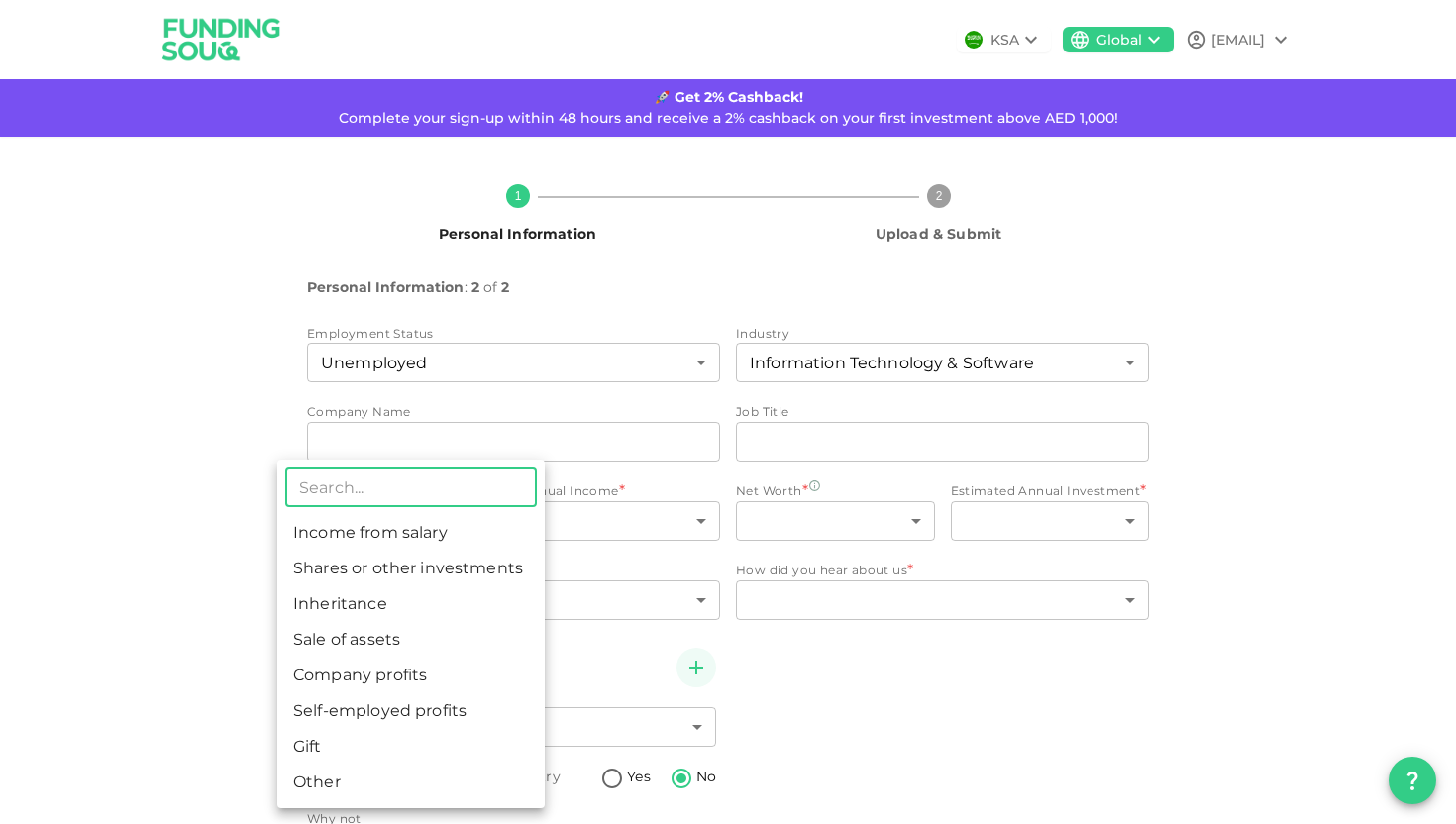 click on "[COMPANY] [FIRST] [EMAIL] 🚀 Get 2% Cashback! Complete your sign-up within 48 hours and receive a 2% cashback on your first investment above AED 1,000! 1 Personal Information 2 Upload & Submit Personal Information : 2 of 2 Employment Status Unemployed 14 ​ Industry Information Technology & Software 8 ​ Company Name companyName companyName Job Title jobTitle jobTitle Source of Income * ​ ​ Annual Income * ​ ​ Net Worth * ​ ​ Estimated Annual Investment * ​ ​ Bank Country * ​ ​ How did you hear about us * ​ ​ Tax Information Country United Arab Emirates 2 ​ Do you have a tax ID in this country Yes No Why not My country does not issue any tax-ID 1 ​ Back Next
​ Income from salary Shares or other investments Inheritance Sale of assets Company profits Self-employed profits Gift Other" at bounding box center (728, 412) 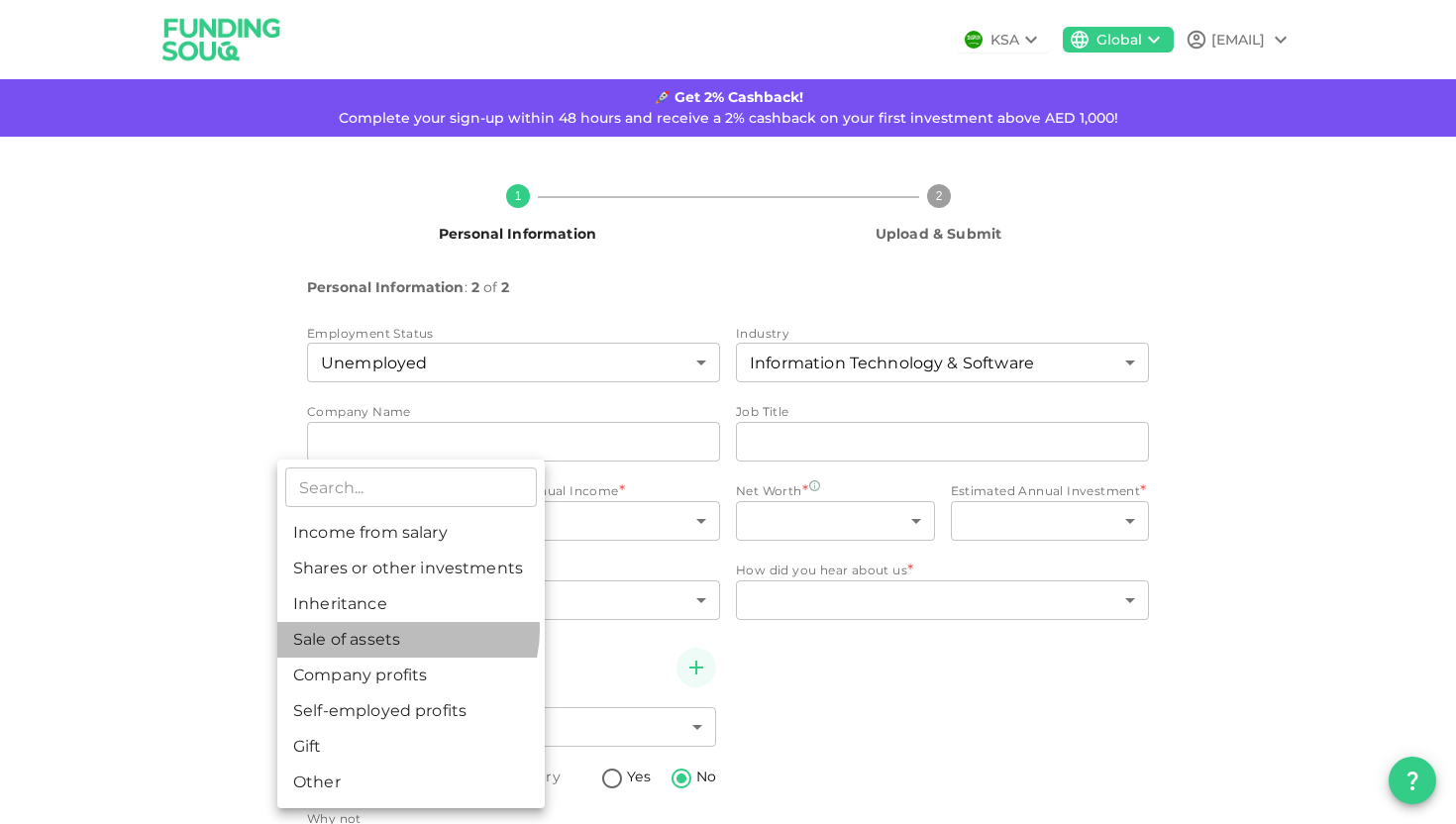 click on "Sale of assets" at bounding box center (411, 640) 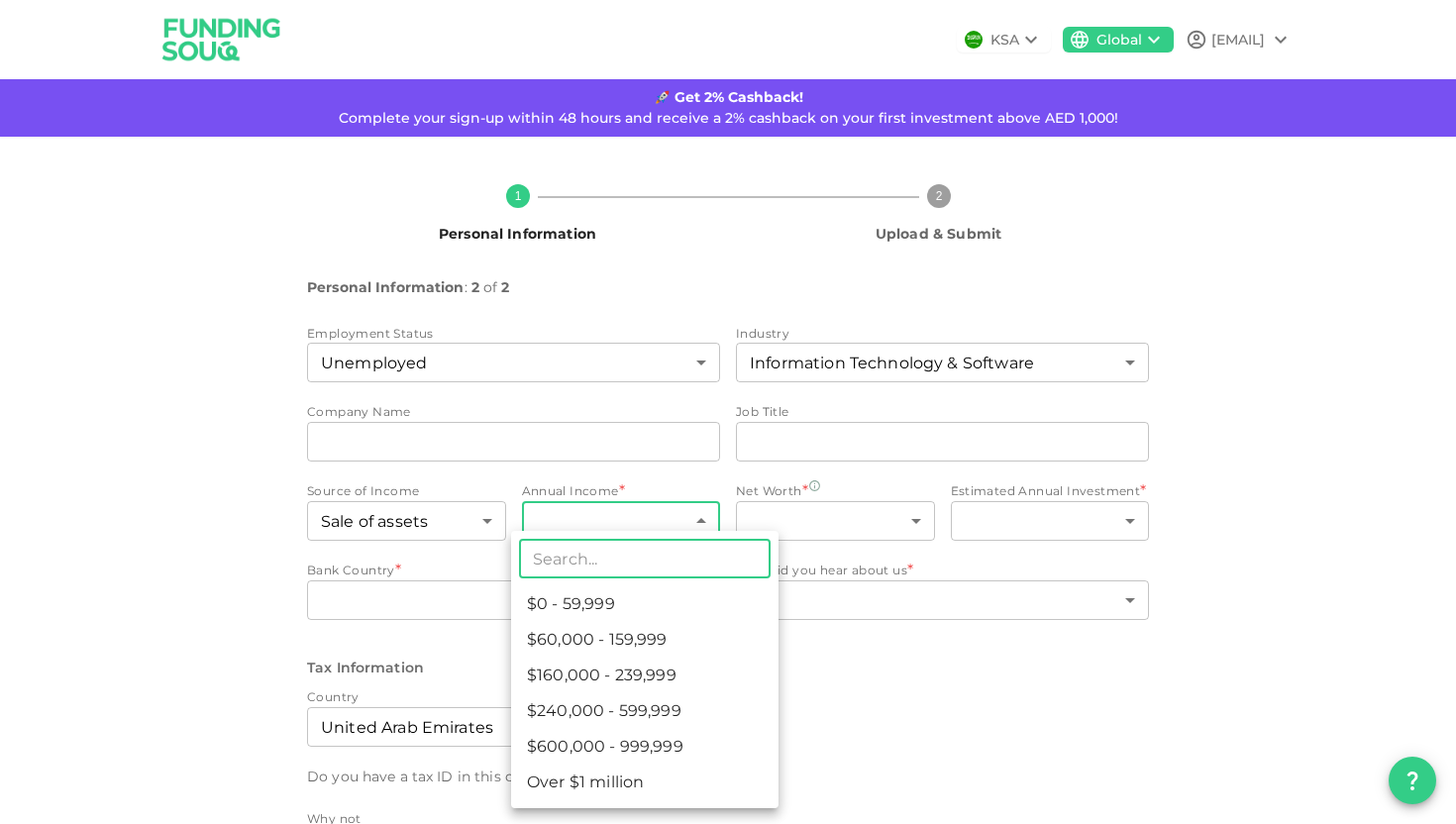 click on "[COMPANY] [FIRST] [EMAIL] 🚀 Get 2% Cashback! Complete your sign-up within 48 hours and receive a 2% cashback on your first investment above AED 1,000! 1 Personal Information 2 Upload & Submit Personal Information : 2 of 2 Employment Status Unemployed 14 ​ Industry Information Technology & Software 8 ​ Company Name companyName companyName Job Title jobTitle jobTitle Source of Income Sale of assets 4 ​ Annual Income * ​ ​ Net Worth * ​ ​ Estimated Annual Investment * ​ ​ Bank Country * ​ ​ How did you hear about us * ​ ​ Tax Information Country United Arab Emirates 2 ​ Do you have a tax ID in this country Yes No Why not My country does not issue any tax-ID 1 ​ Back Next
​ $0 - 59,999 $60,000 - 159,999 $160,000 - 239,999 $240,000 - 599,999 $600,000 - 999,999 Over $1 million" at bounding box center [728, 412] 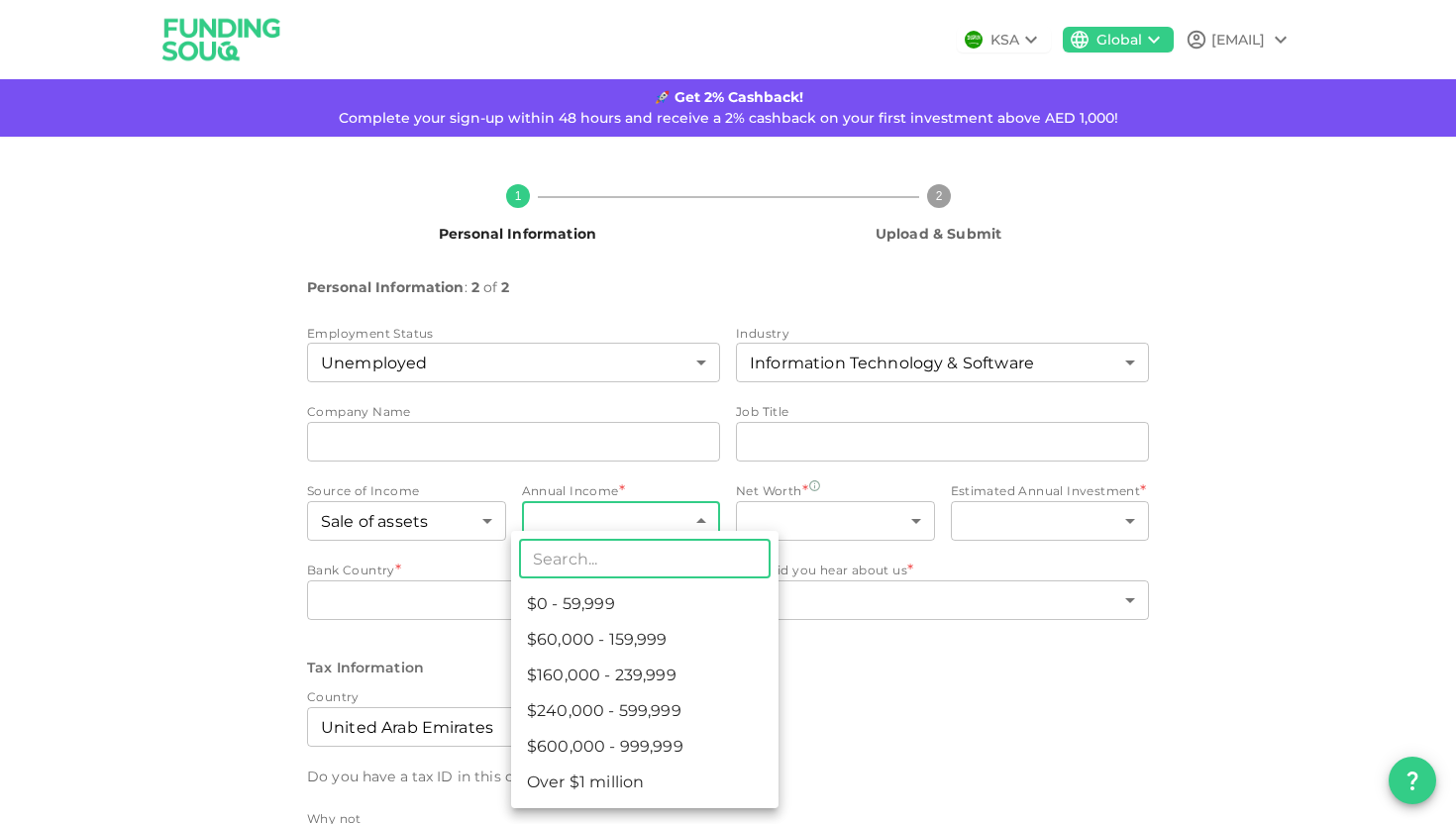 click on "$240,000 - 599,999" at bounding box center (645, 711) 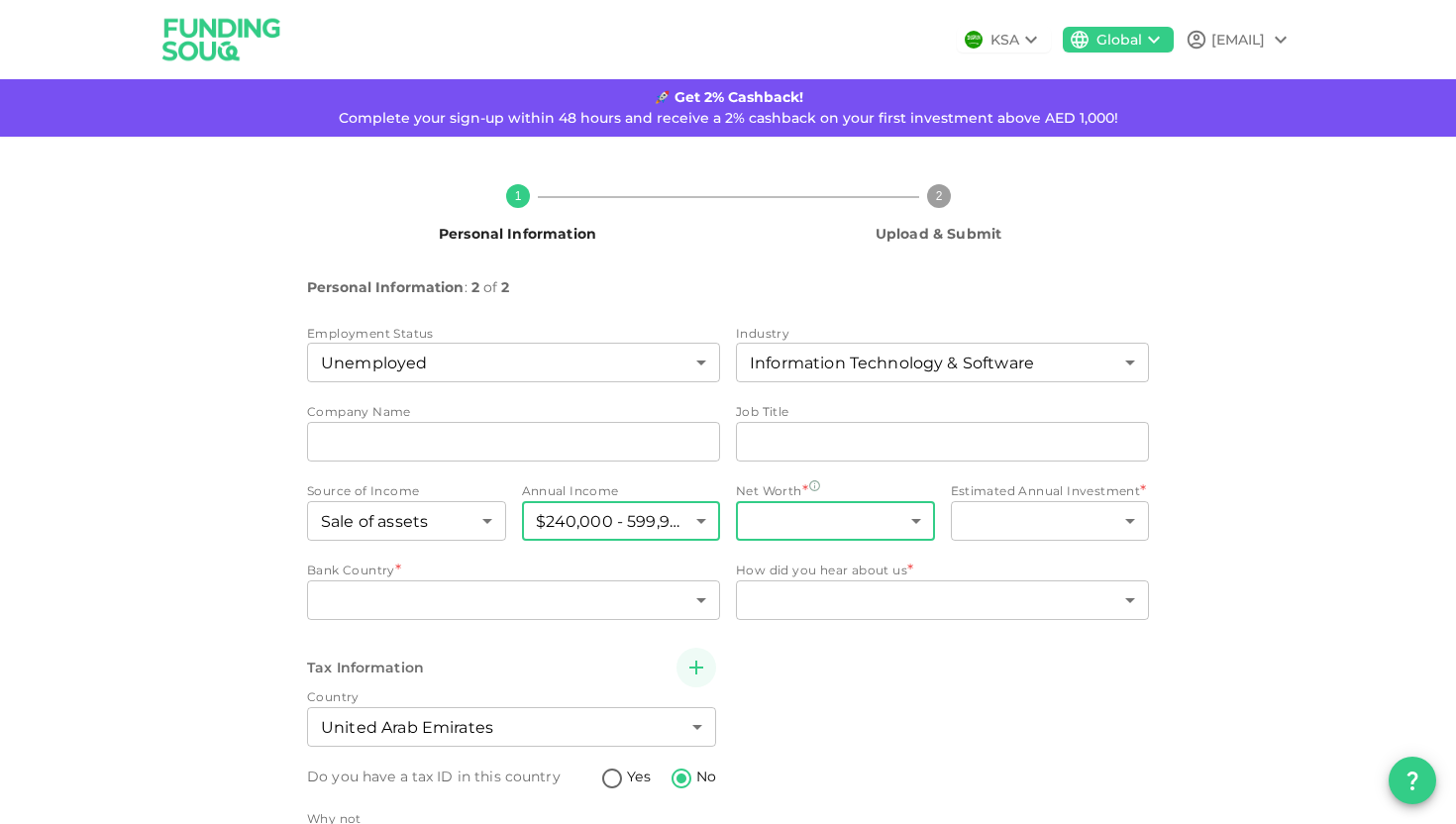 click on "[COMPANY] [FIRST] [EMAIL] 🚀 Get 2% Cashback! Complete your sign-up within 48 hours and receive a 2% cashback on your first investment above AED 1,000! 1 Personal Information 2 Upload & Submit Personal Information : 2 of 2 Employment Status Unemployed 14 ​ Industry Information Technology & Software 8 ​ Company Name companyName companyName Job Title jobTitle jobTitle Source of Income Sale of assets 4 ​ Annual Income * ​ ​ Net Worth * ​ ​ Estimated Annual Investment * ​ ​ Bank Country * ​ ​ How did you hear about us * ​ ​ Tax Information Country United Arab Emirates 2 ​ Do you have a tax ID in this country Yes No Why not My country does not issue any tax-ID 1 ​ Back Next" at bounding box center (728, 412) 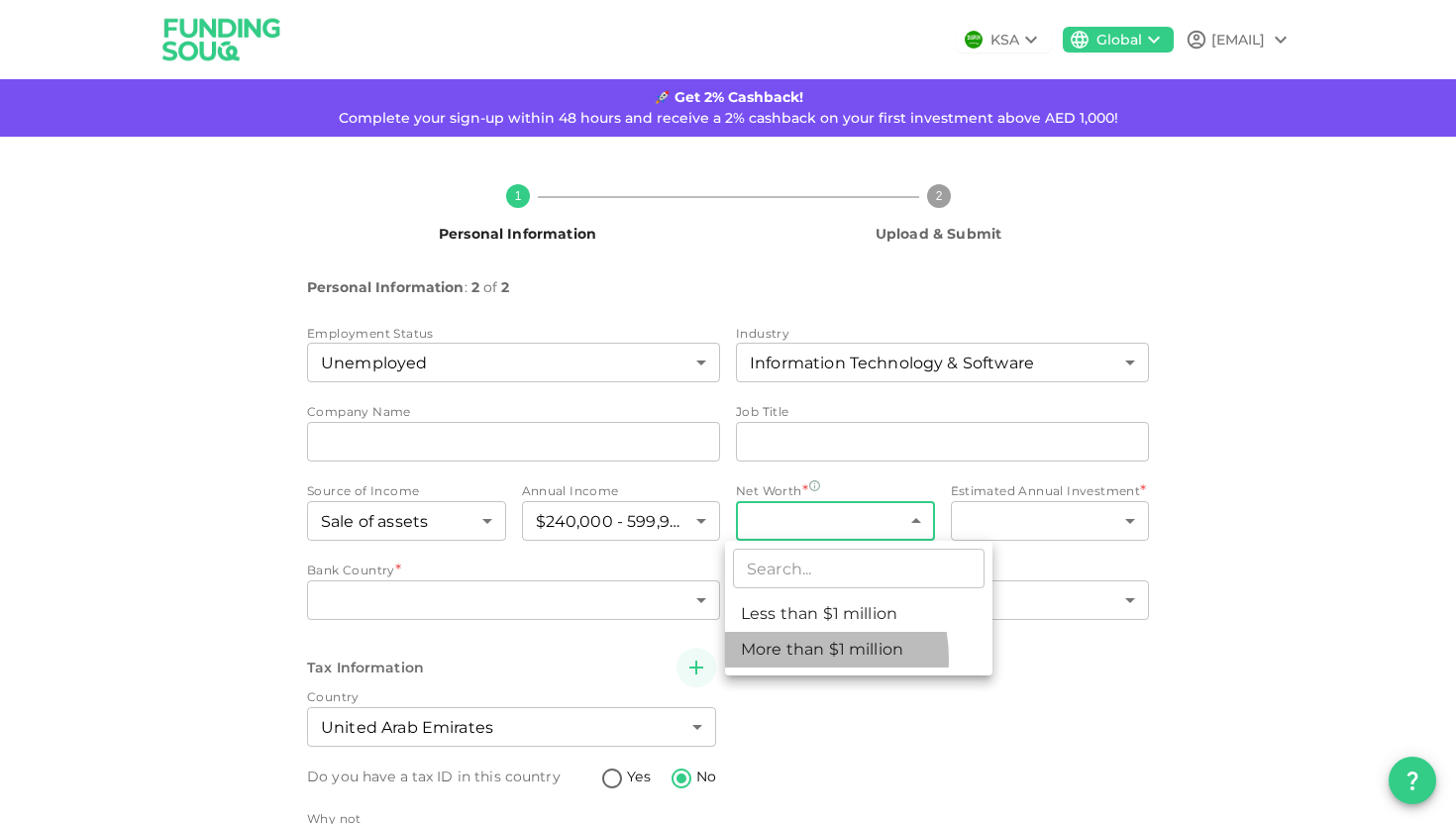 click on "More than $1 million" at bounding box center [859, 650] 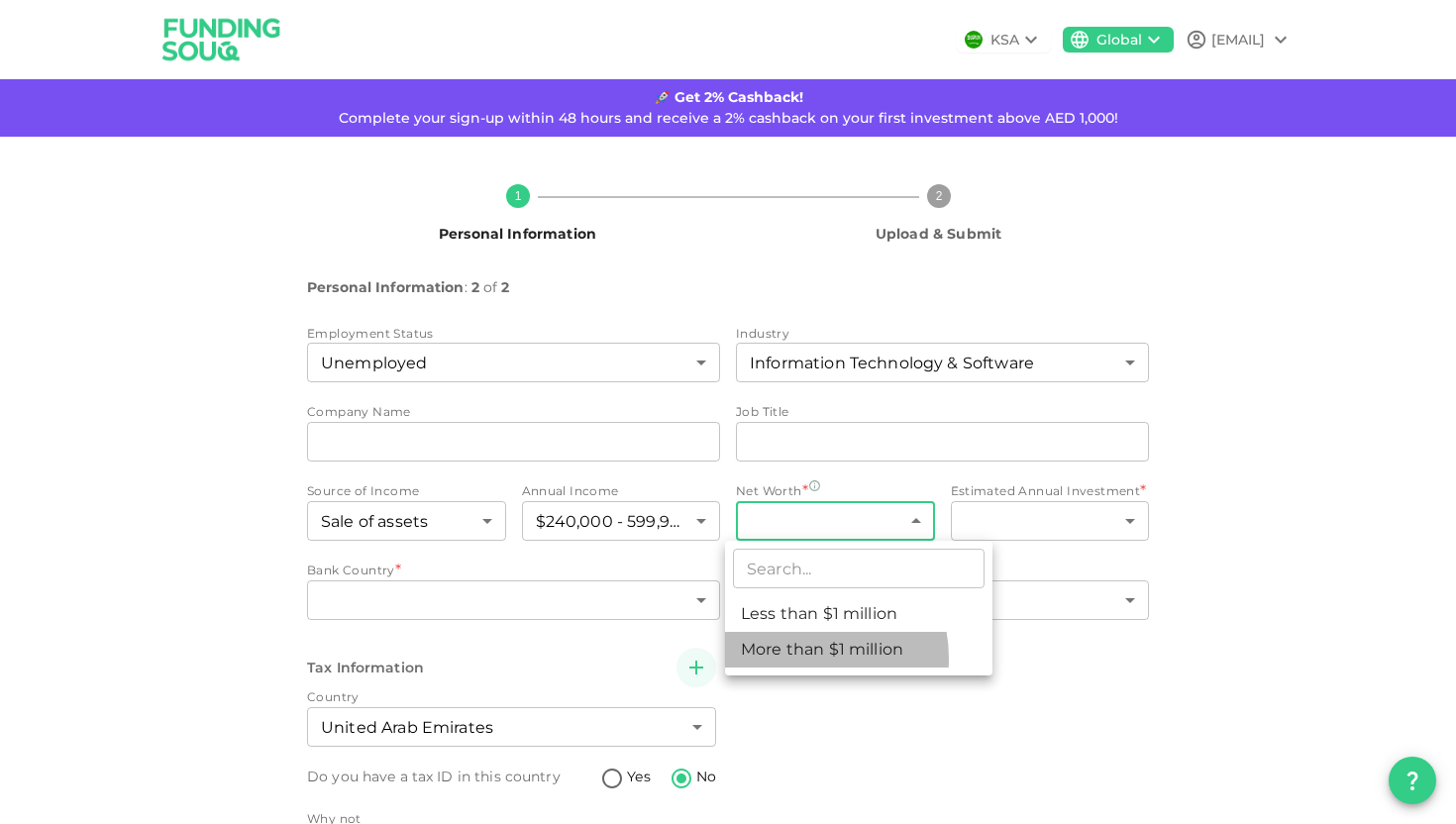 type on "2" 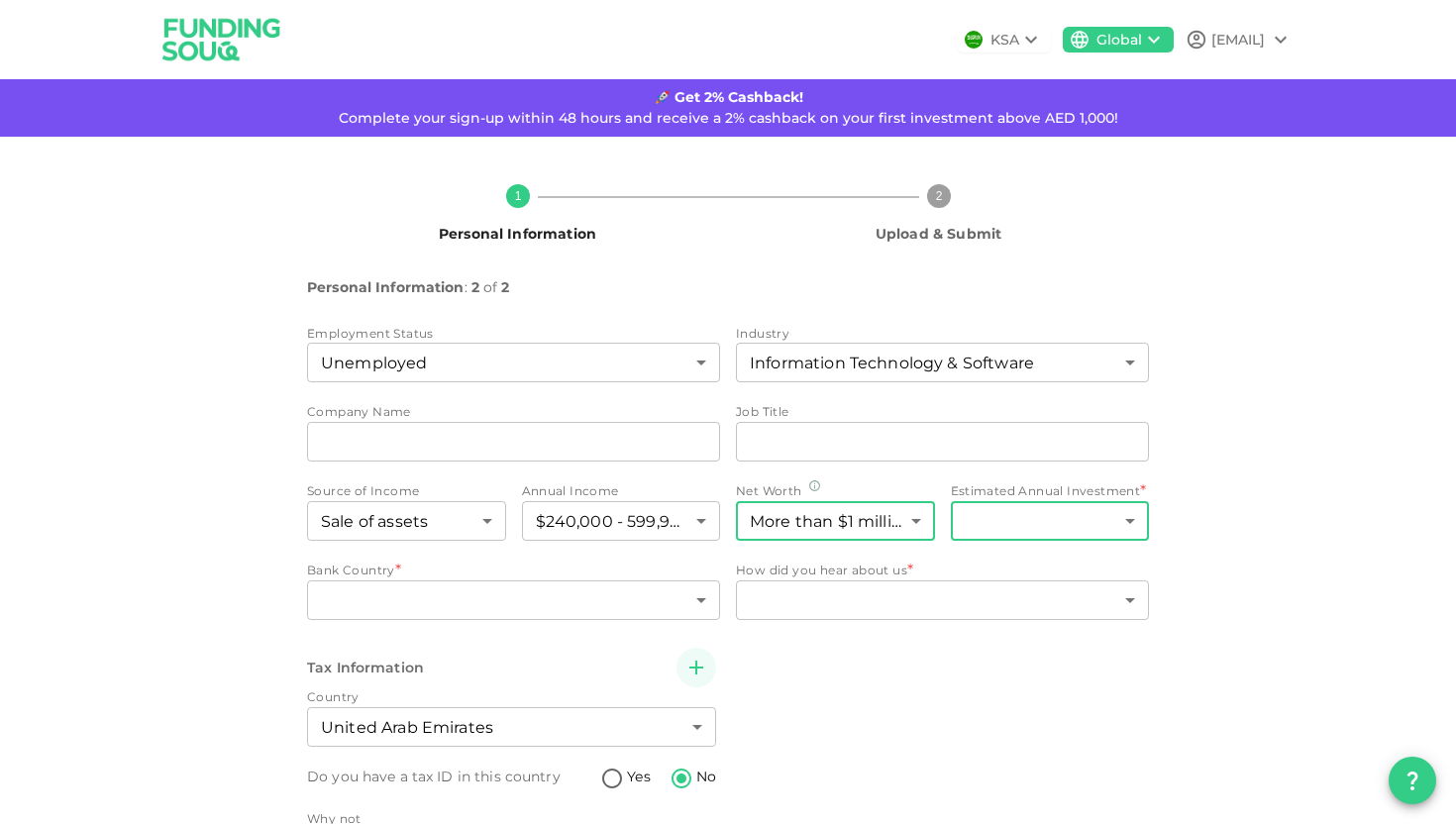 click on "[COMPANY] [FIRST] [EMAIL] 🚀 Get 2% Cashback! Complete your sign-up within 48 hours and receive a 2% cashback on your first investment above AED 1,000! 1 Personal Information 2 Upload & Submit Personal Information : 2 of 2 Employment Status Unemployed 14 ​ Industry Information Technology & Software 8 ​ Company Name companyName companyName Job Title jobTitle jobTitle Source of Income Sale of assets 4 ​ Annual Income * ​ ​ Net Worth * ​ ​ Estimated Annual Investment * ​ ​ Bank Country * ​ ​ How did you hear about us * ​ ​ Tax Information Country United Arab Emirates 2 ​ Do you have a tax ID in this country Yes No Why not My country does not issue any tax-ID 1 ​ Back Next" at bounding box center (728, 412) 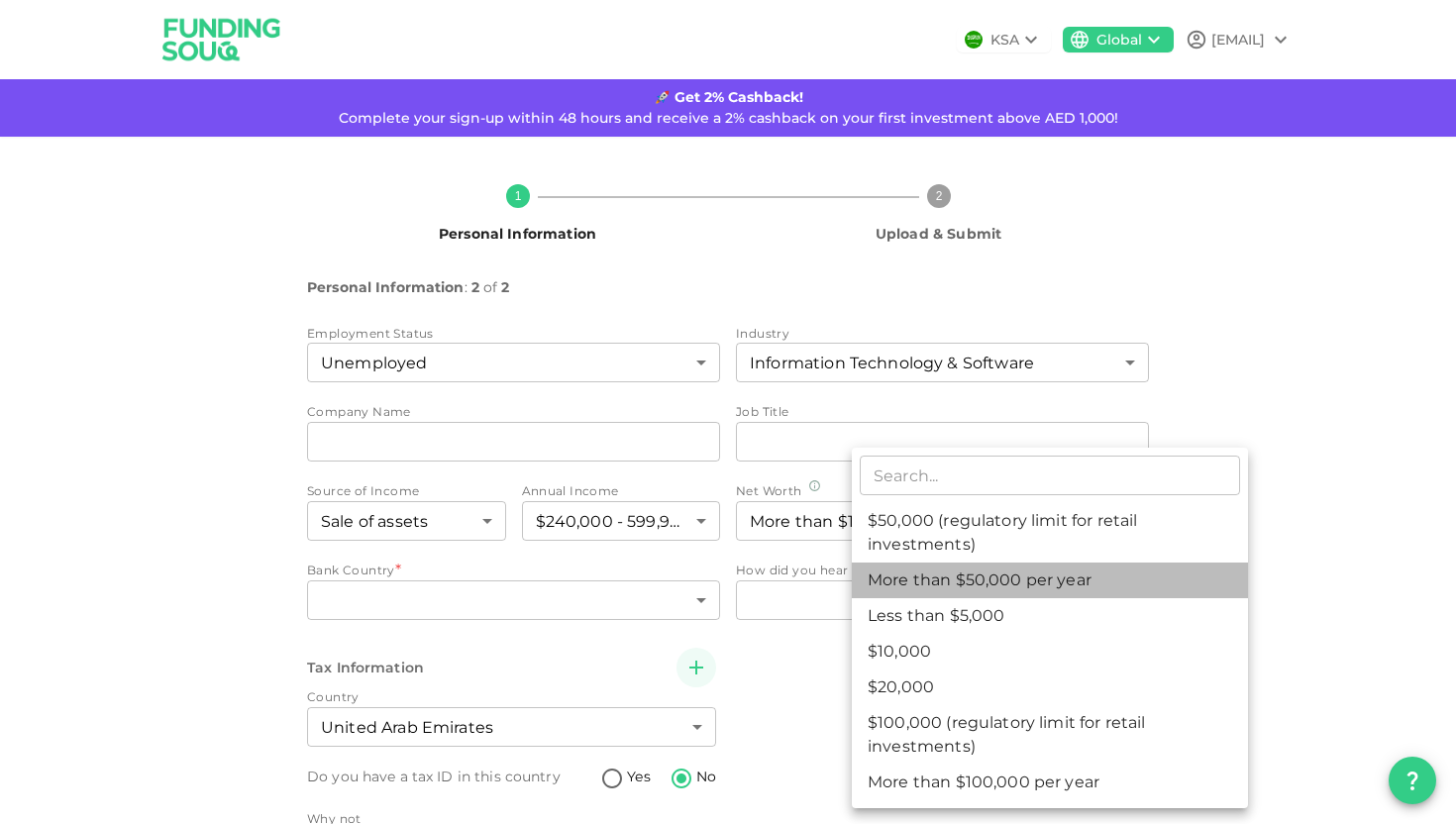 click on "More than $50,000 per year" at bounding box center [1050, 580] 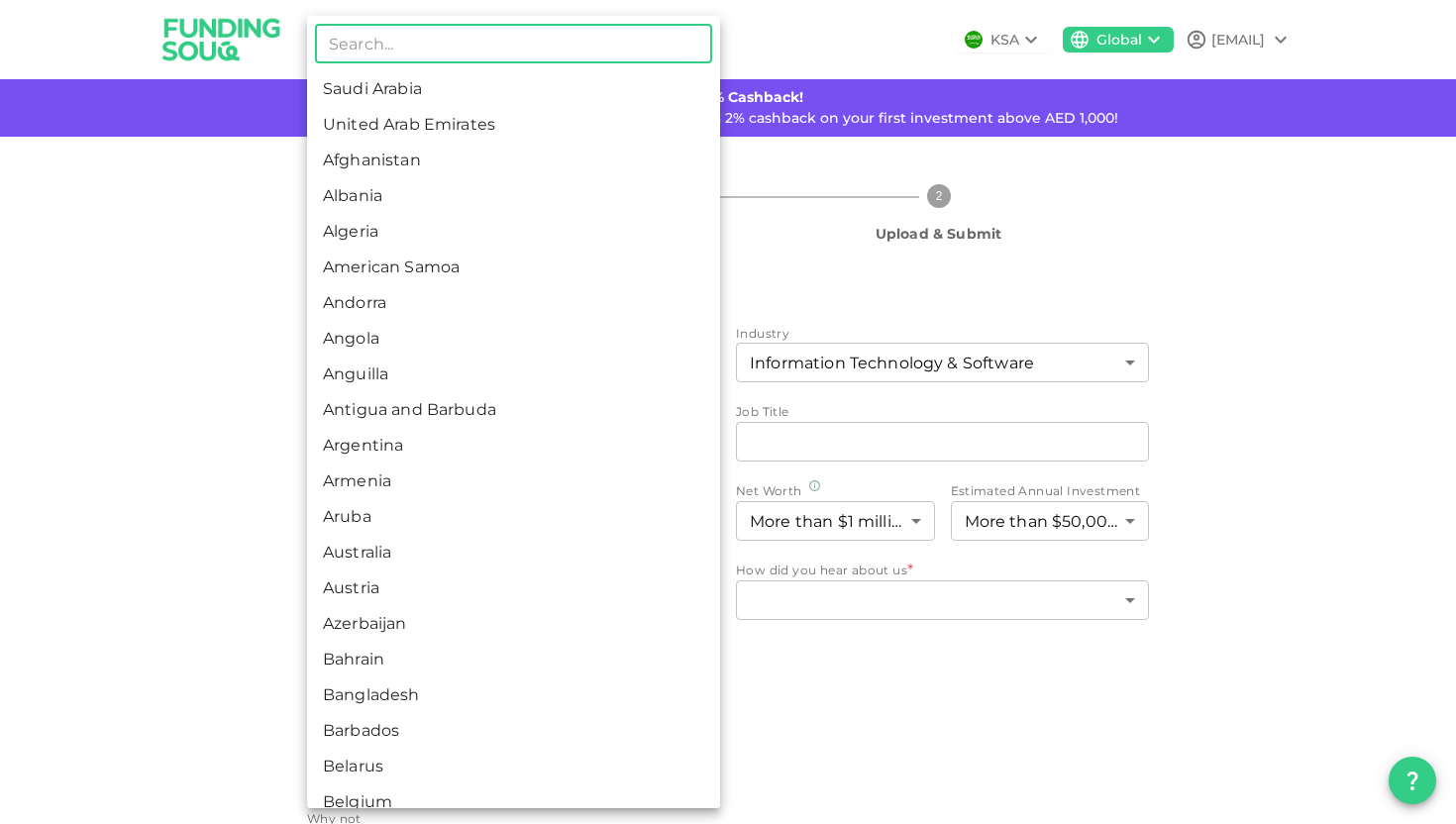 click on "[COMPANY] [FIRST] [EMAIL] 🚀 Get 2% Cashback! Complete your sign-up within 48 hours and receive a 2% cashback on your first investment above AED 1,000! 1 Personal Information 2 Upload & Submit Personal Information : 2 of 2 Employment Status Unemployed 14 ​ Industry Information Technology & Software 8 ​ Company Name companyName companyName Job Title jobTitle jobTitle Source of Income Sale of assets 4 ​ Annual Income $240,000 - 599,999 4 ​ Net Worth More than $1 million 2 ​ Estimated Annual Investment More than $50,000 per year 5 ​ Bank Country * ​ ​ How did you hear about us * ​ ​ Tax Information Country United Arab Emirates 2 ​ Do you have a tax ID in this country Yes No Why not My country does not issue any tax-ID 1 ​ Back Next
​ Saudi Arabia United Arab Emirates Afghanistan Albania Algeria American Samoa Andorra Angola Anguilla Antigua and Barbuda Argentina Armenia Aruba Australia Austria Azerbaijan Bahrain Bangladesh" at bounding box center [728, 412] 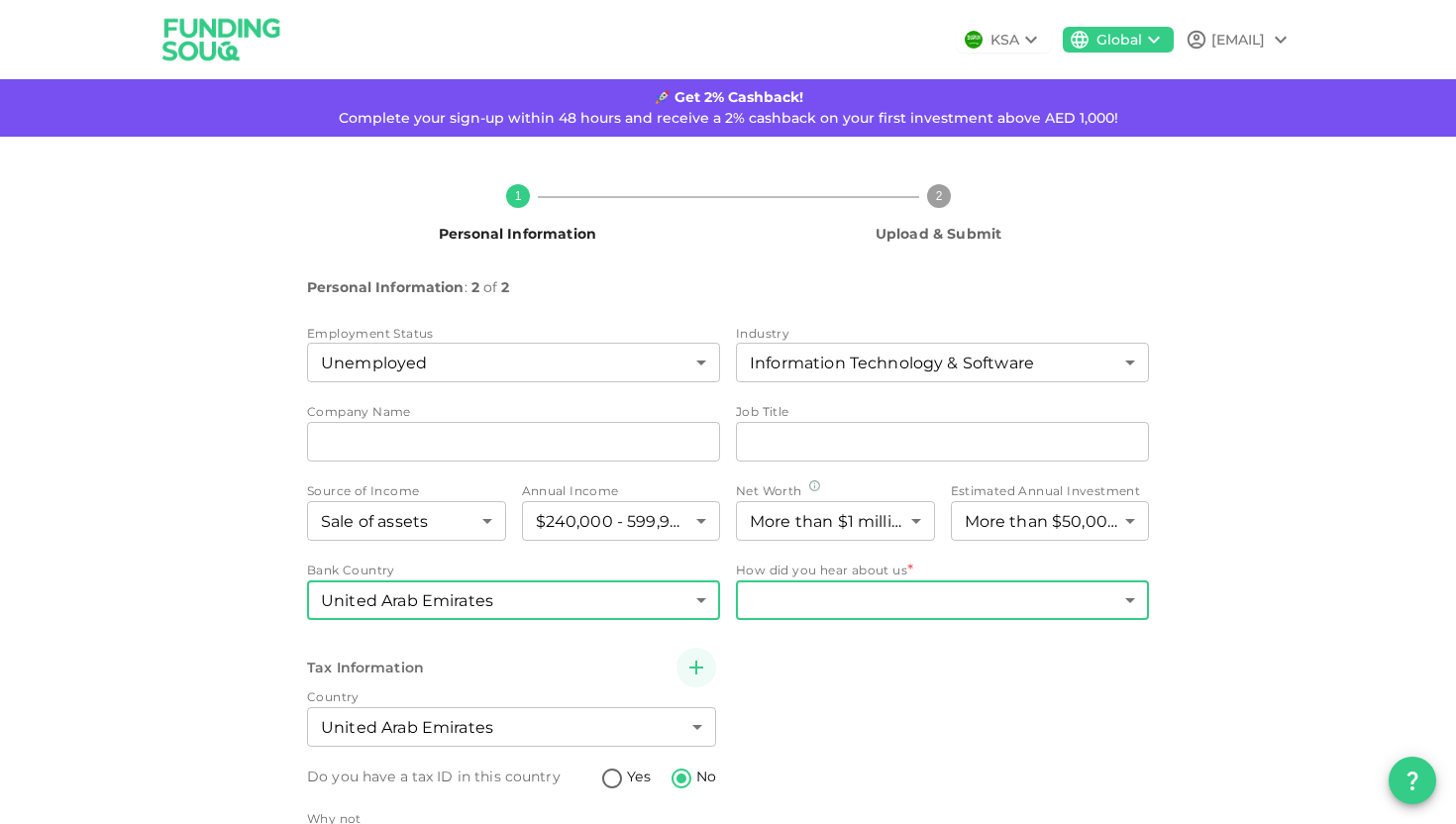 click on "[COMPANY] [FIRST] [EMAIL] 🚀 Get 2% Cashback! Complete your sign-up within 48 hours and receive a 2% cashback on your first investment above AED 1,000! 1 Personal Information 2 Upload & Submit Personal Information : 2 of 2 Employment Status Unemployed 14 ​ Industry Information Technology & Software 8 ​ Company Name companyName companyName Job Title jobTitle jobTitle Source of Income Sale of assets 4 ​ Annual Income $240,000 - 599,999 4 ​ Net Worth More than $1 million 2 ​ Estimated Annual Investment More than $50,000 per year 5 ​ Bank Country United Arab Emirates 2 ​ How did you hear about us * ​ ​ Tax Information Country United Arab Emirates 2 ​ Do you have a tax ID in this country Yes No Why not My country does not issue any tax-ID 1 ​ Back Next" at bounding box center [728, 412] 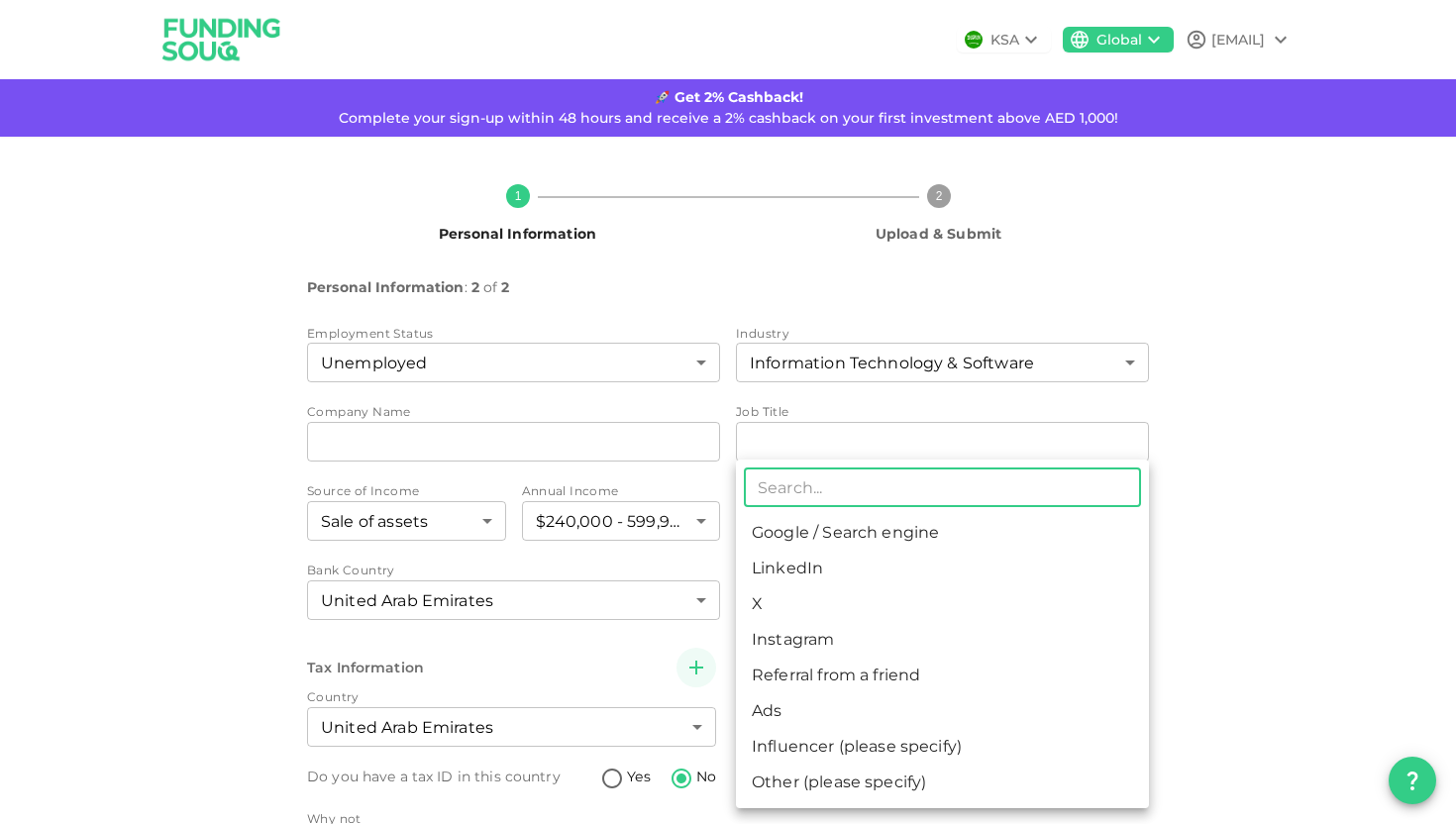 click on "Google / Search engine" at bounding box center (942, 533) 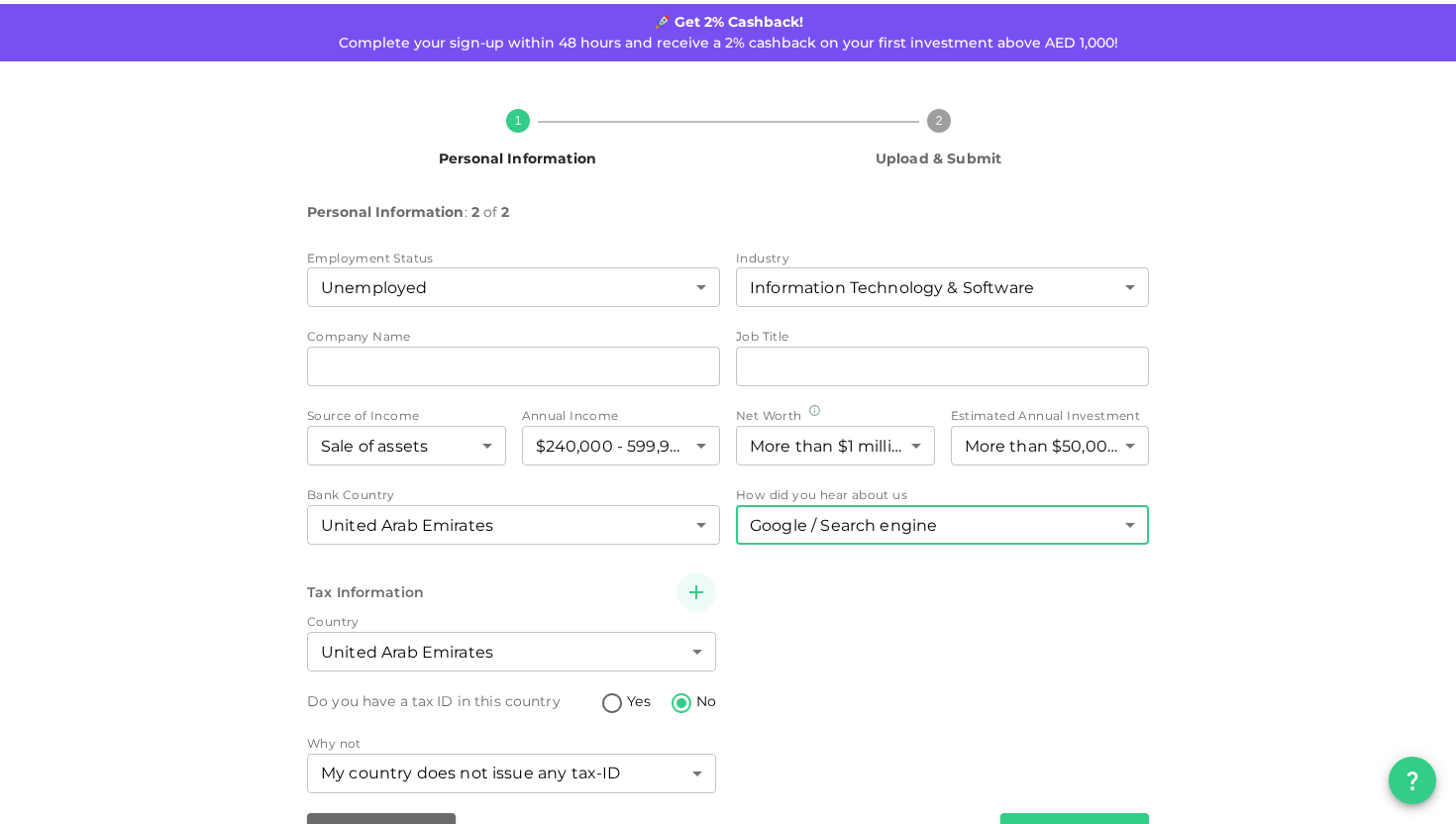 scroll, scrollTop: 132, scrollLeft: 0, axis: vertical 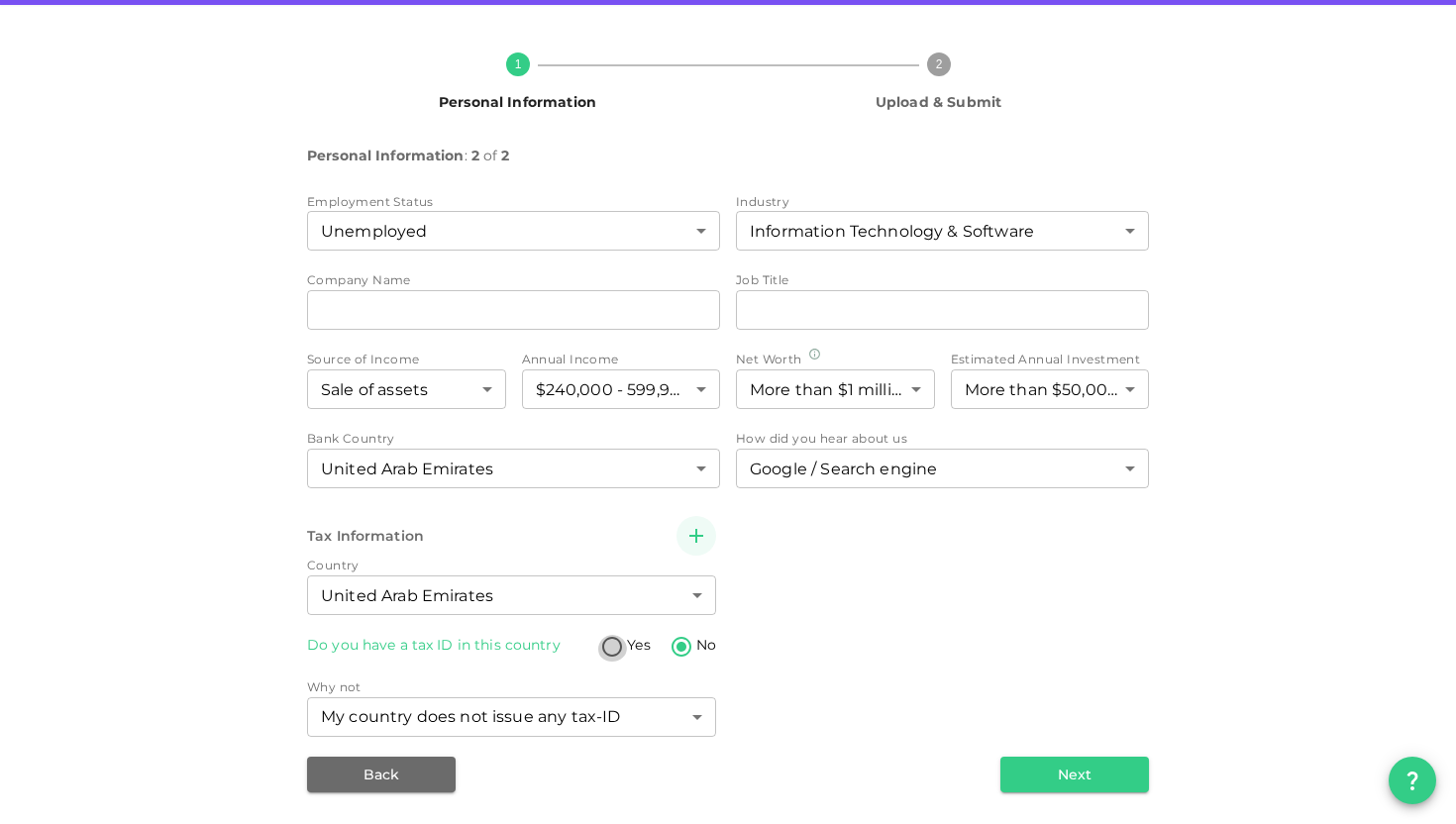 click on "Yes" at bounding box center (612, 648) 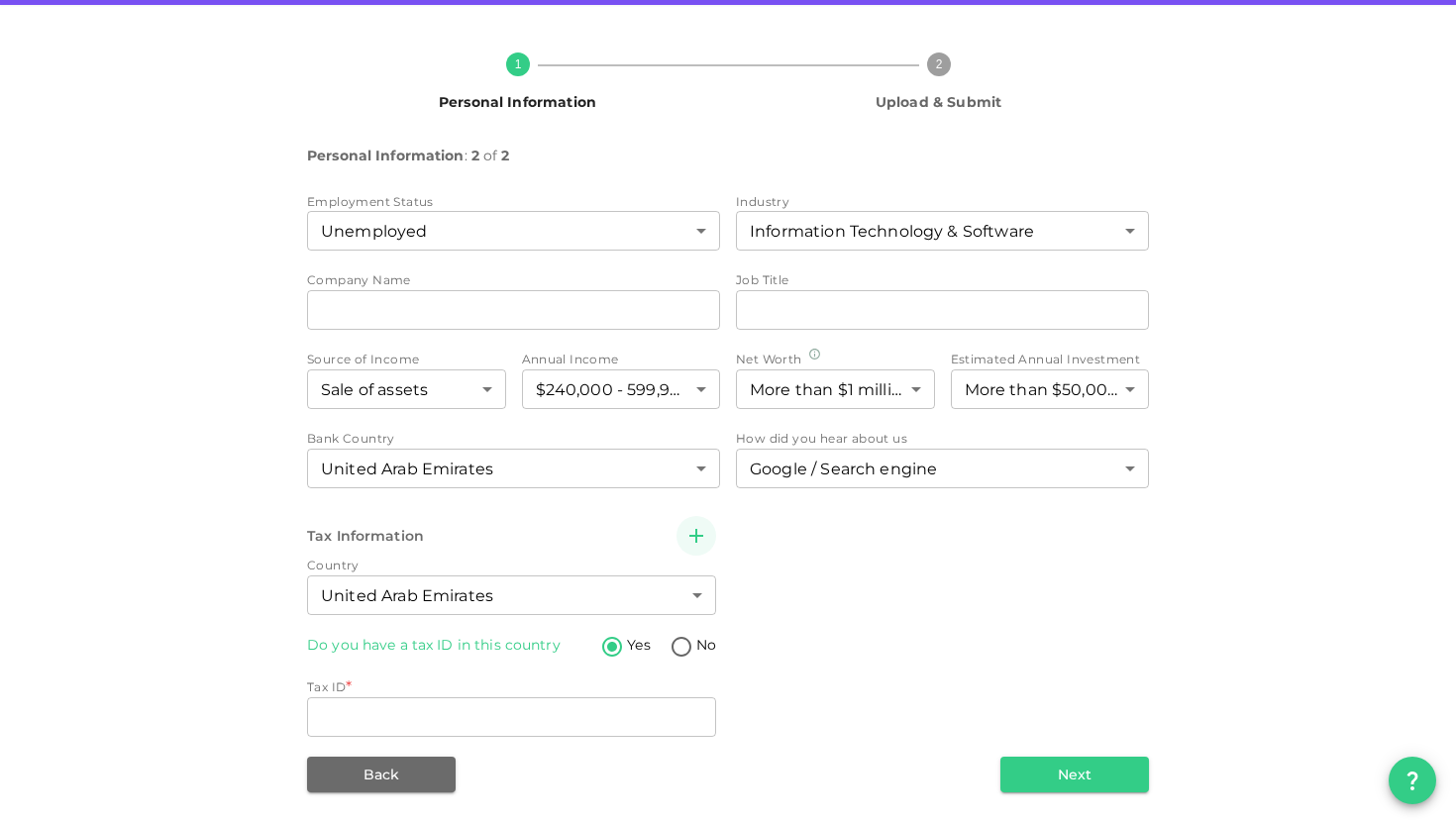 click on "No" at bounding box center (681, 648) 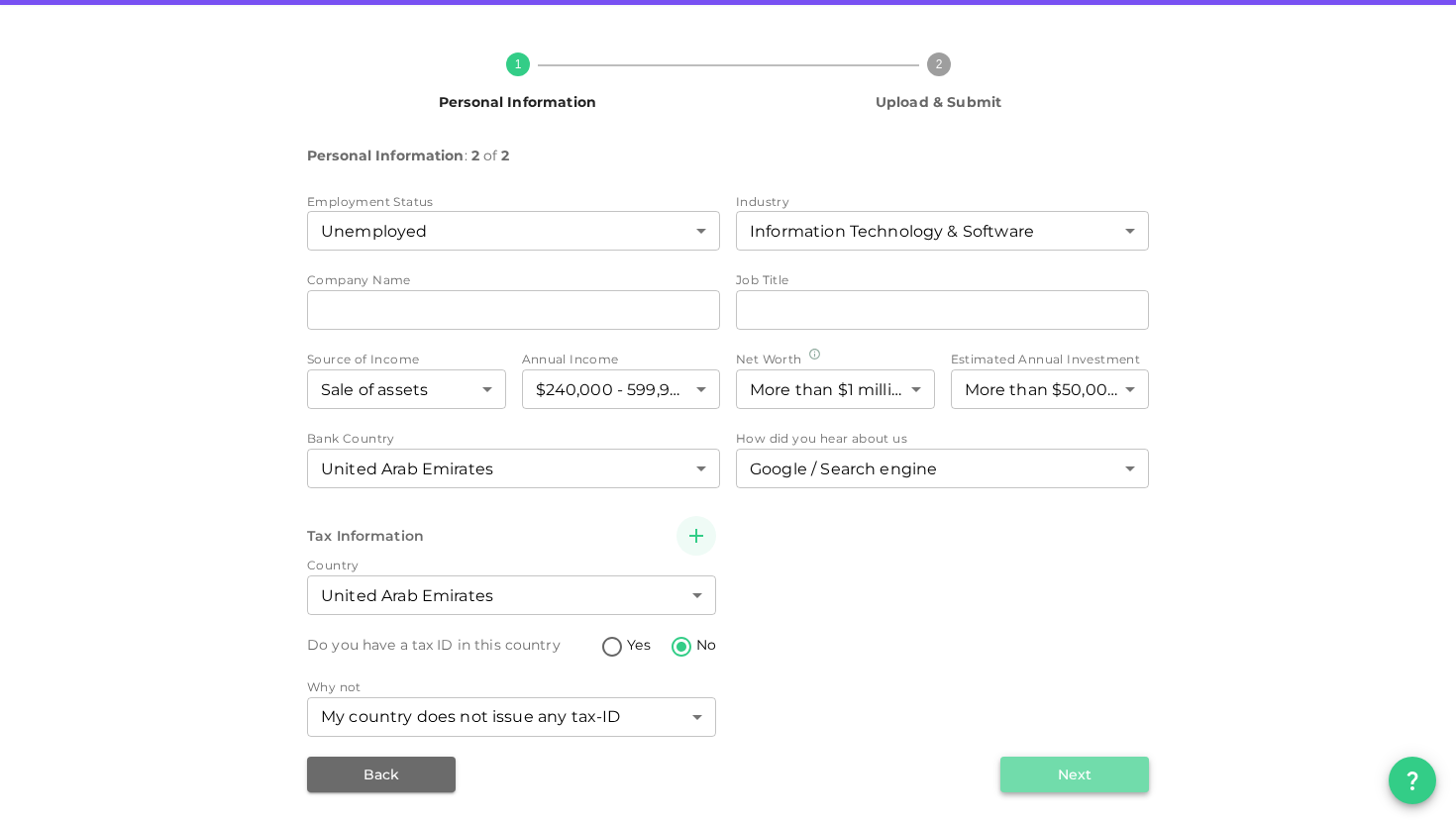 click on "Next" at bounding box center (1075, 774) 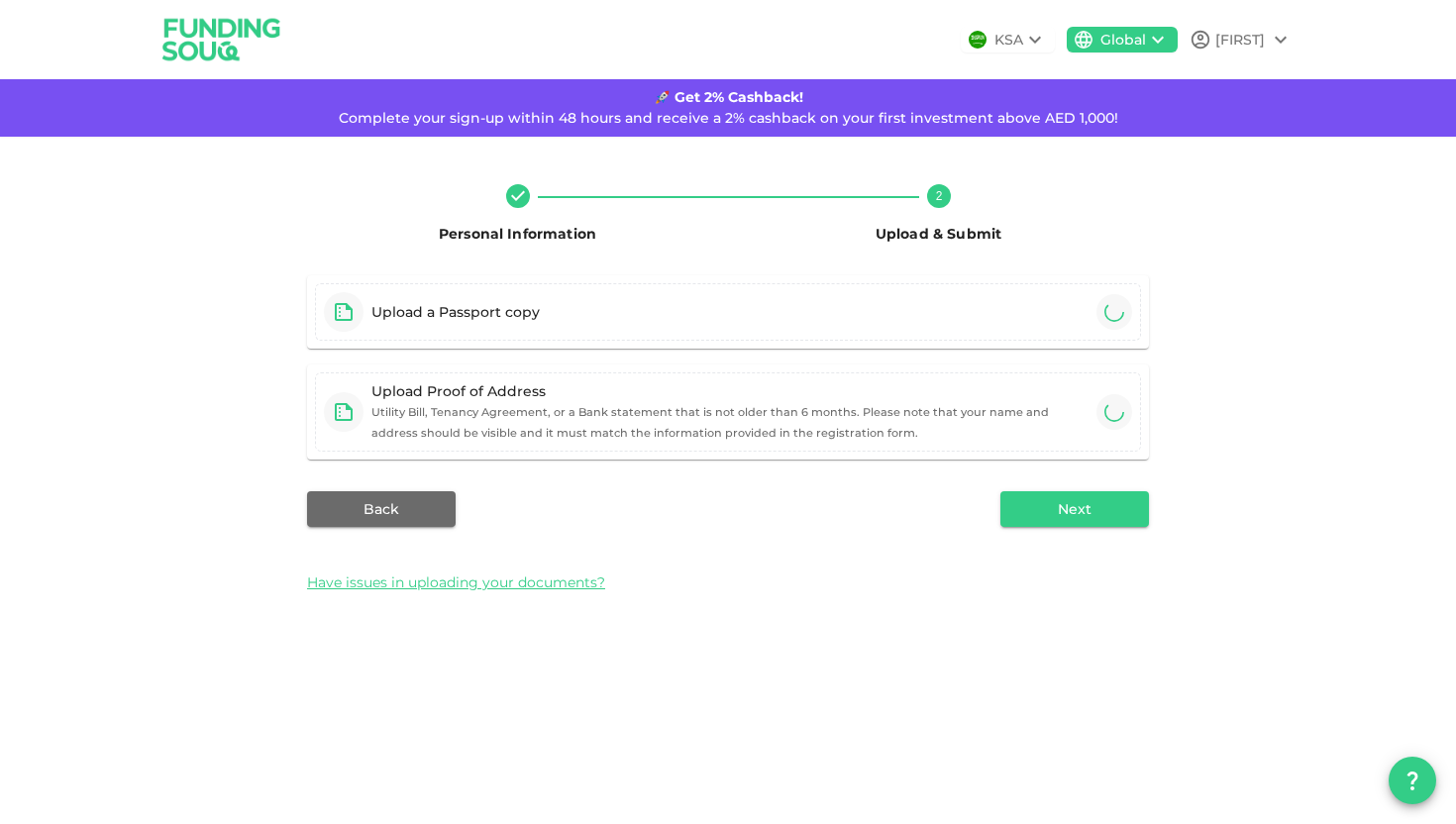 scroll, scrollTop: 0, scrollLeft: 0, axis: both 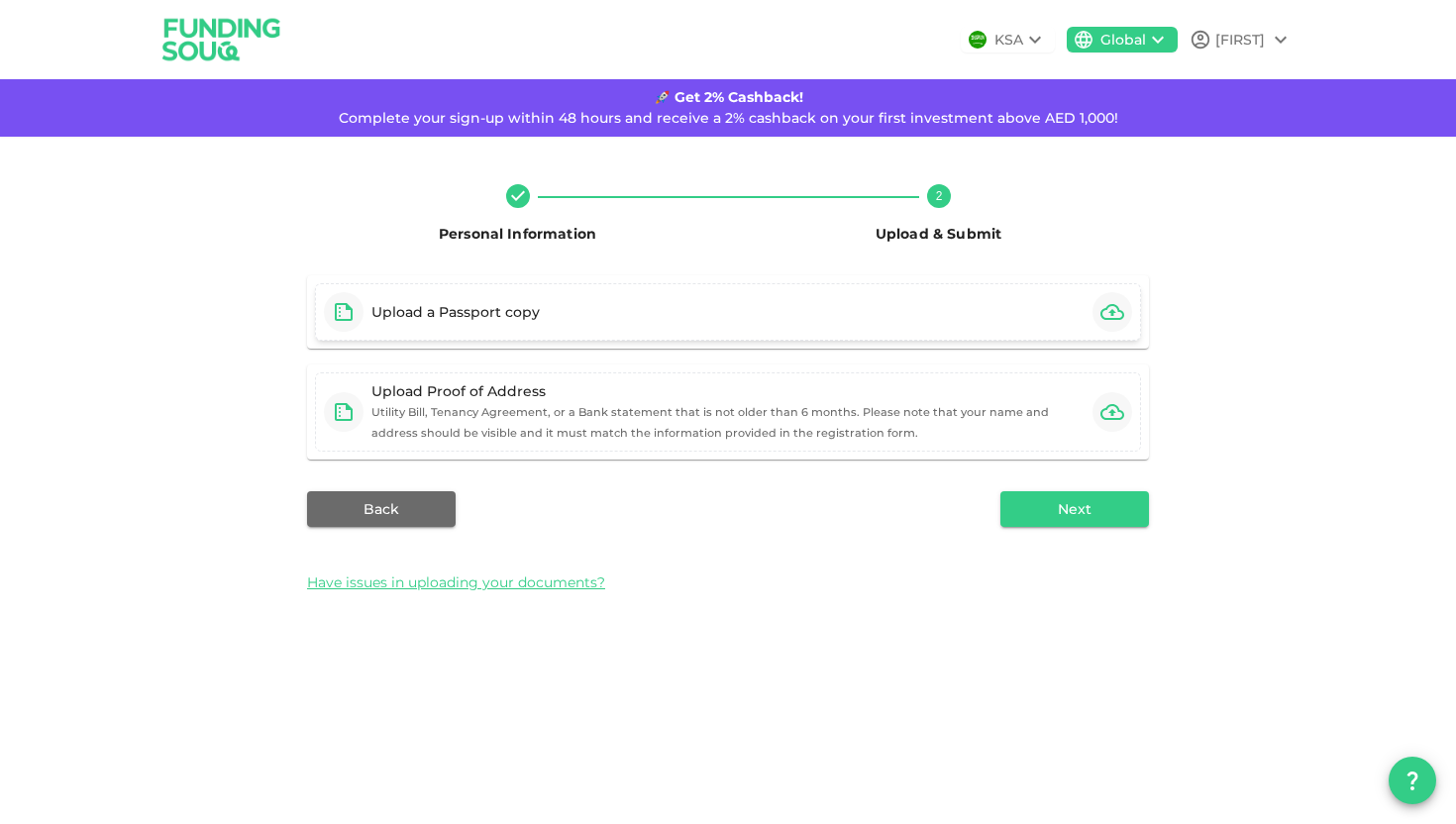 click 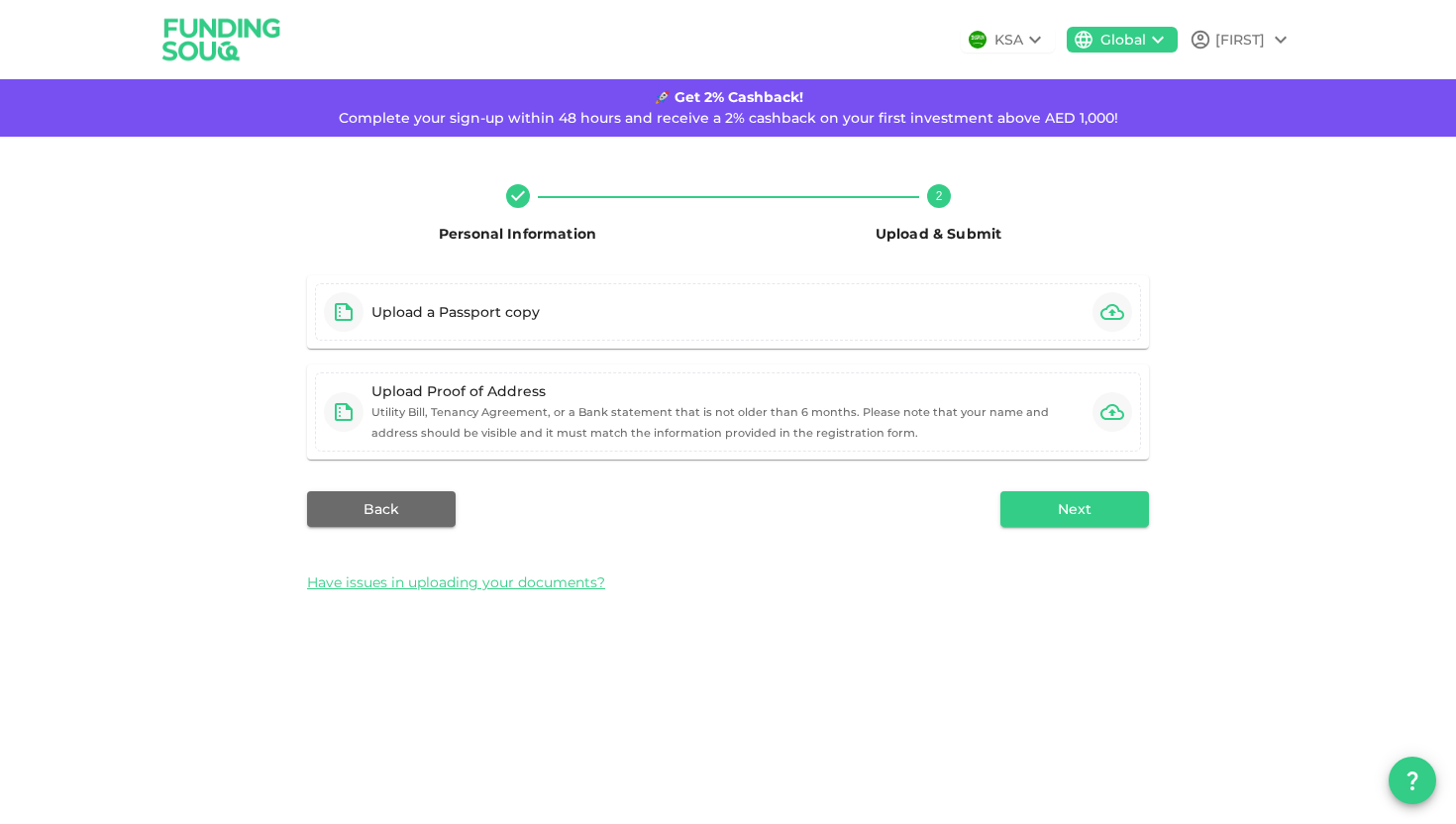 click on "Personal Information 2 Upload & Submit Upload a Passport copy Upload Proof of Address Utility Bill, Tenancy Agreement, or a Bank statement that is not older than 6 months. Please note that your name and address should be visible and it must match the information provided in the registration form. Back Next Have issues in uploading your documents? FIX 1: Remove Chrome Permissions Click on the Apple menu on your Mac and select System Preferences. Select Security & Privacy and click on Privacy. Select Files and Folders from the left menu bar. Scroll to Chrome and uncheck the Downloads folder permission. Launch Chrome on your macOS and check if the issue of being unable to upload files has been fixed or not. FIX 2: Add Chrome to Full Disk Access Click on the Apple menu on your Mac and select System Preferences. Select Security & Privacy and click on Privacy. Click on the Lock icon at the bottom left. Select Full Disk Access, click +, and select Applications. Finally, add Google Chrome to this list." at bounding box center [728, 387] 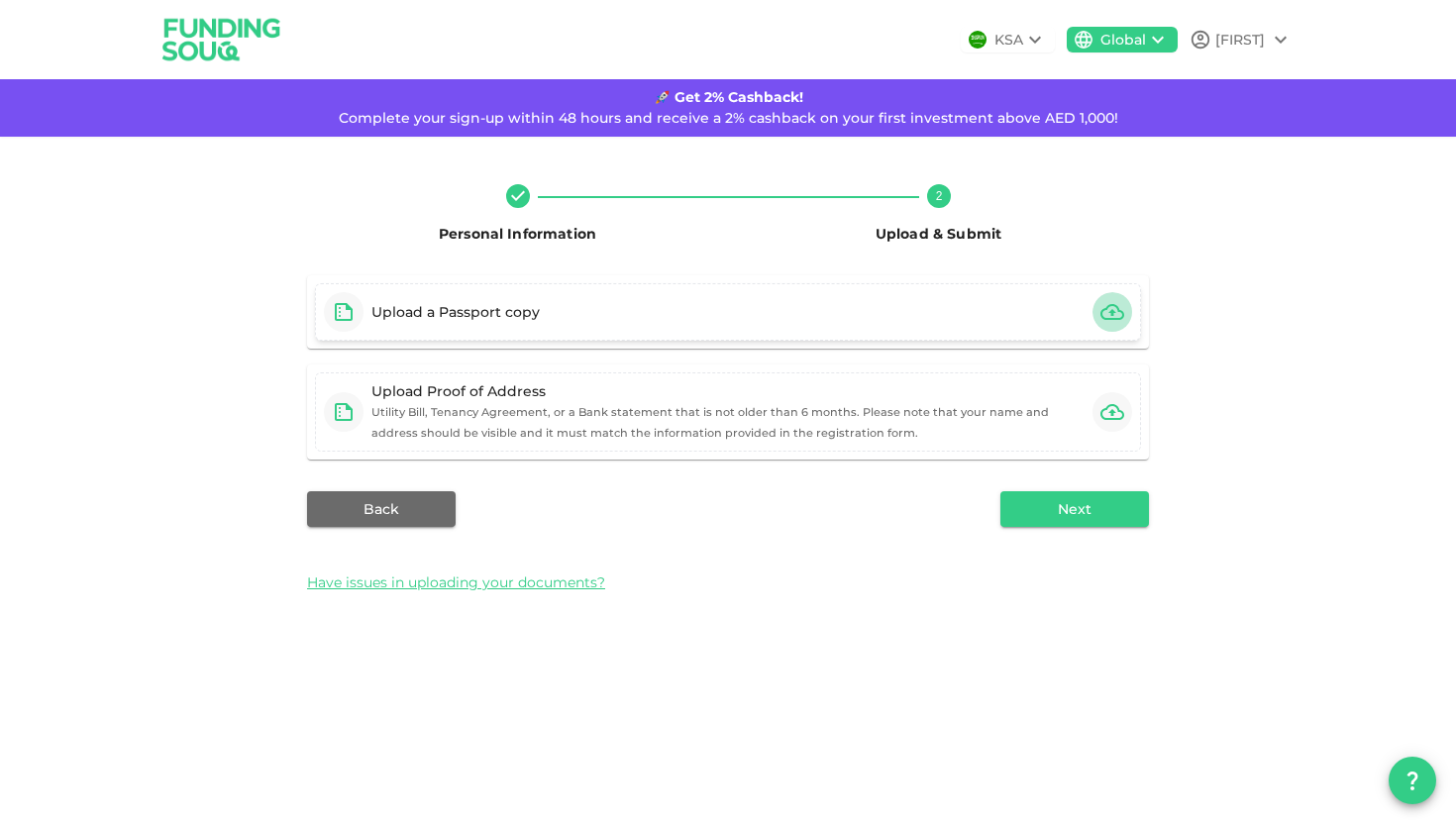 click 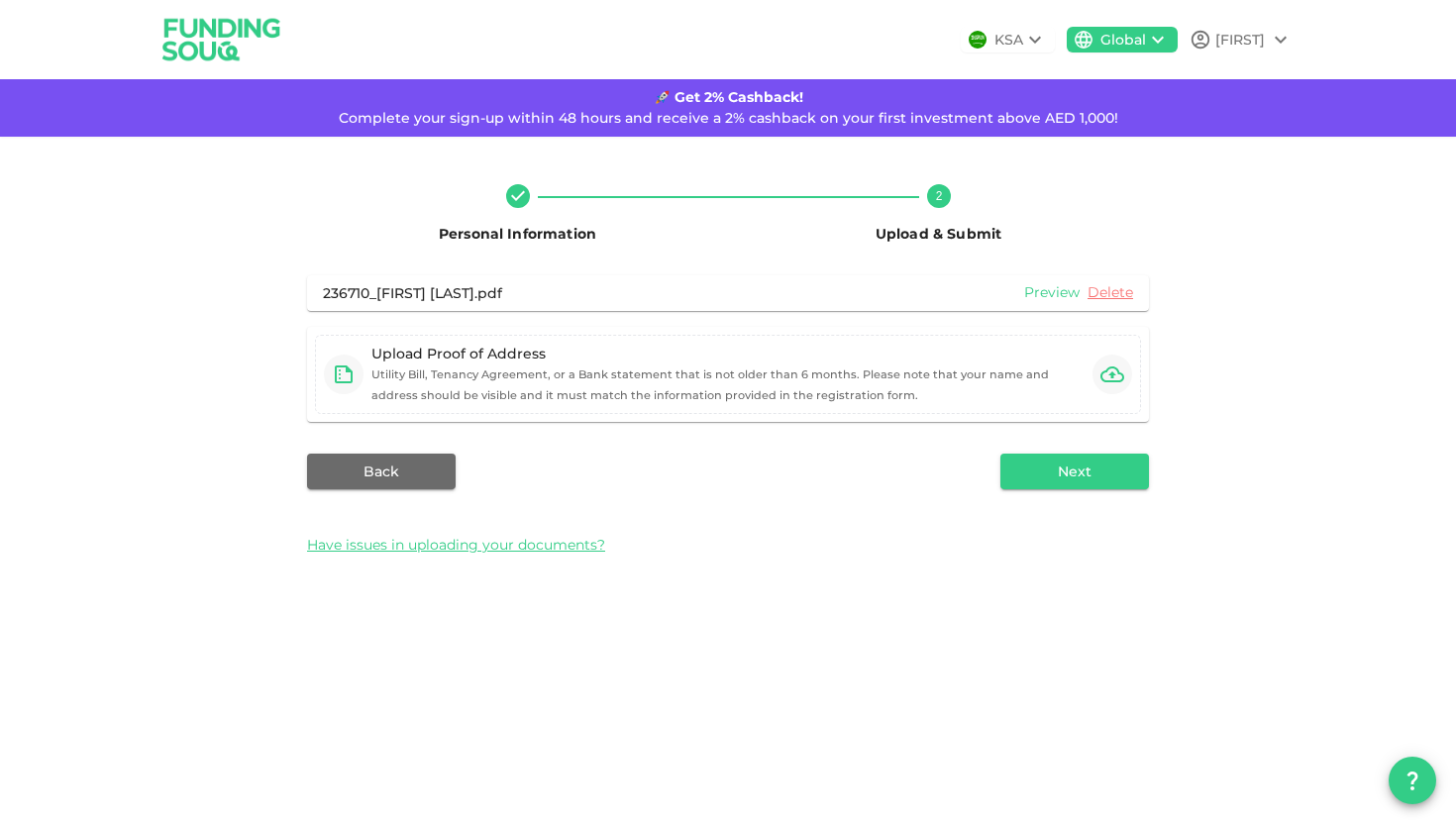 click on "Preview" at bounding box center (1052, 292) 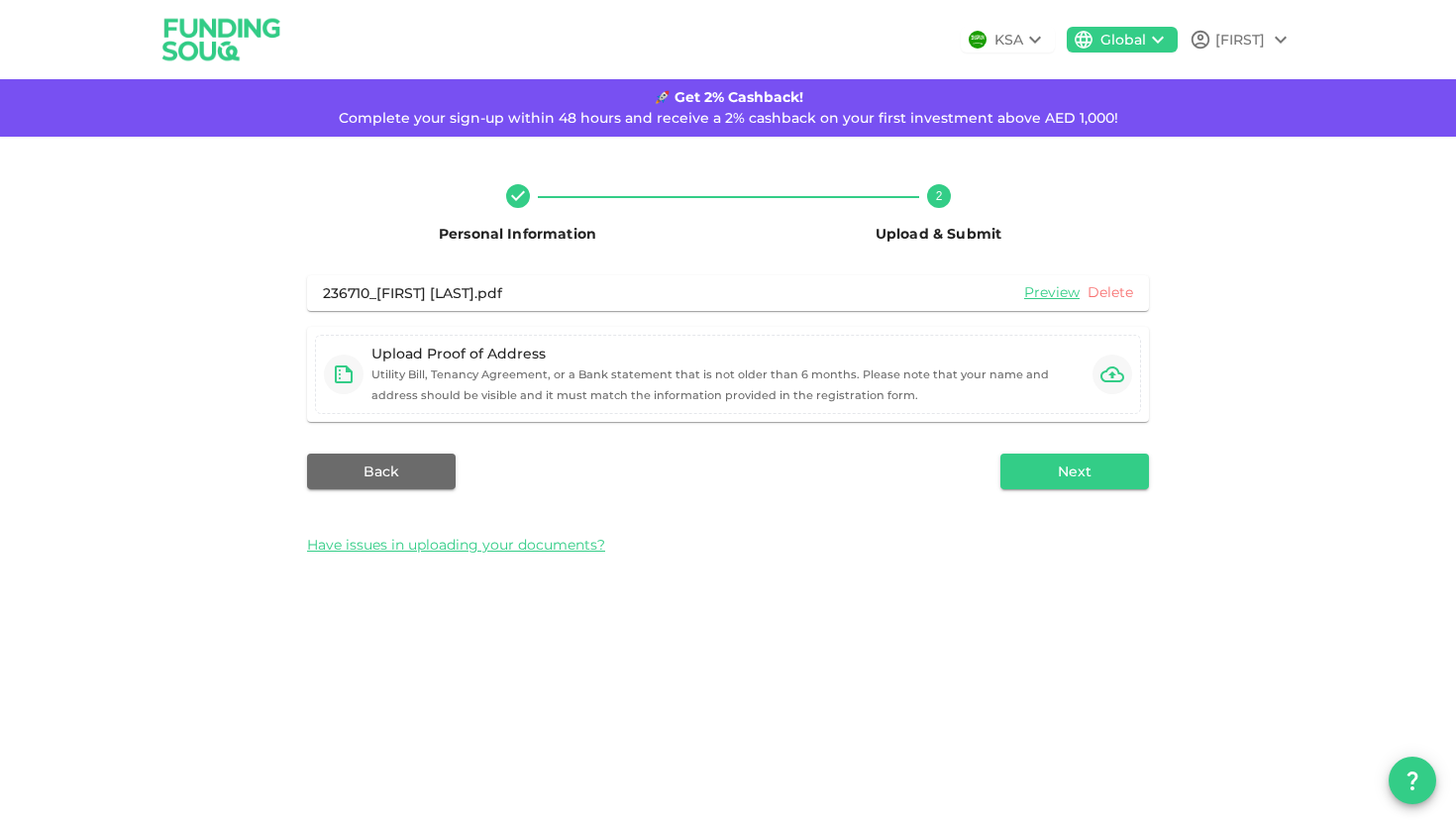 click on "Delete" at bounding box center (1110, 292) 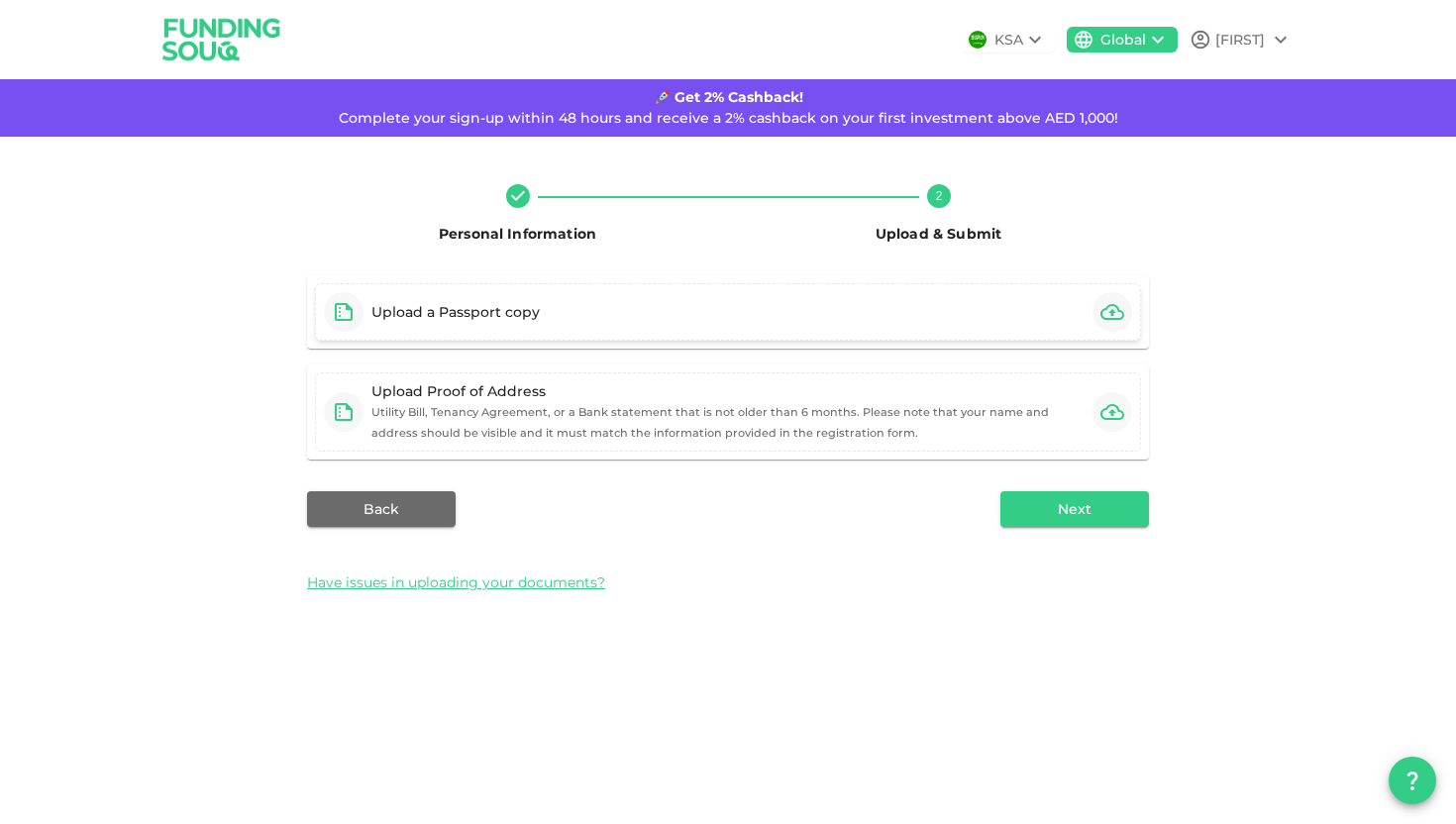 click at bounding box center [1112, 312] 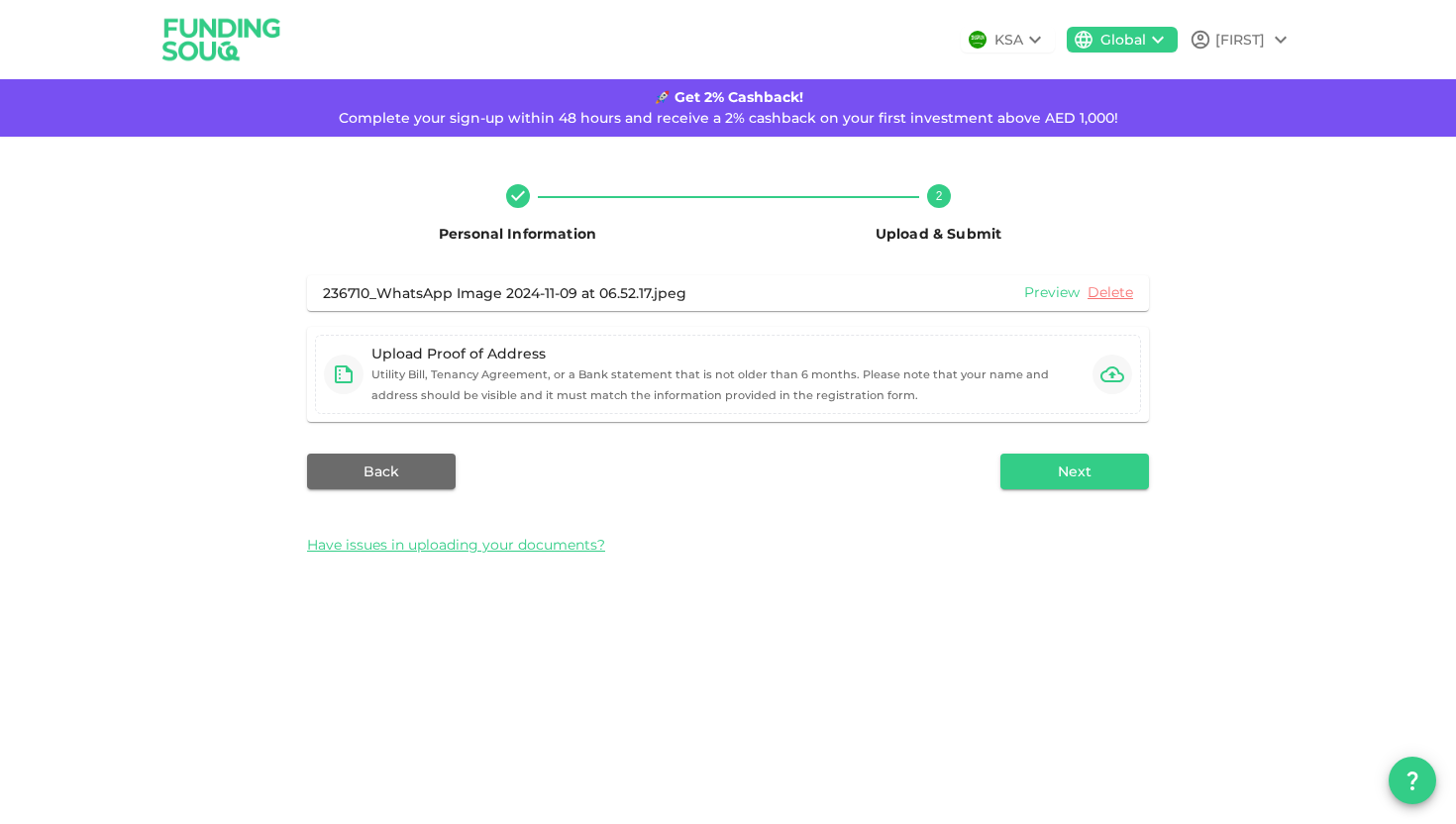 click on "Preview" at bounding box center (1052, 292) 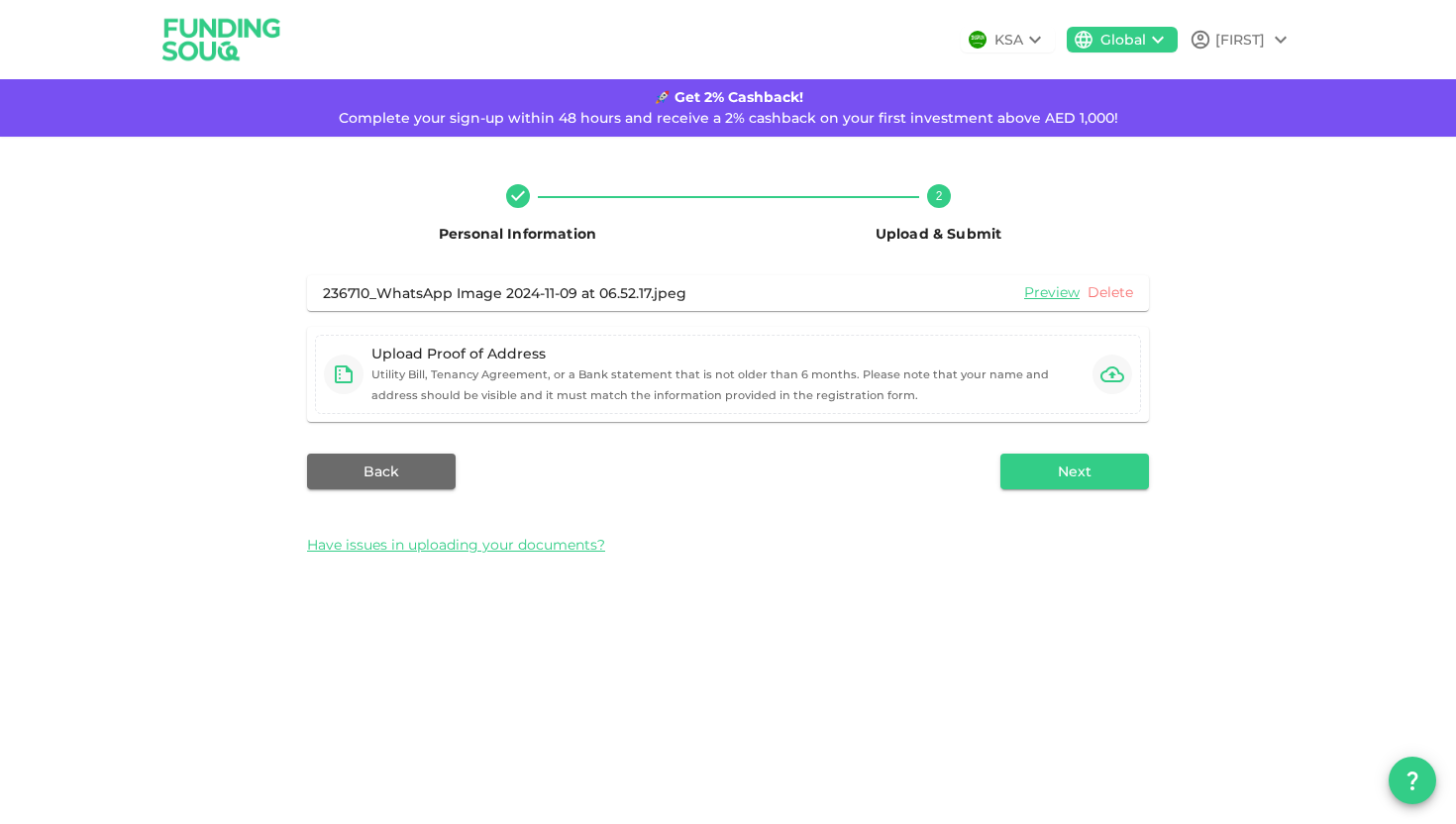 click on "Delete" at bounding box center (1110, 292) 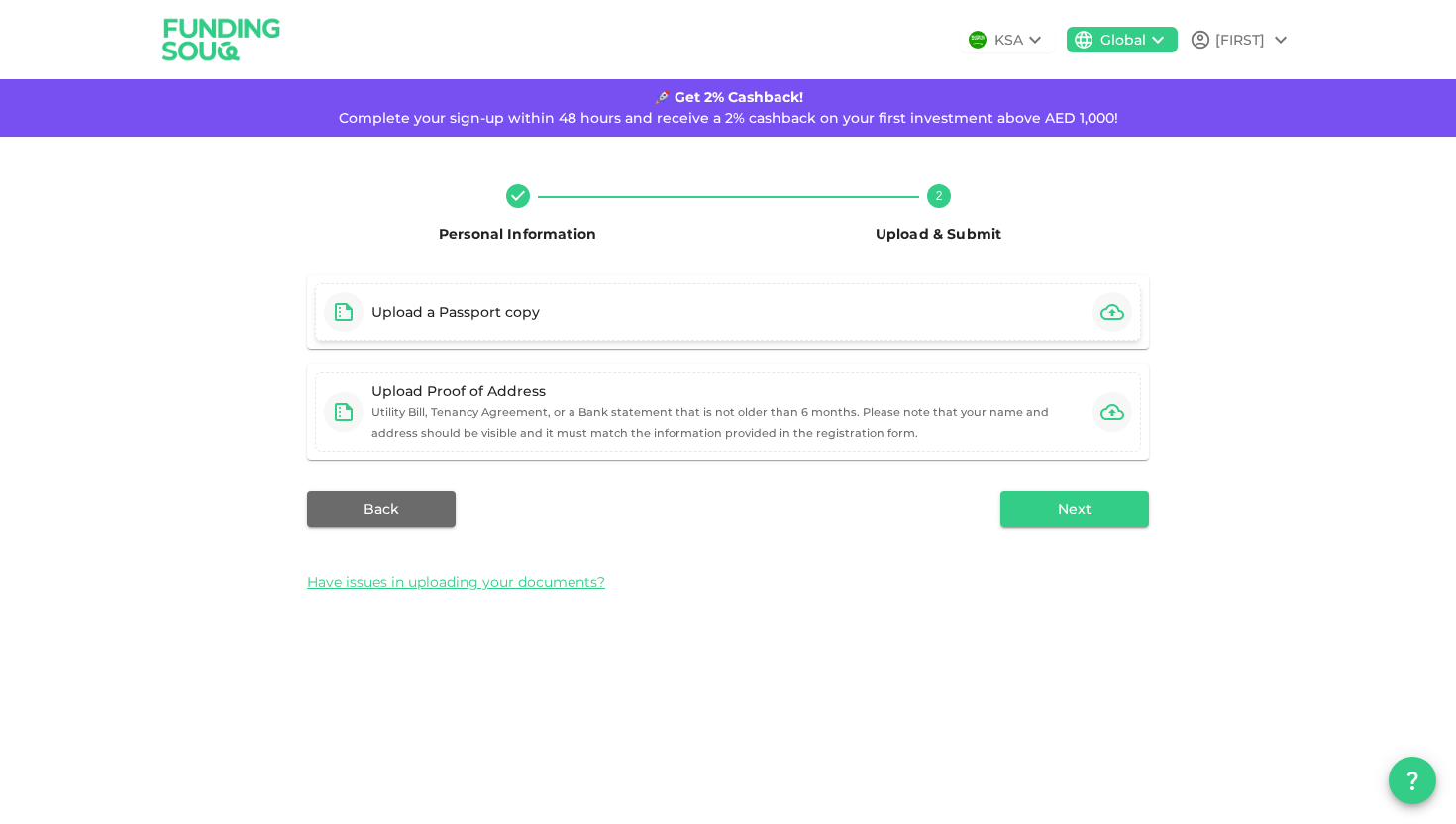 click 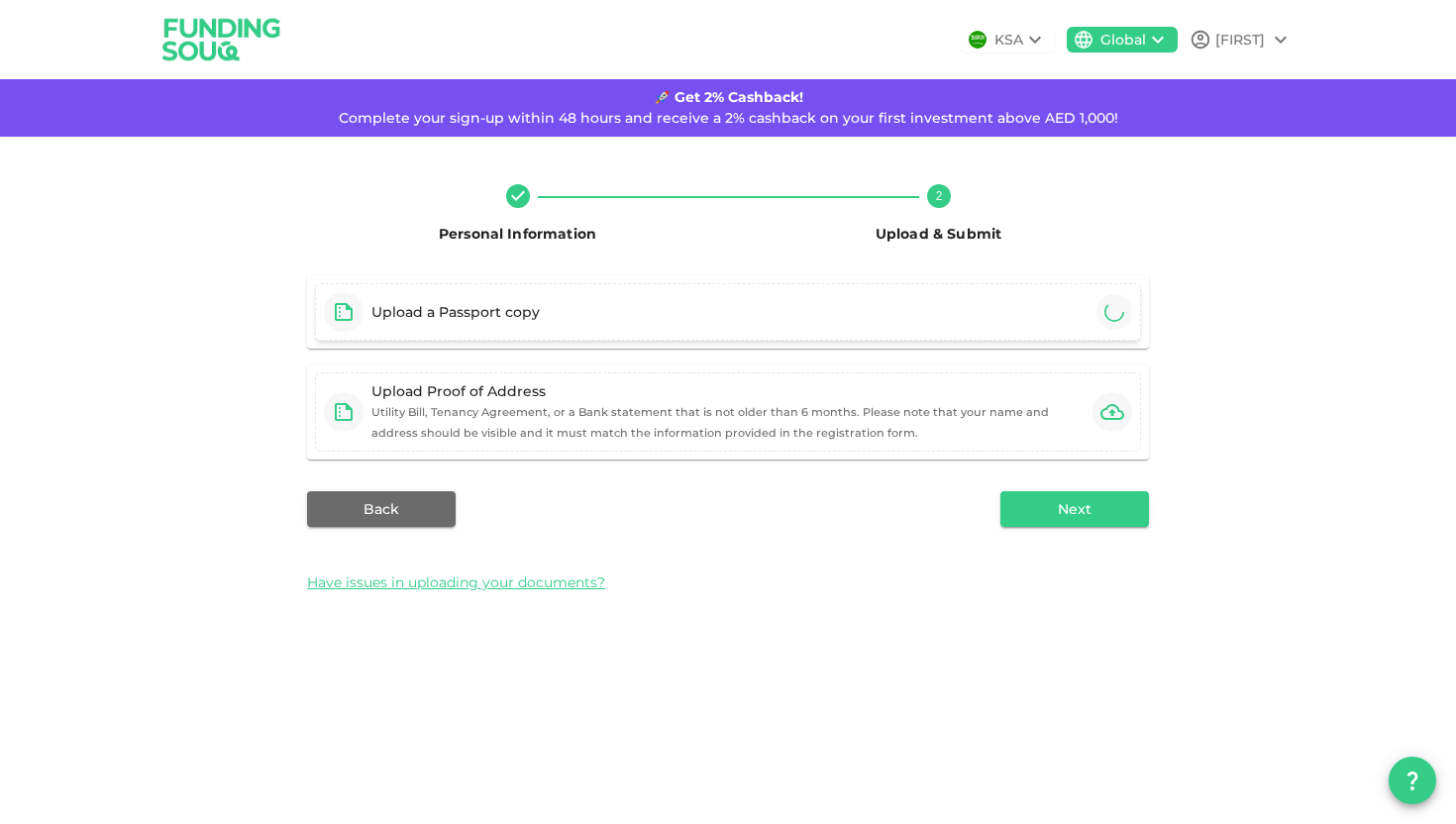 click on "Personal Information 2 Upload & Submit Upload a Passport copy Upload Proof of Address Utility Bill, Tenancy Agreement, or a Bank statement that is not older than 6 months. Please note that your name and address should be visible and it must match the information provided in the registration form. Back Next Have issues in uploading your documents? FIX 1: Remove Chrome Permissions Click on the Apple menu on your Mac and select System Preferences. Select Security & Privacy and click on Privacy. Select Files and Folders from the left menu bar. Scroll to Chrome and uncheck the Downloads folder permission. Launch Chrome on your macOS and check if the issue of being unable to upload files has been fixed or not. FIX 2: Add Chrome to Full Disk Access Click on the Apple menu on your Mac and select System Preferences. Select Security & Privacy and click on Privacy. Click on the Lock icon at the bottom left. Select Full Disk Access, click +, and select Applications. Finally, add Google Chrome to this list." at bounding box center [728, 387] 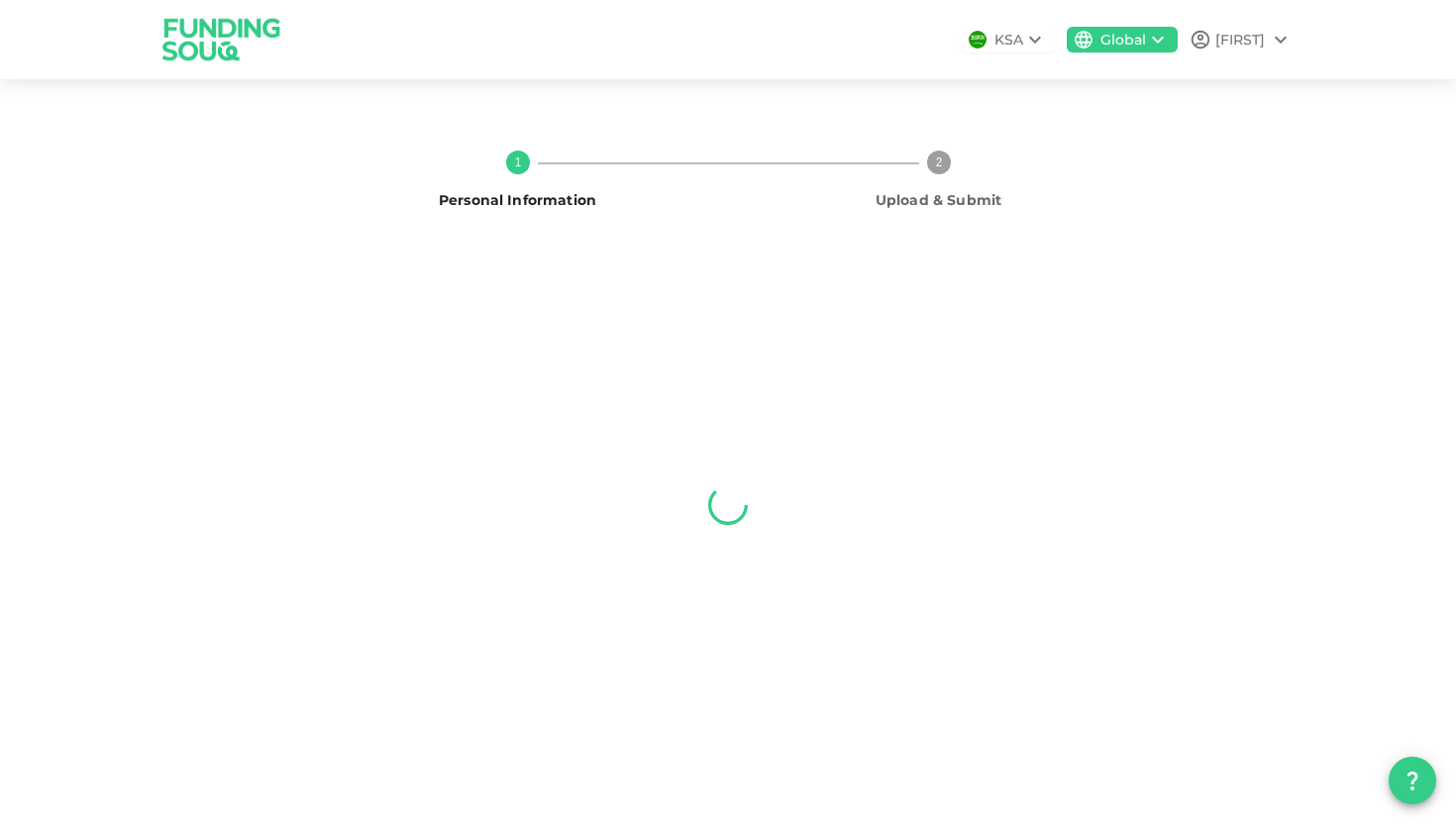 scroll, scrollTop: 0, scrollLeft: 0, axis: both 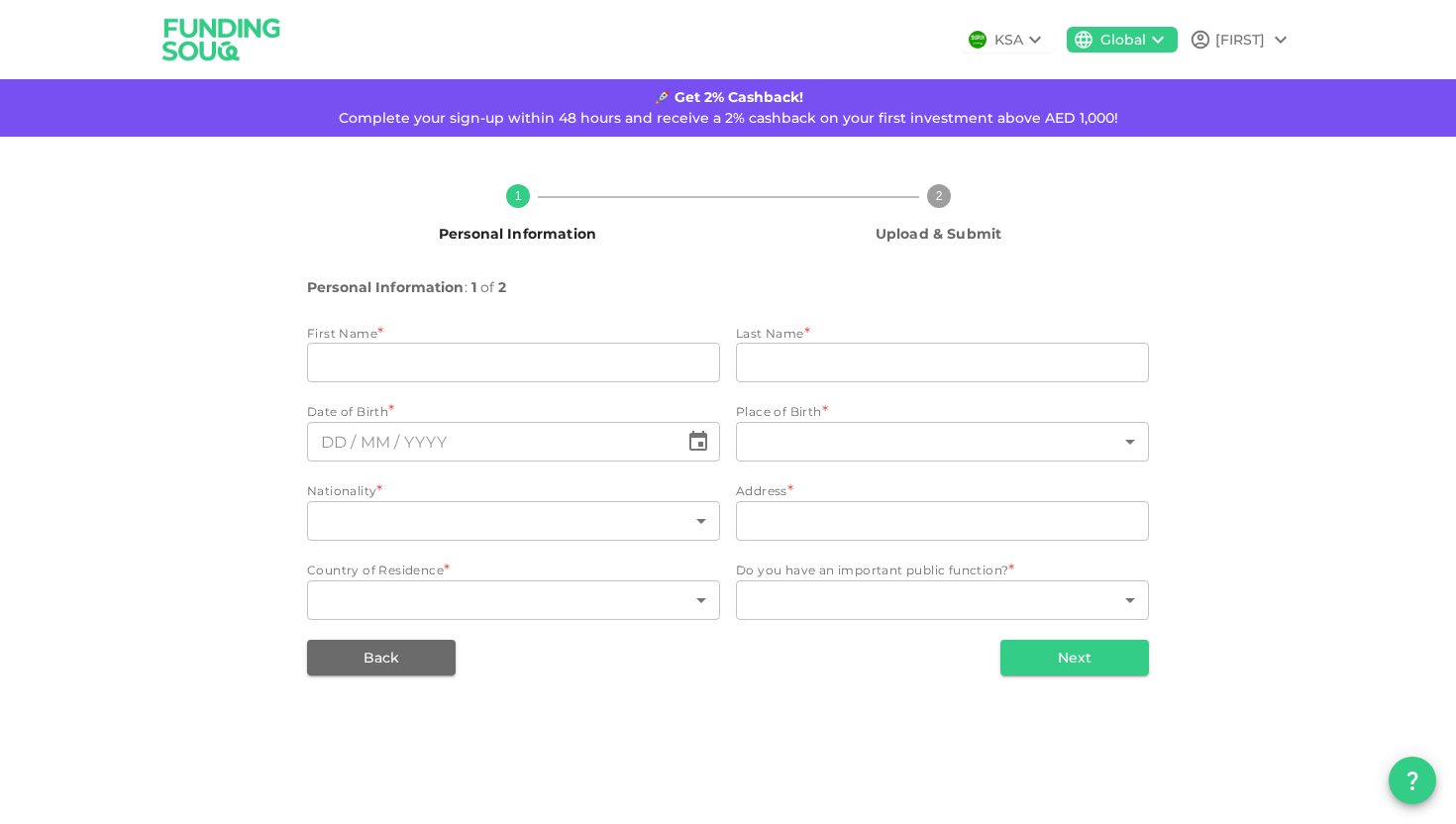 type on "[FIRST]" 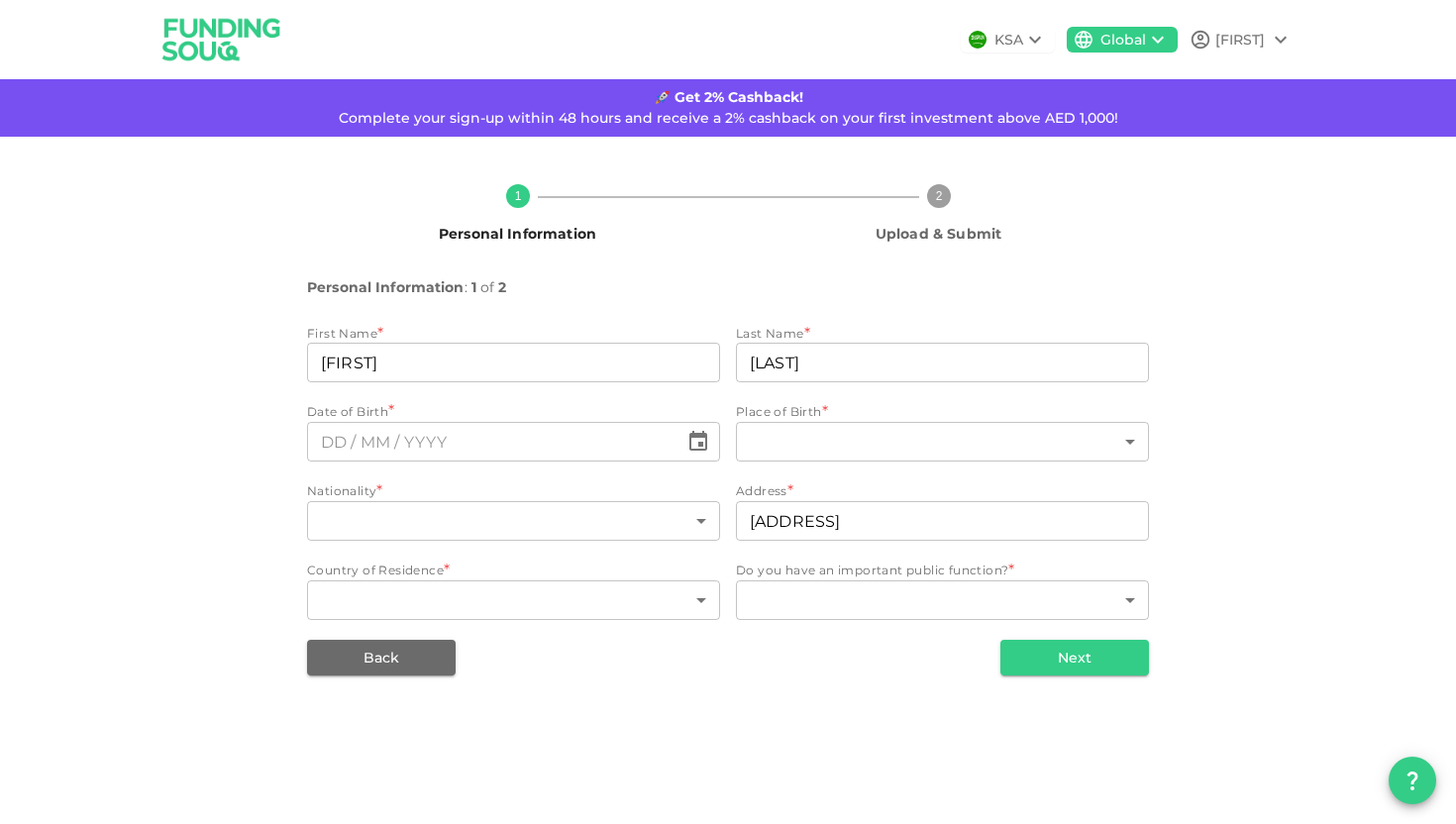 type on "⁦[DAY] / [MONTH] / [YEAR]⁩" 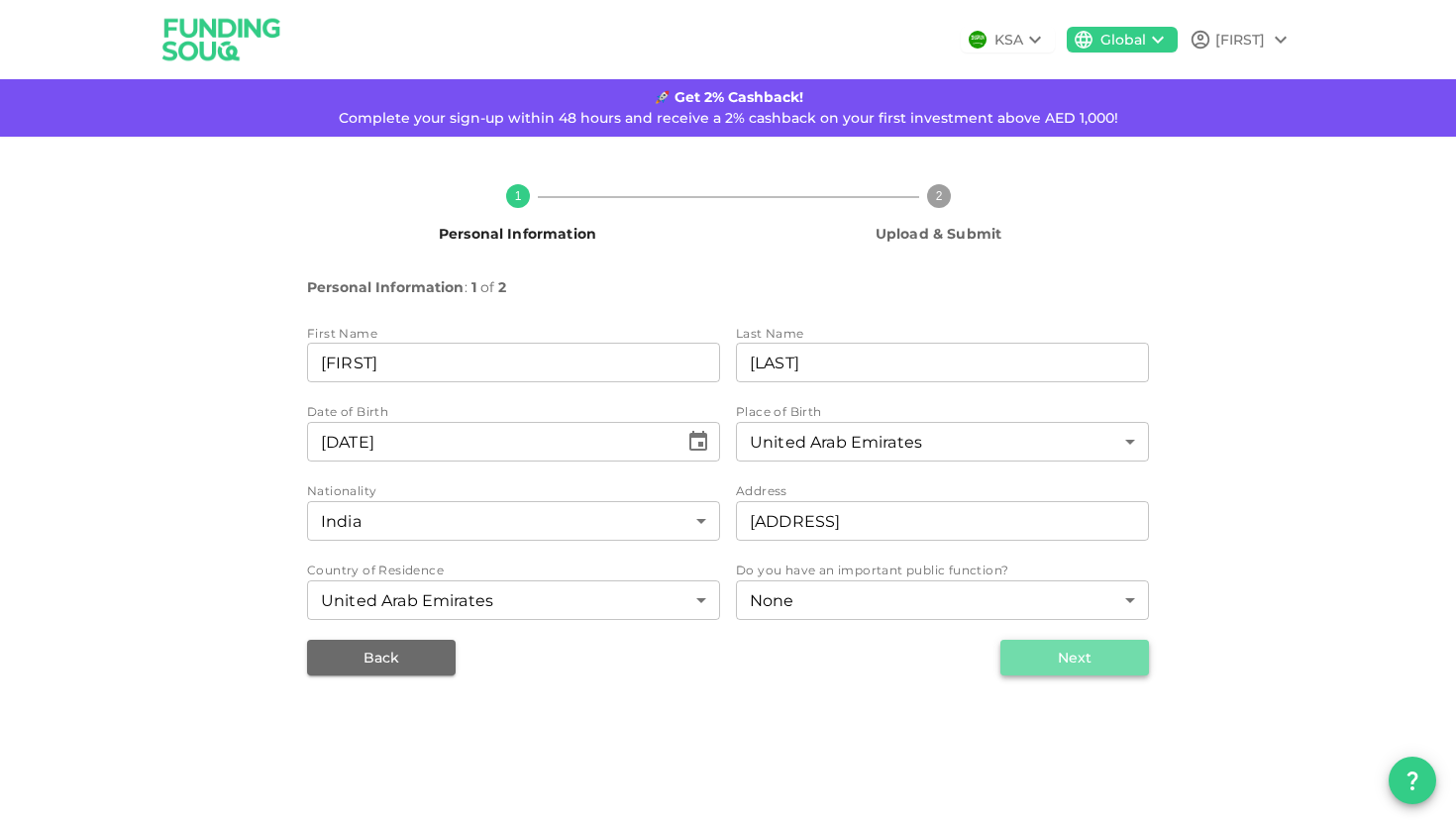 click on "Next" at bounding box center [1075, 658] 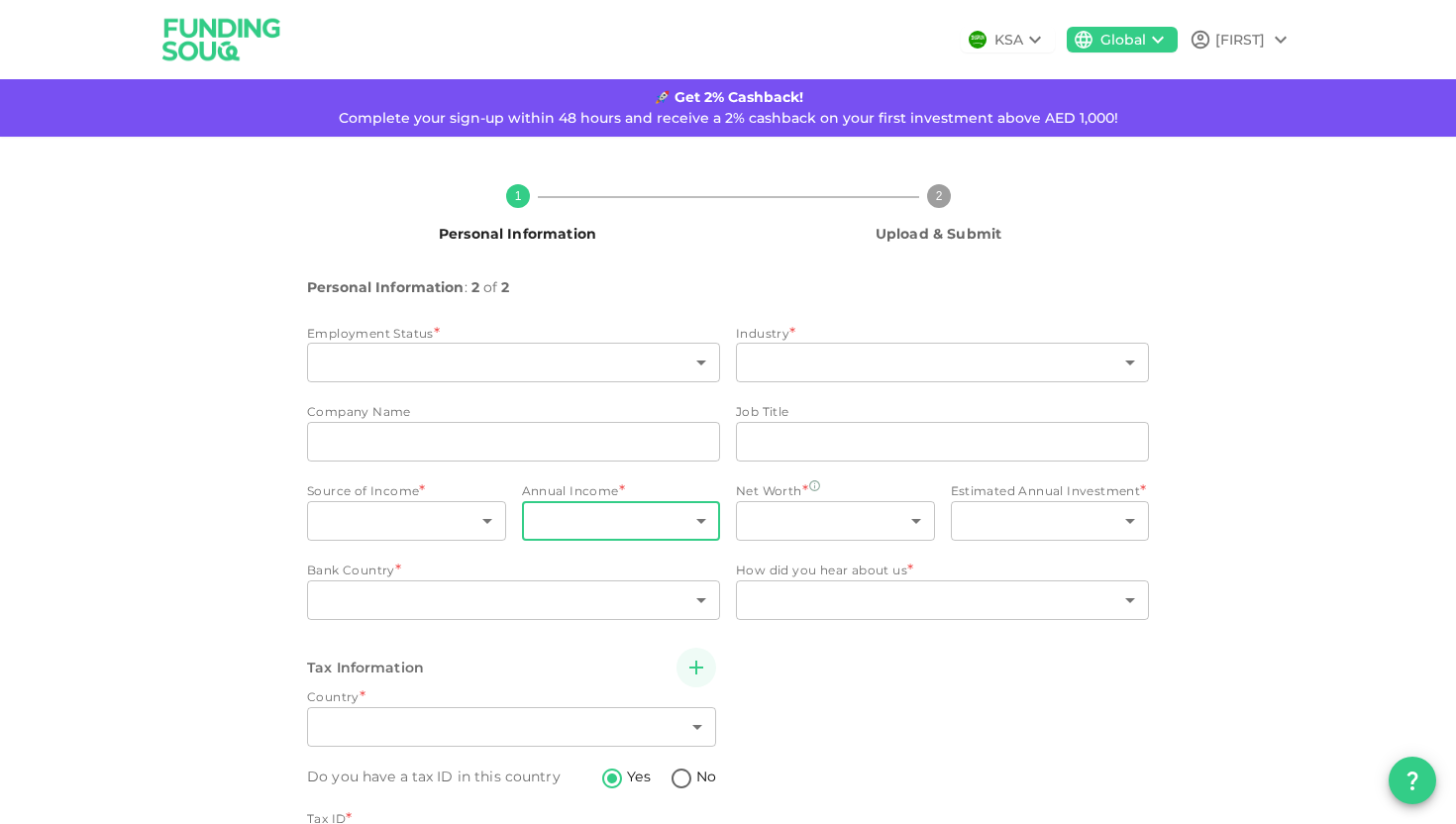 type on "14" 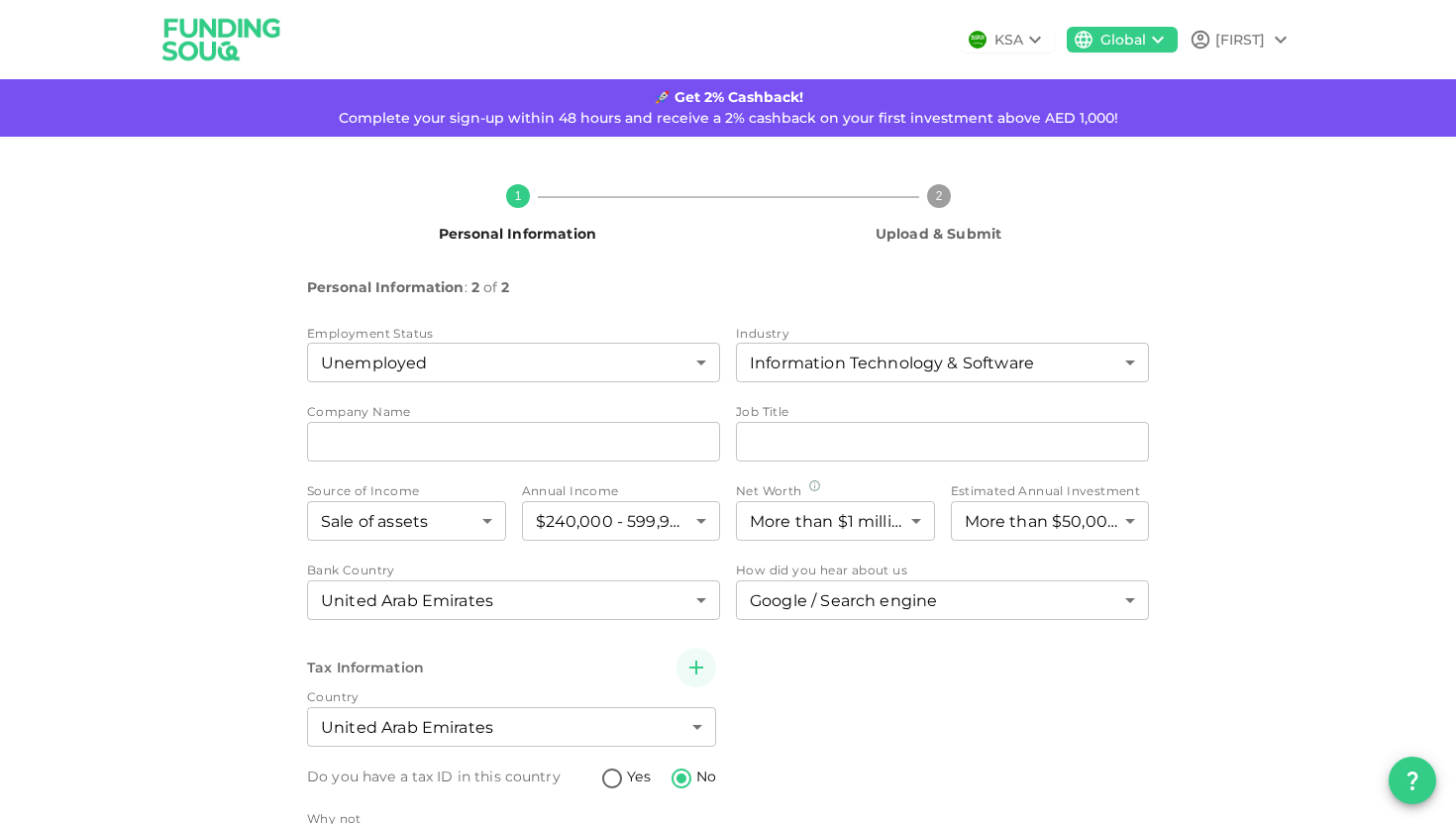 scroll, scrollTop: 132, scrollLeft: 0, axis: vertical 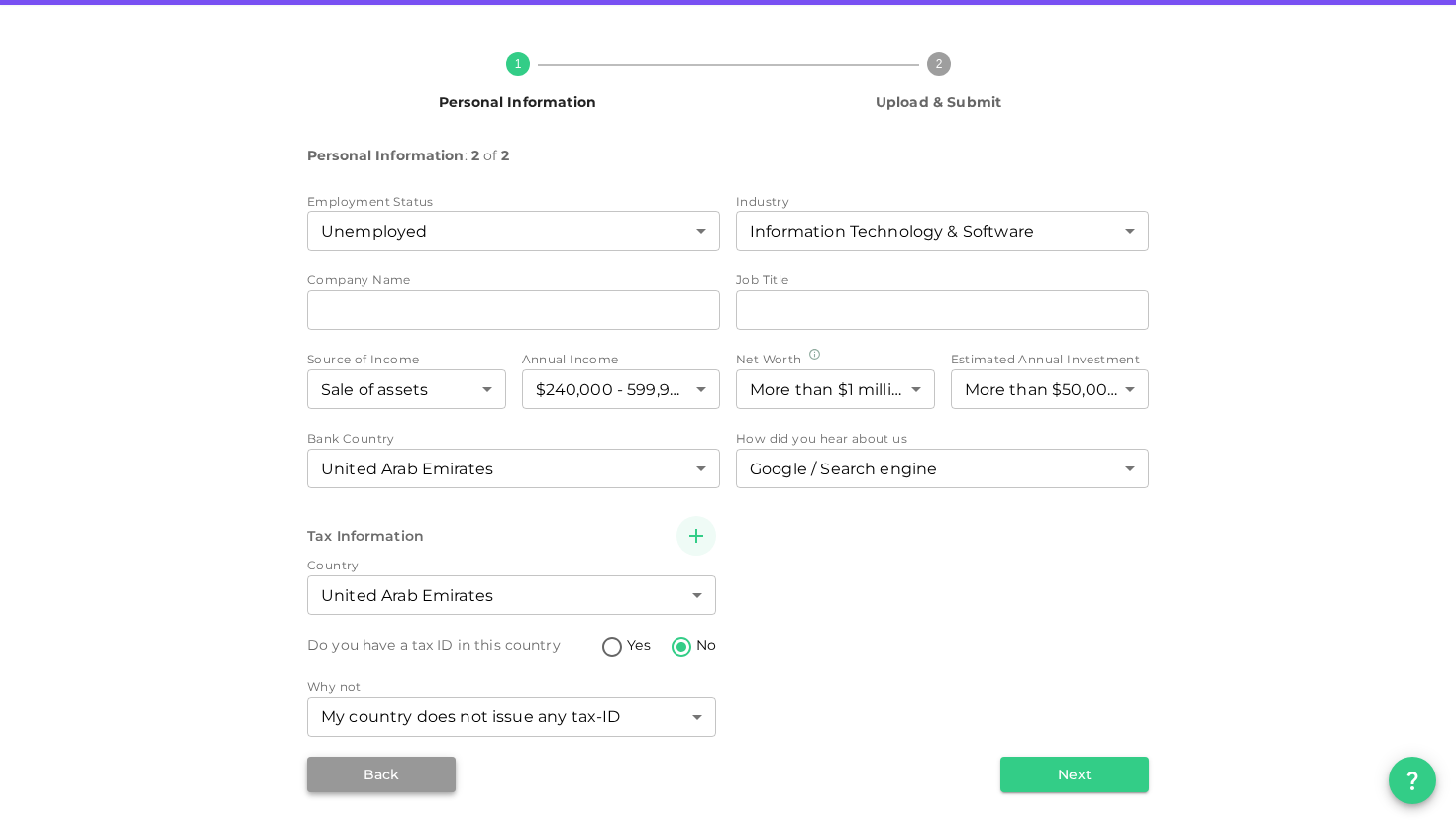 click on "Back" at bounding box center [381, 774] 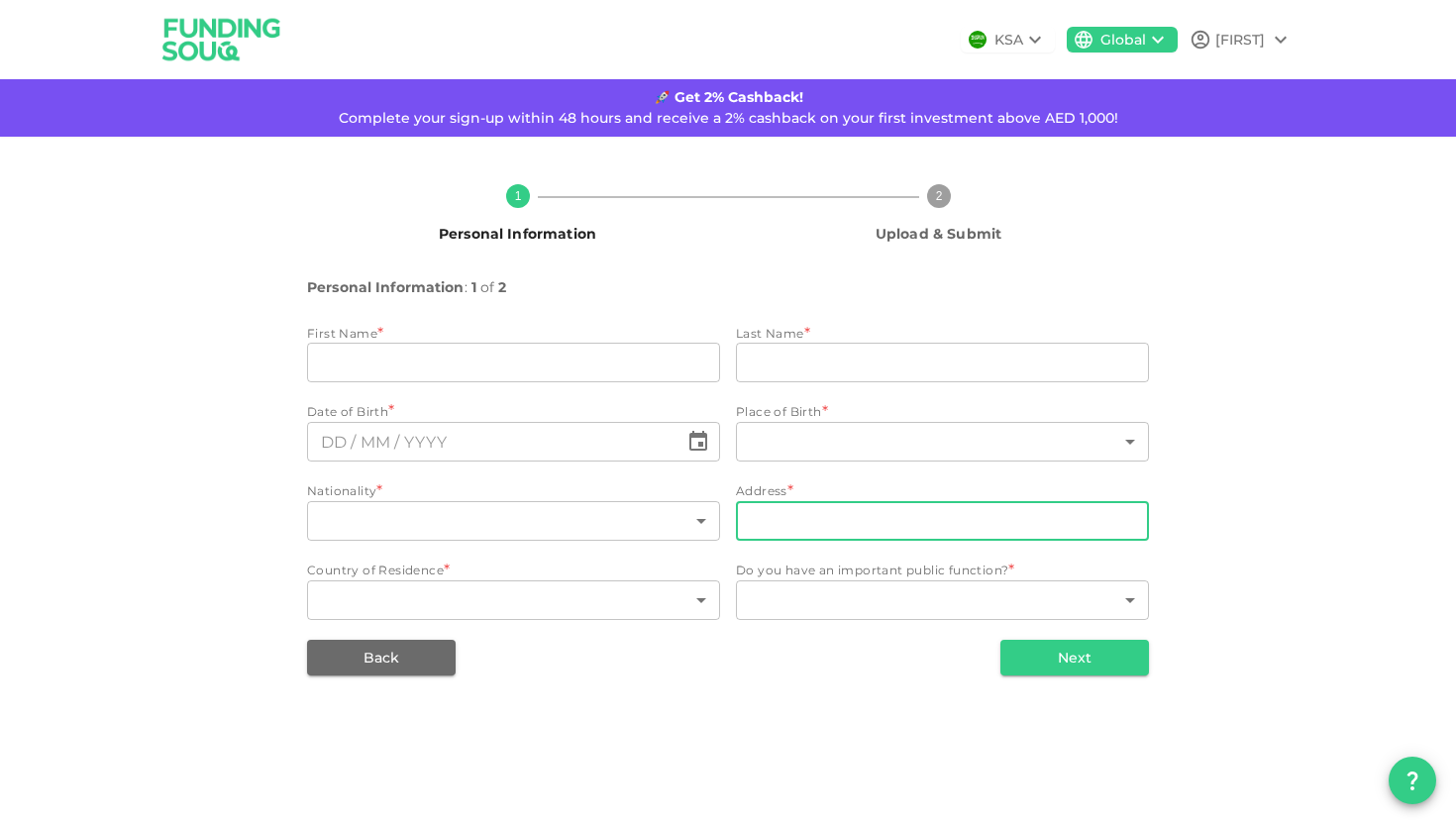 type on "[FIRST]" 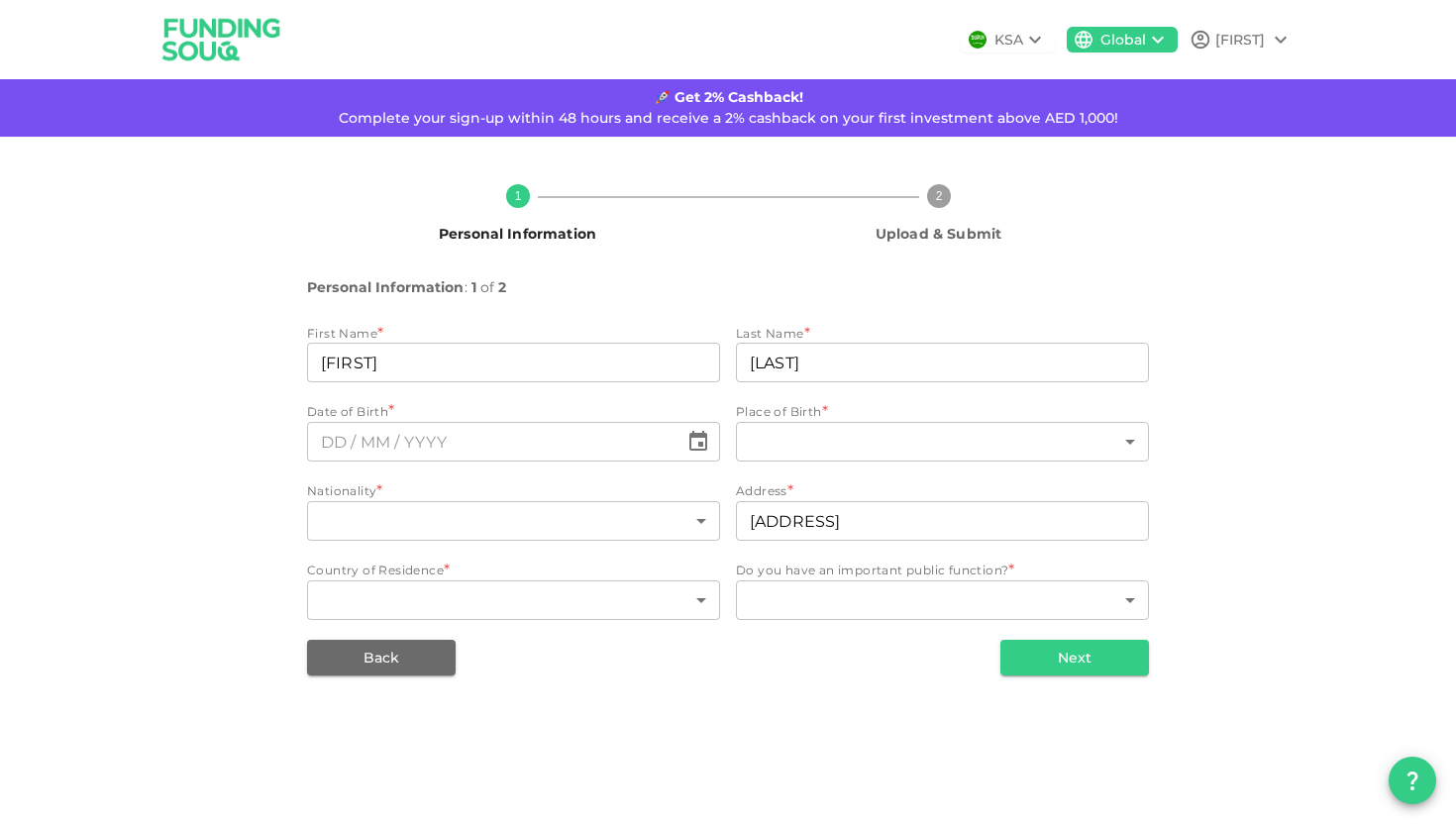 type on "⁦[DAY] / [MONTH] / [YEAR]⁩" 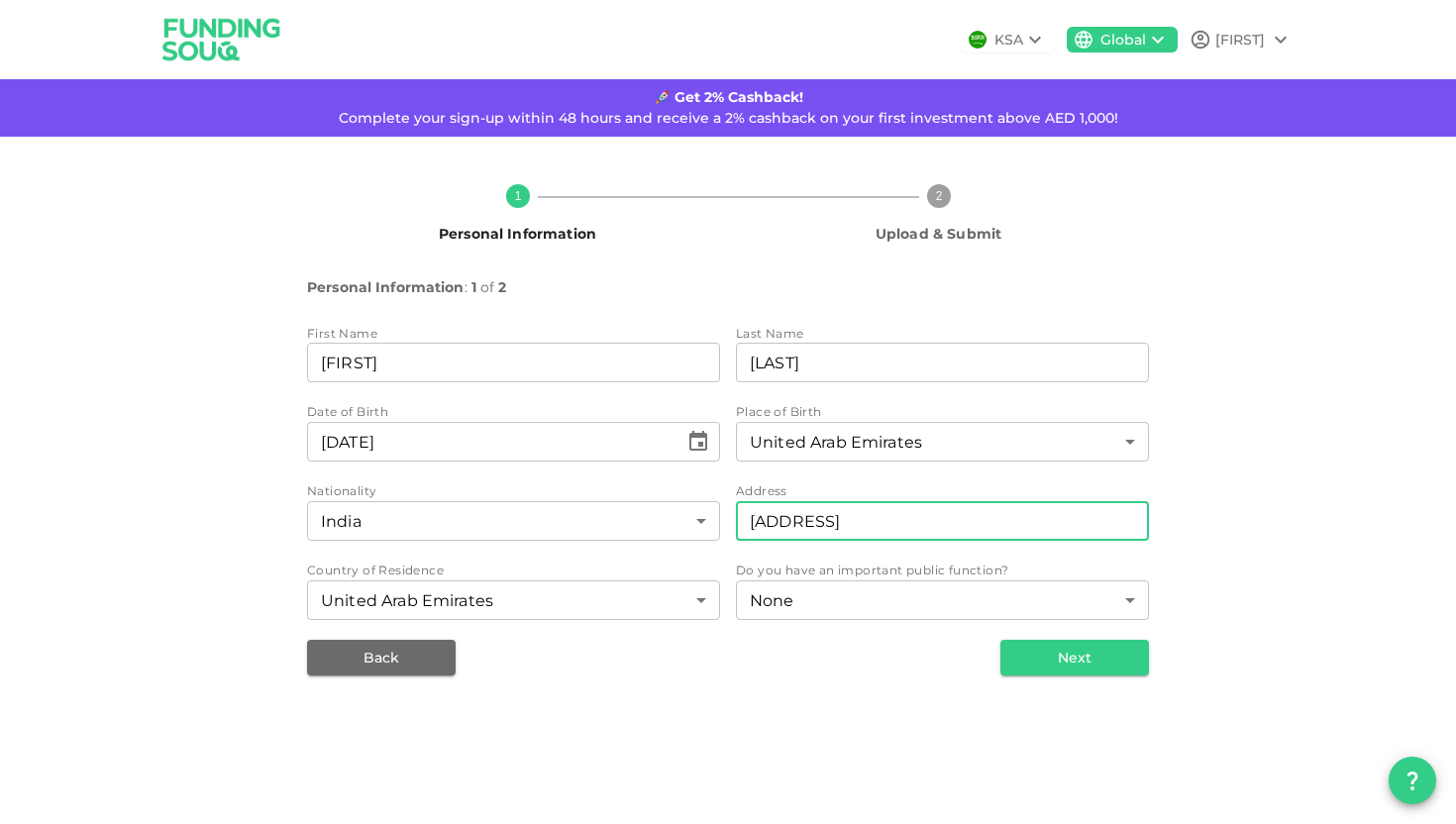 click on "[ADDRESS]" at bounding box center [942, 521] 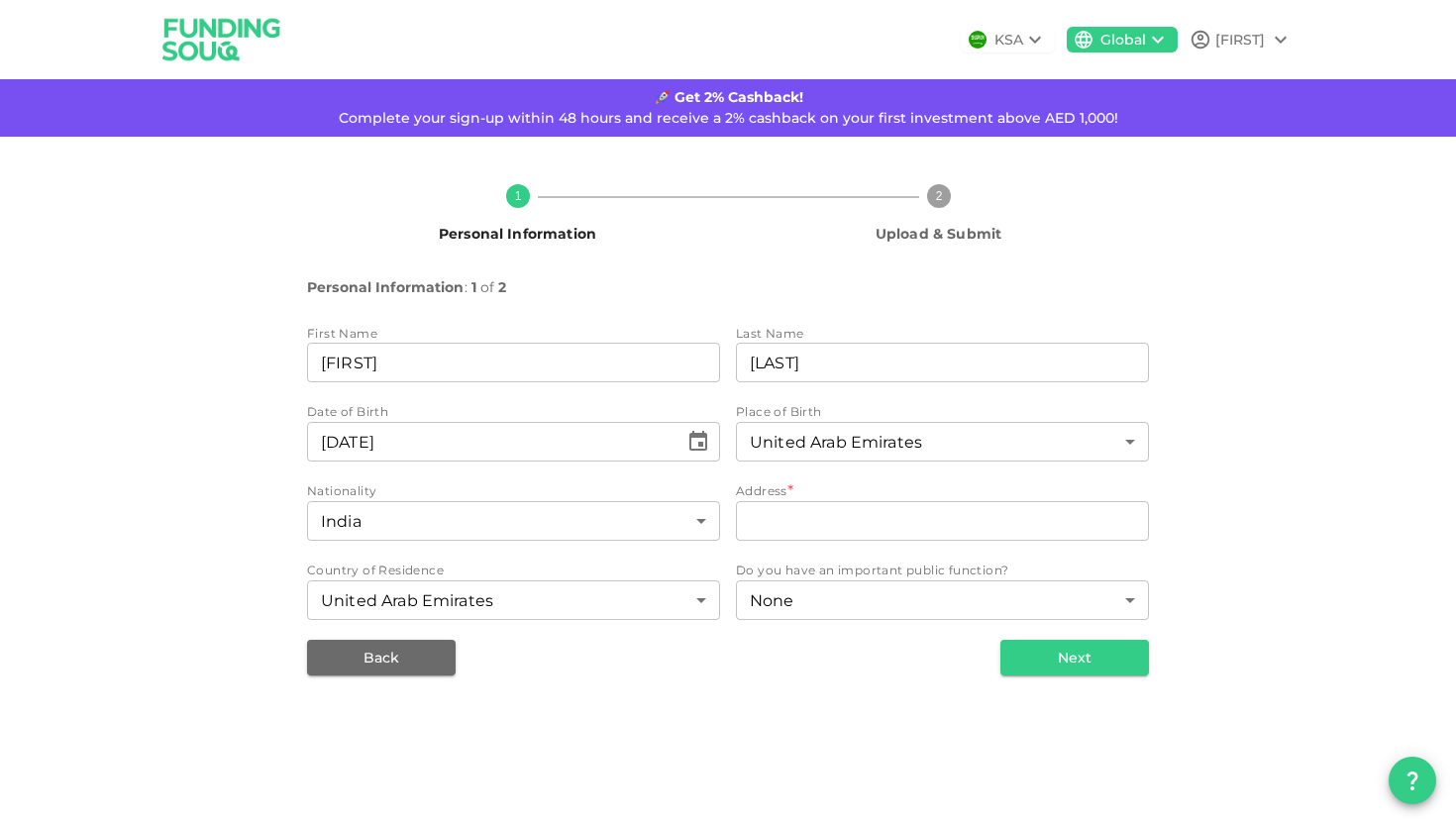 click on "KSA Global Rohit 🚀 Get 2% Cashback! Complete your sign-up within 48 hours and receive a 2% cashback on your first investment above AED 1,000! 1 Personal Information 2 Upload & Submit   Personal Information   :   1   of   2   First Name firstName Rohit firstName   Last Name lastName Reddy lastName   Date of Birth ⁦⁨29⁩ / ⁨06⁩ / ⁨1998⁩⁩ ​   Place of Birth United Arab Emirates 2 ​   Nationality India 88 ​   Address * address address   Country of Residence United Arab Emirates 2 ​   Do you have an important public function? None 1 ​ Back Next Interested in investing in Saudi? Switch to our Saudi platform for local opportunities. Sign Up Here" at bounding box center (728, 412) 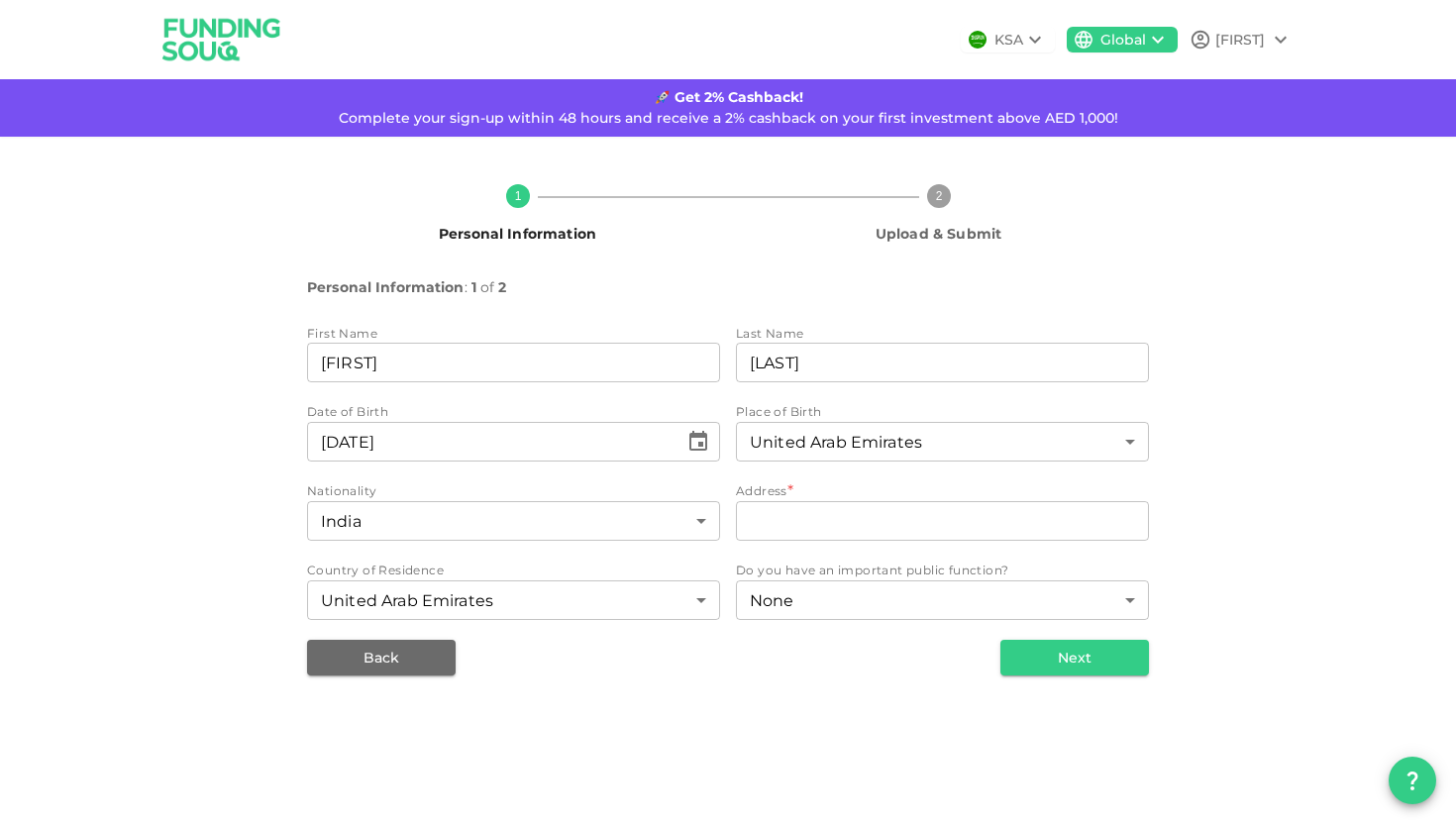 click on "First Name firstName Rohit firstName   Last Name lastName Reddy lastName   Date of Birth ⁦⁨29⁩ / ⁨06⁩ / ⁨1998⁩⁩ ​   Place of Birth United Arab Emirates 2 ​   Nationality India 88 ​   Address * address address   Country of Residence United Arab Emirates 2 ​   Do you have an important public function? None 1 ​" at bounding box center (728, 474) 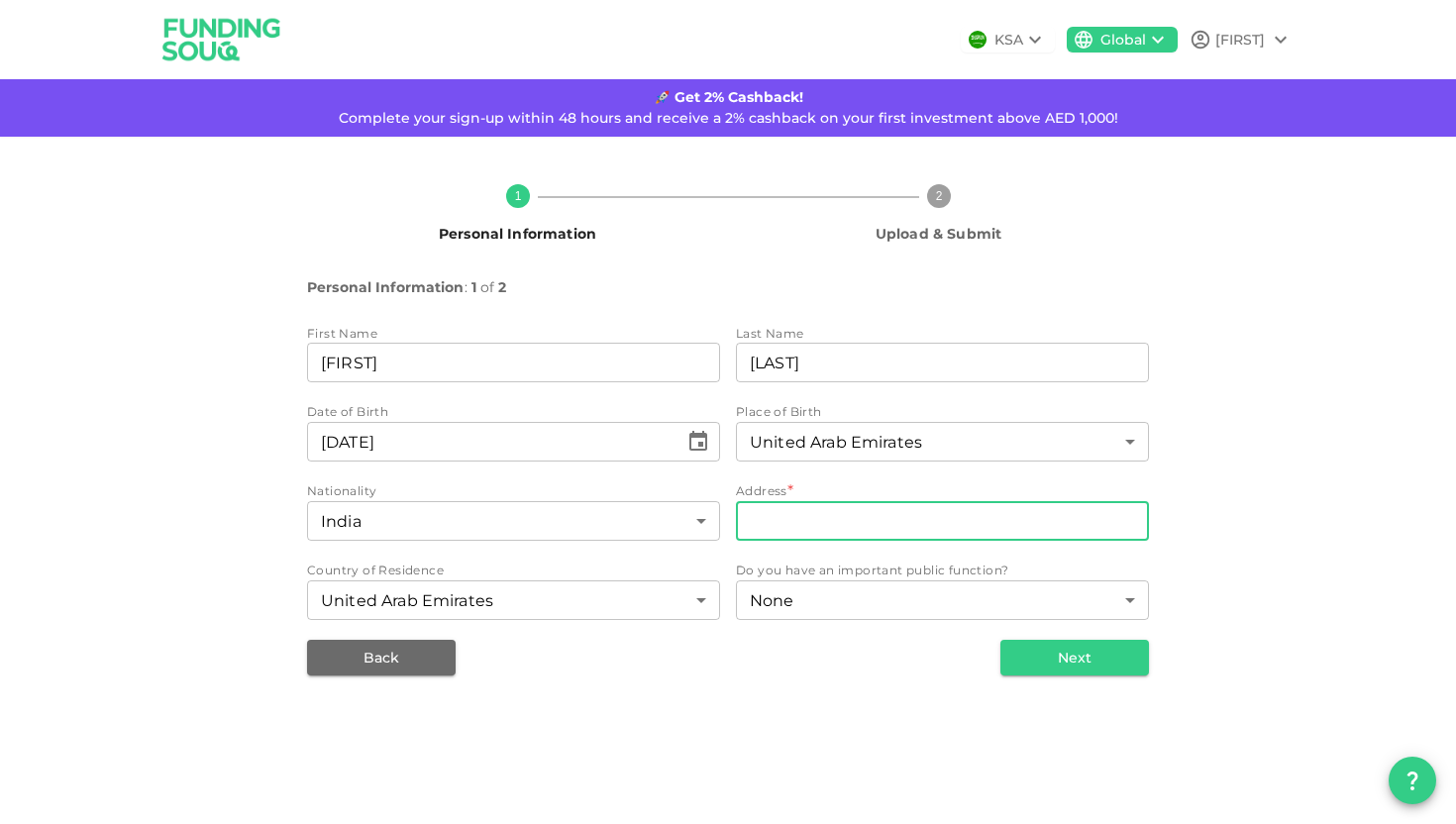 click on "address" at bounding box center (942, 521) 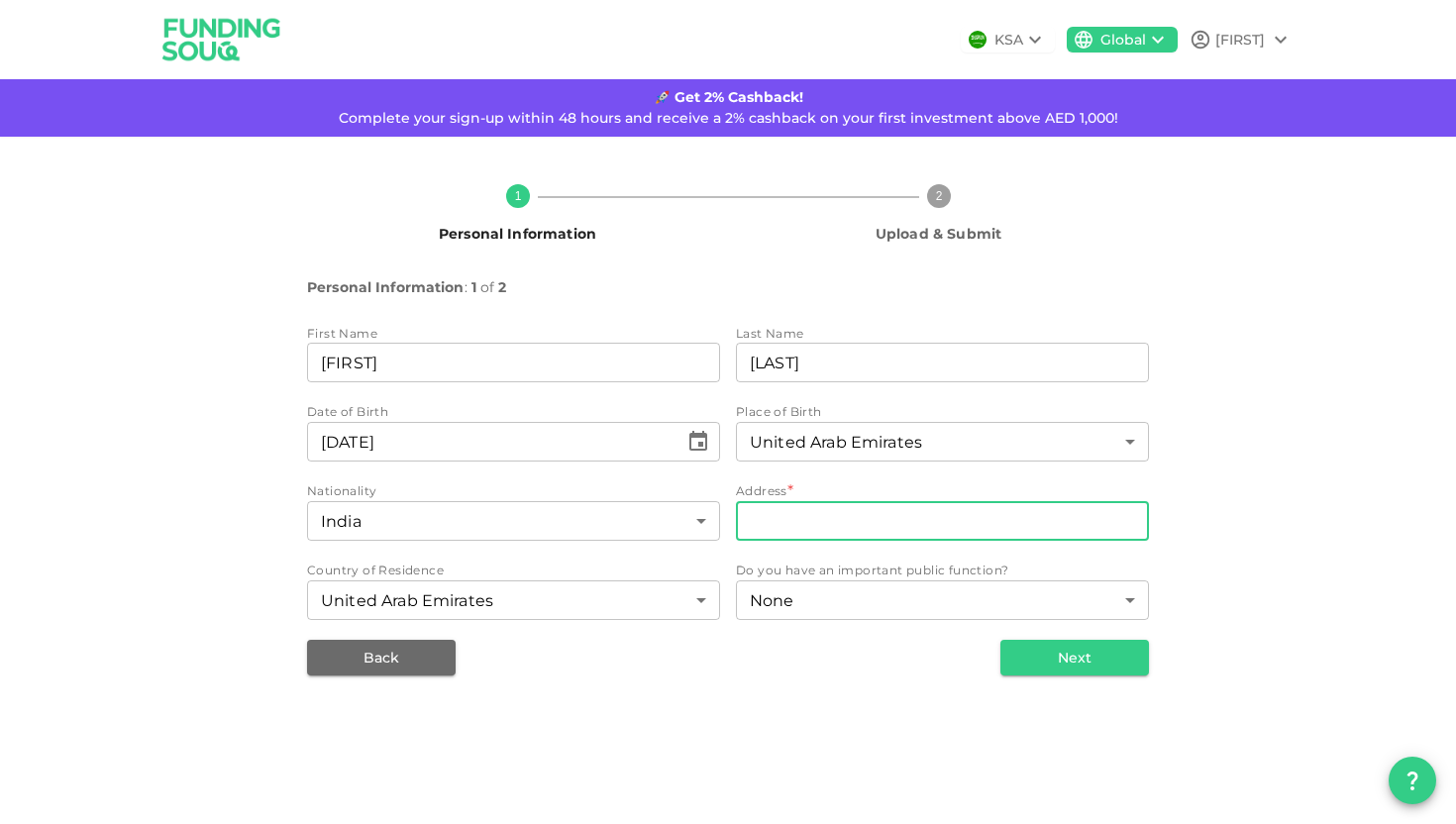 type on "Deira Water Front Properties 1, Hind Plaza 2B, Office:101, 1st floor, Al Ras, Deira" 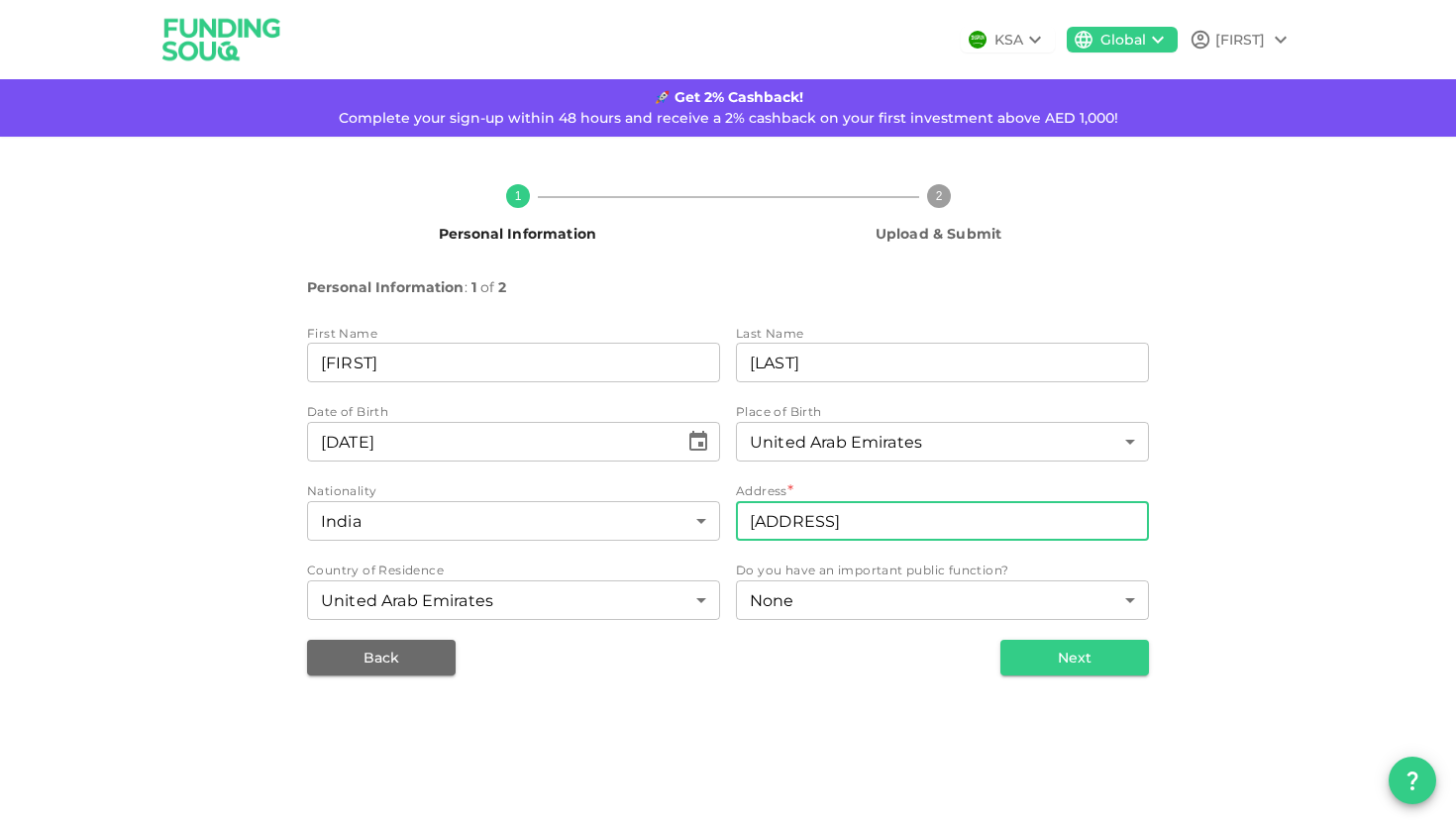 type on "88" 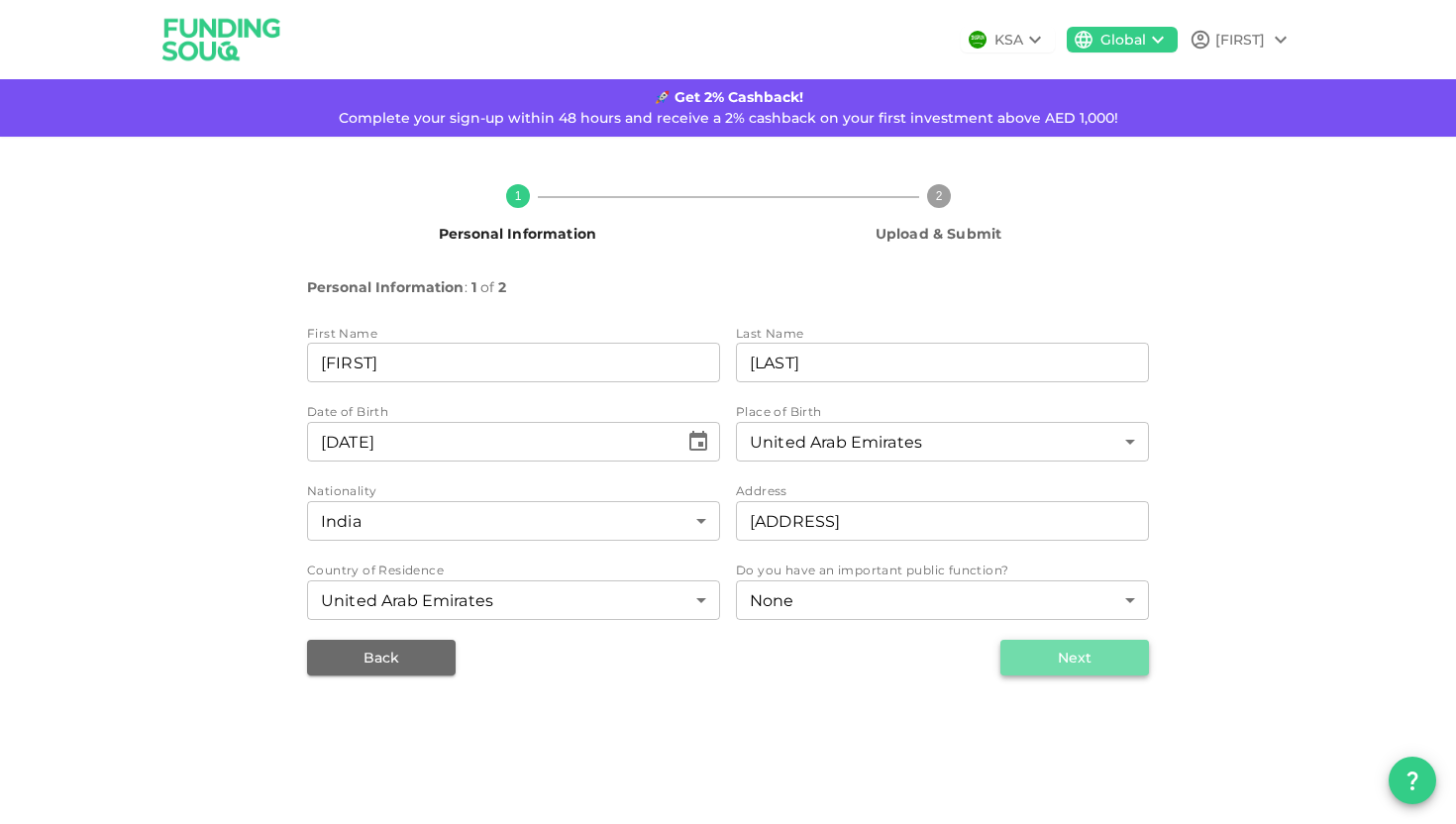 click on "Next" at bounding box center [1075, 658] 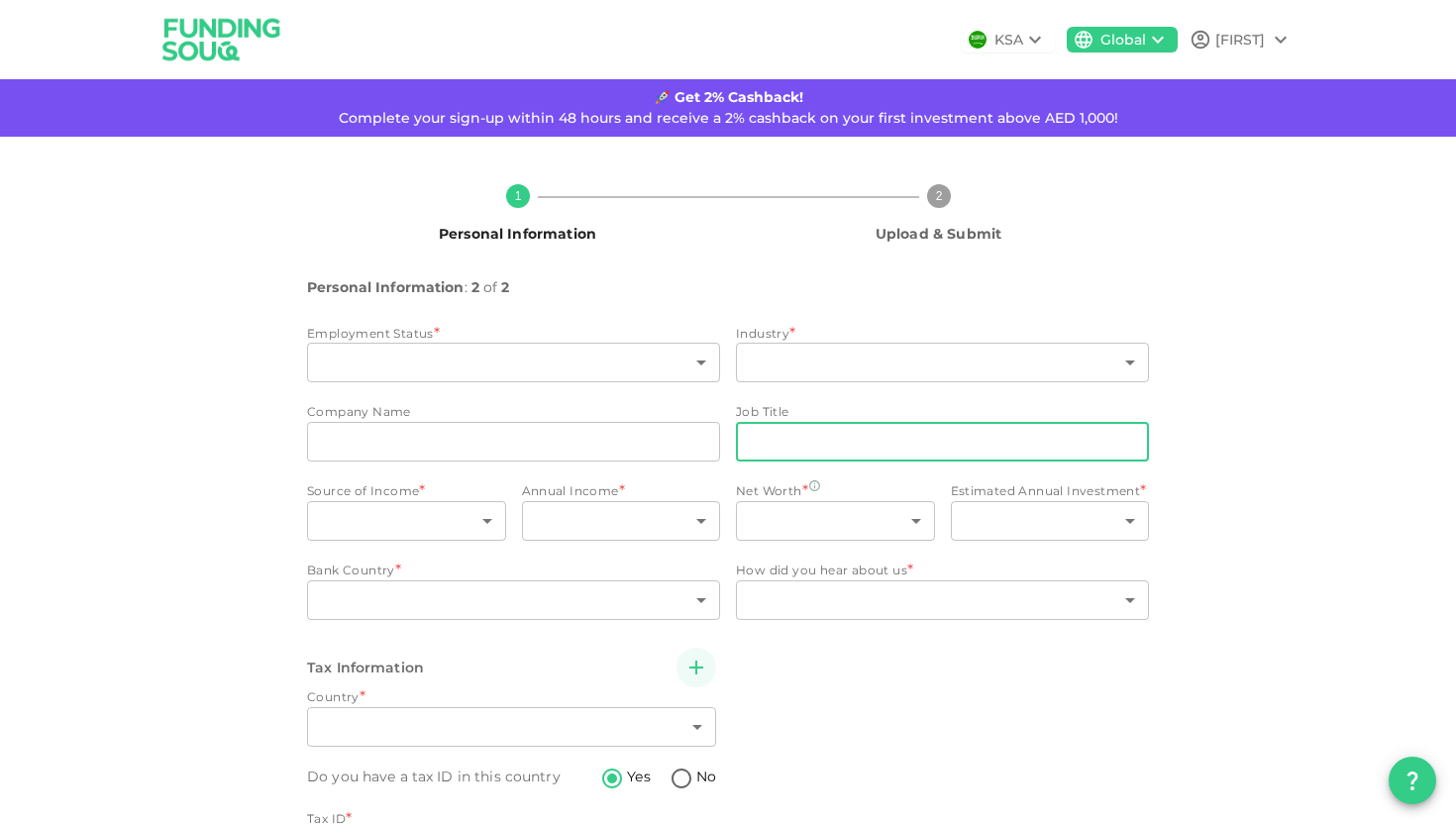 type on "14" 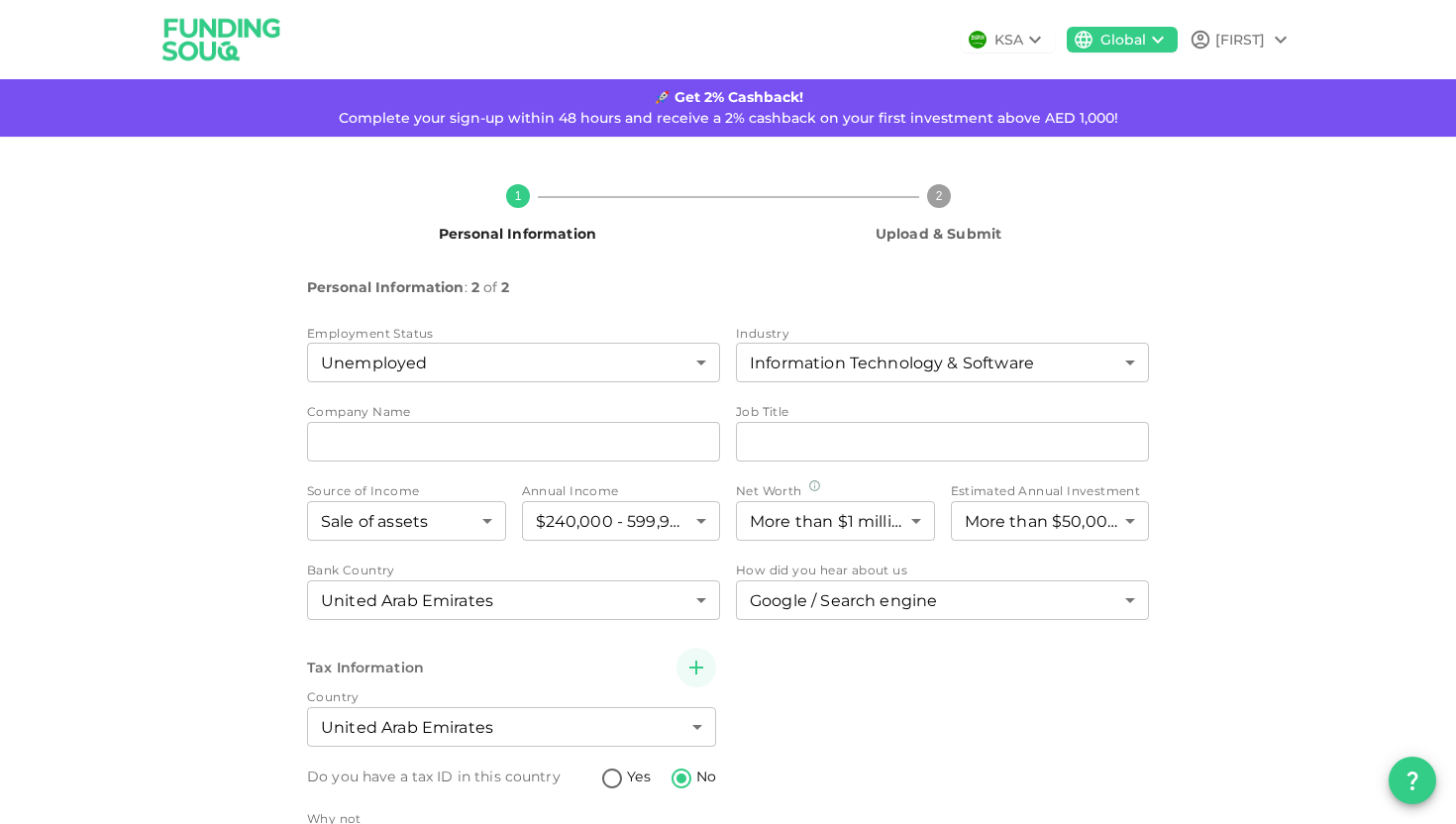 scroll, scrollTop: 132, scrollLeft: 0, axis: vertical 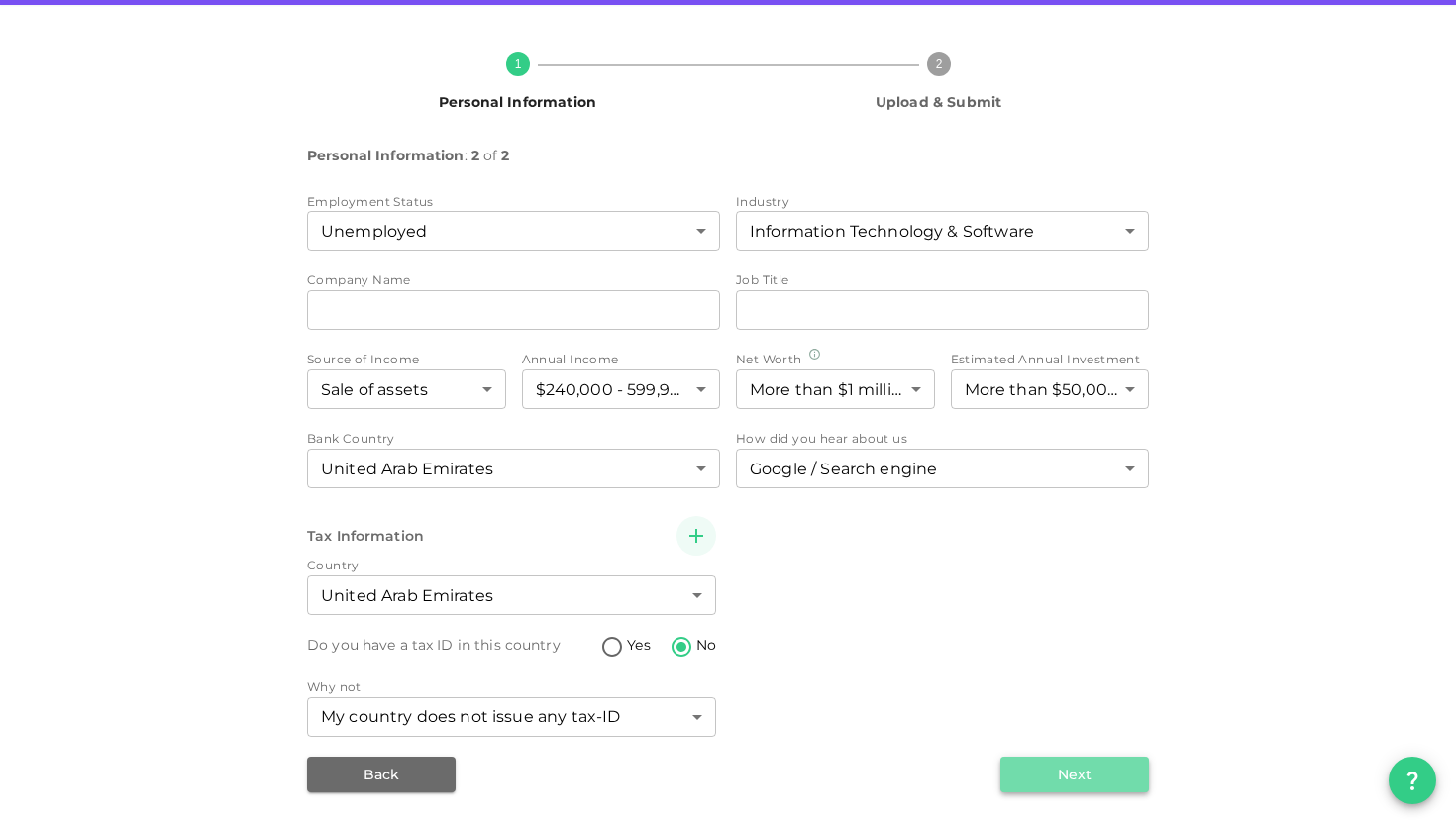 click on "Next" at bounding box center (1075, 774) 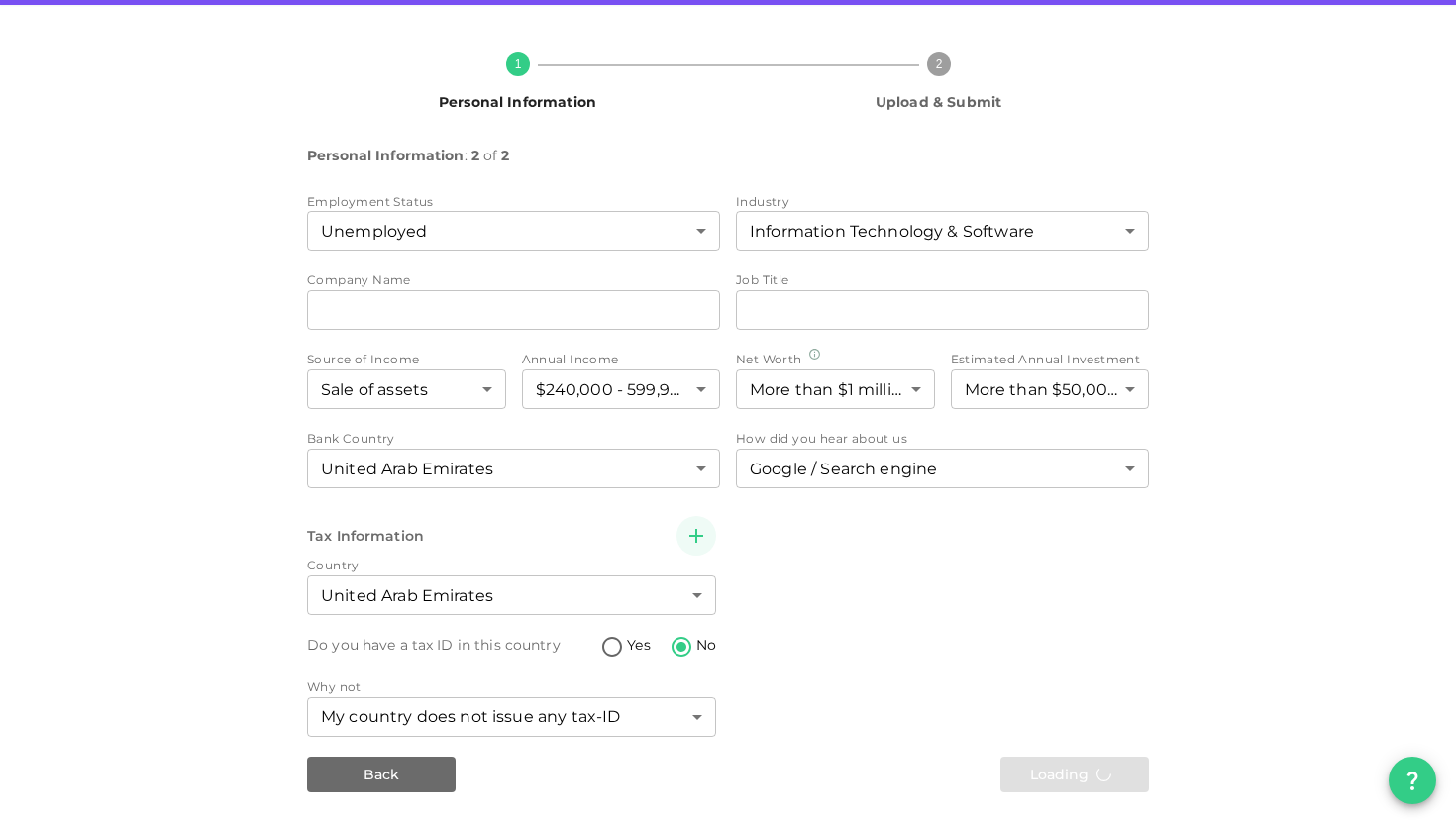 scroll, scrollTop: 0, scrollLeft: 0, axis: both 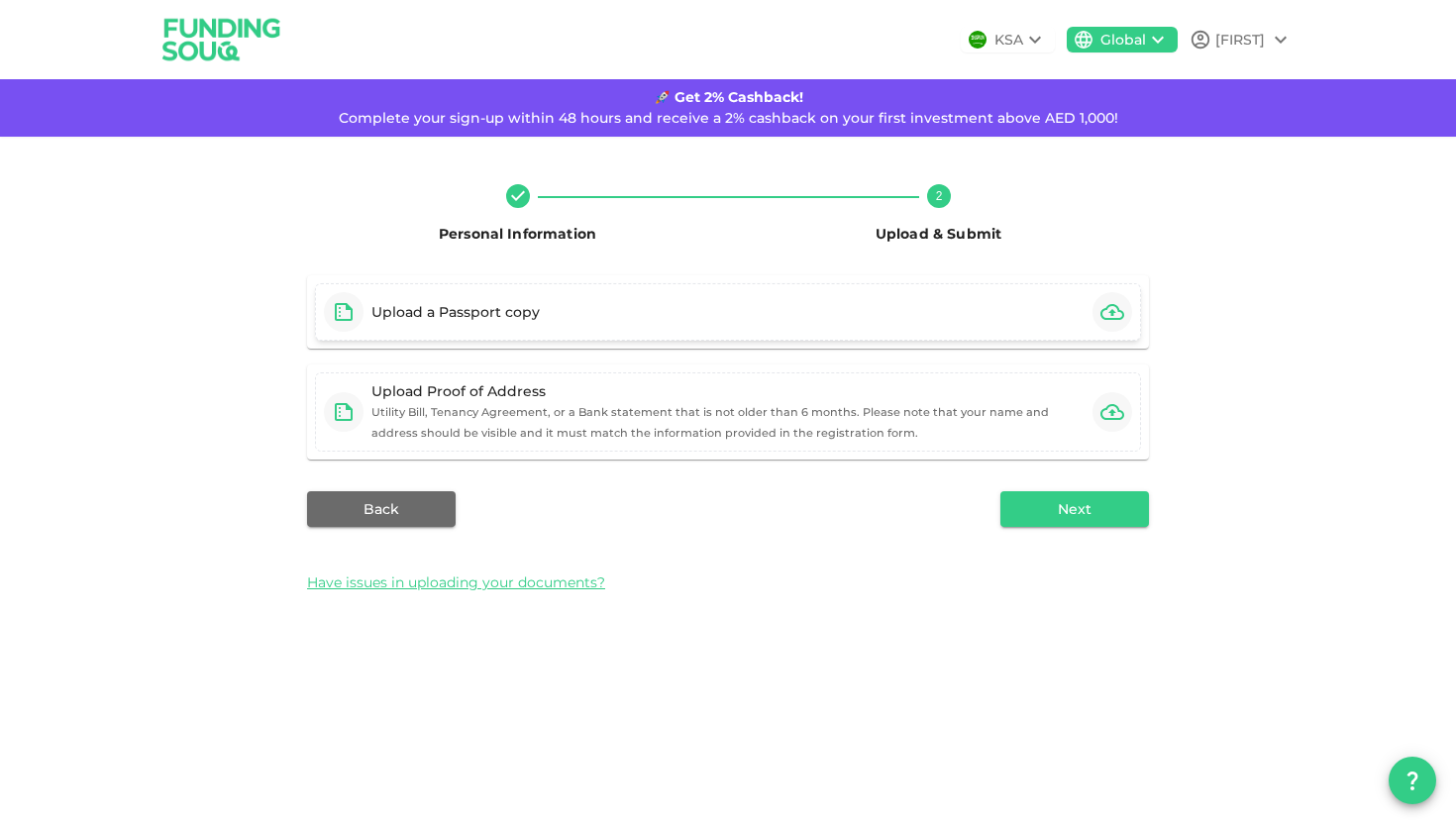 click on "Upload a Passport copy" at bounding box center [728, 312] 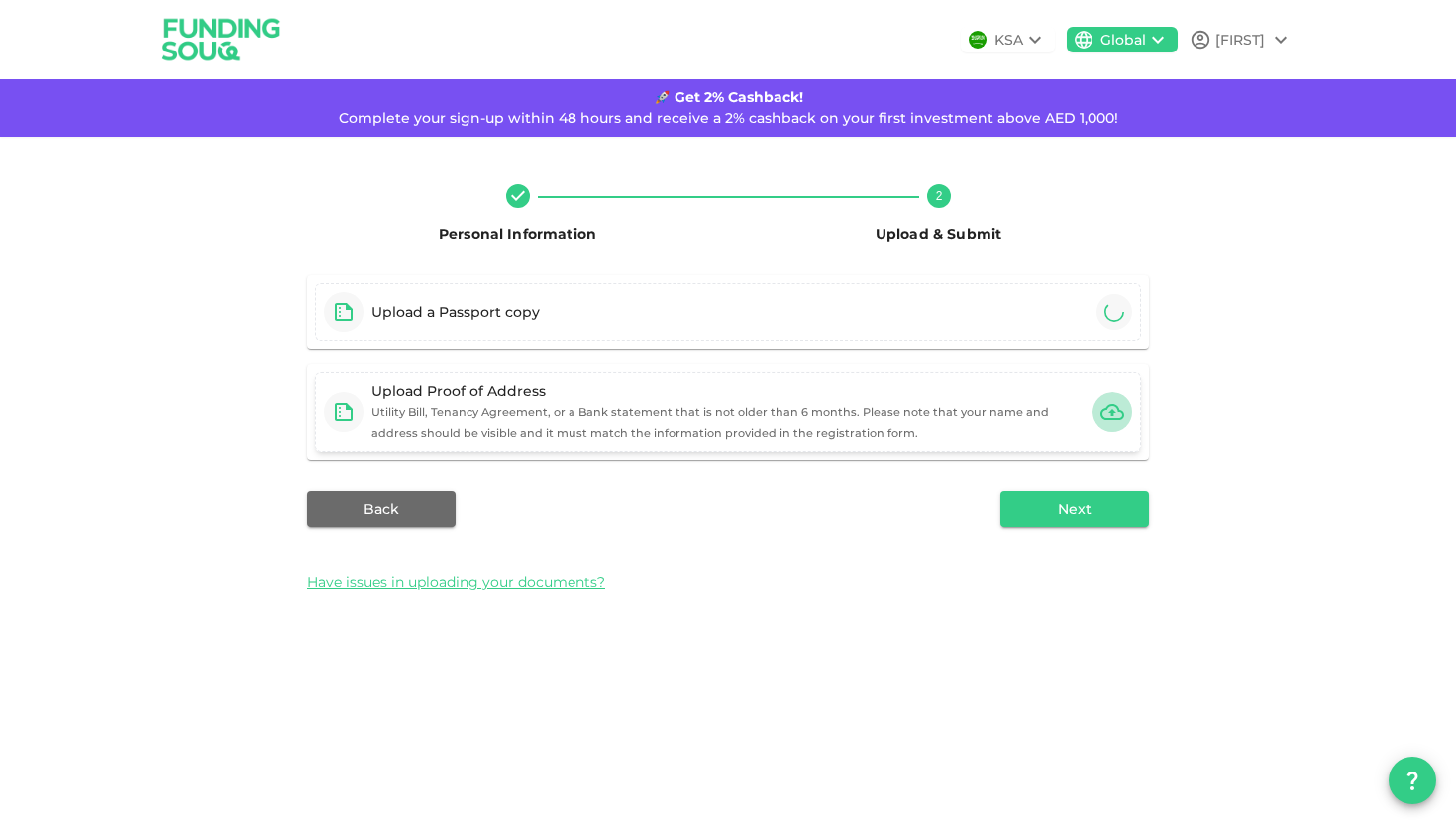 click 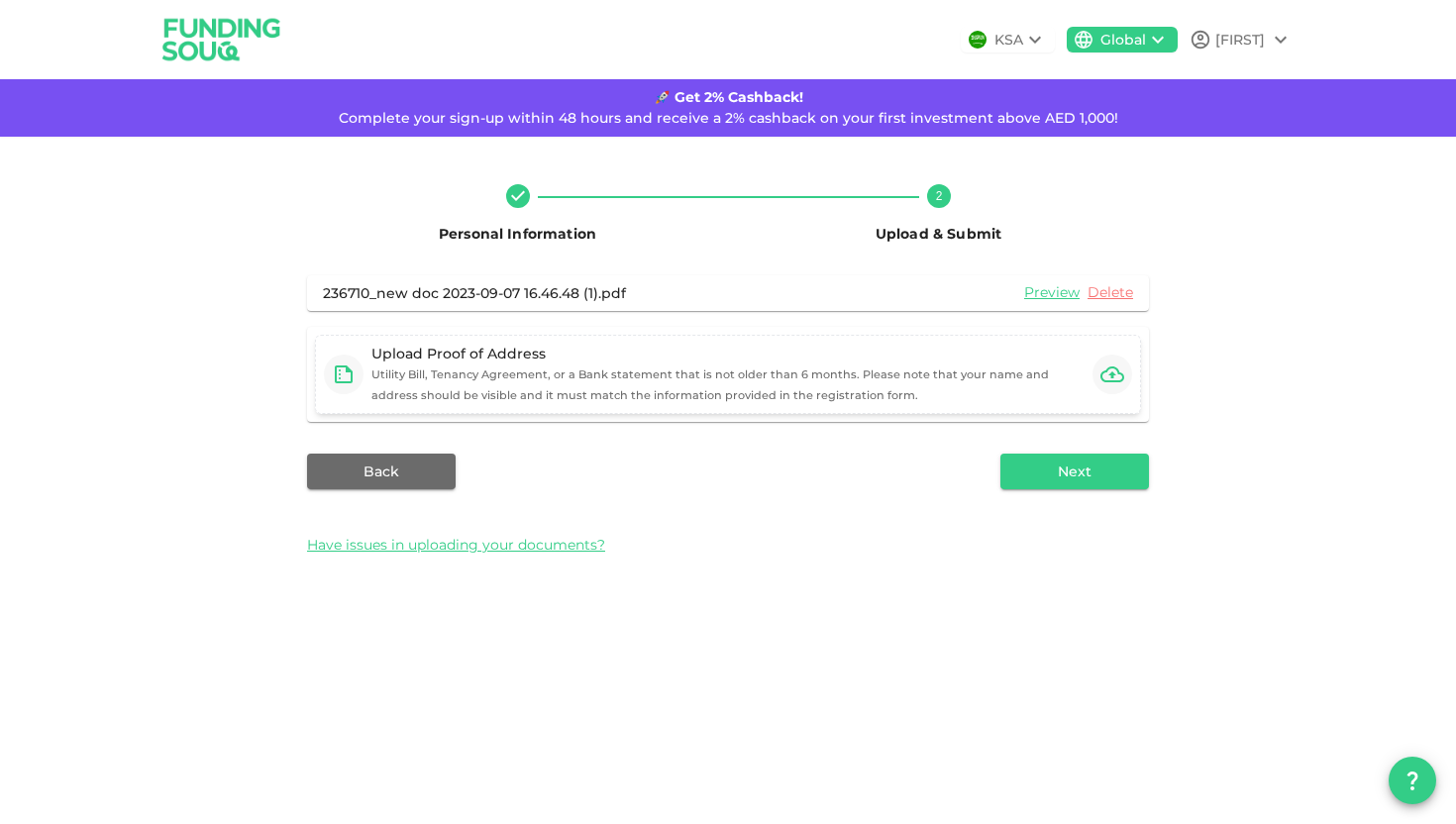 click 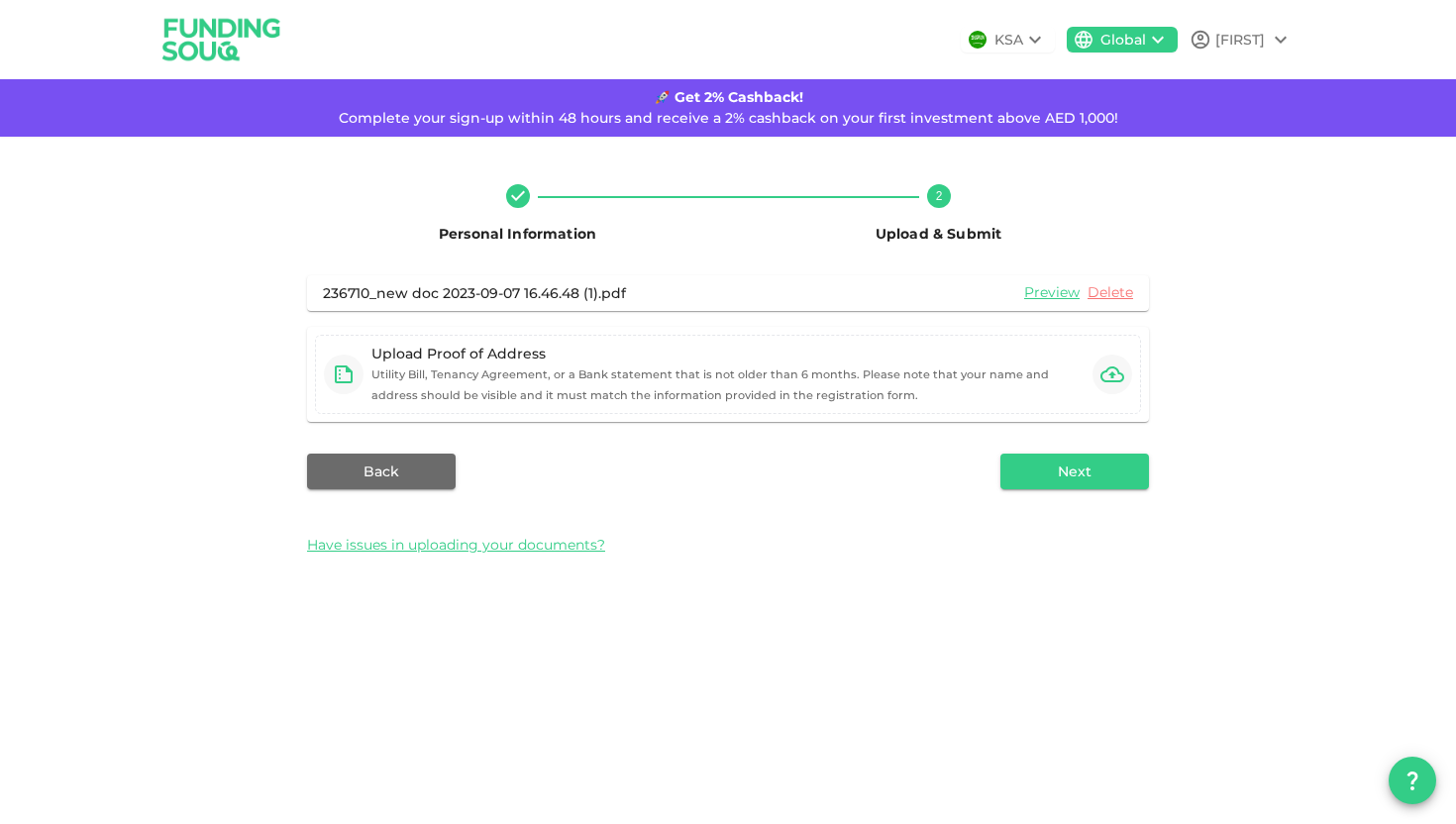 drag, startPoint x: 1352, startPoint y: 700, endPoint x: 1303, endPoint y: 661, distance: 62.62587 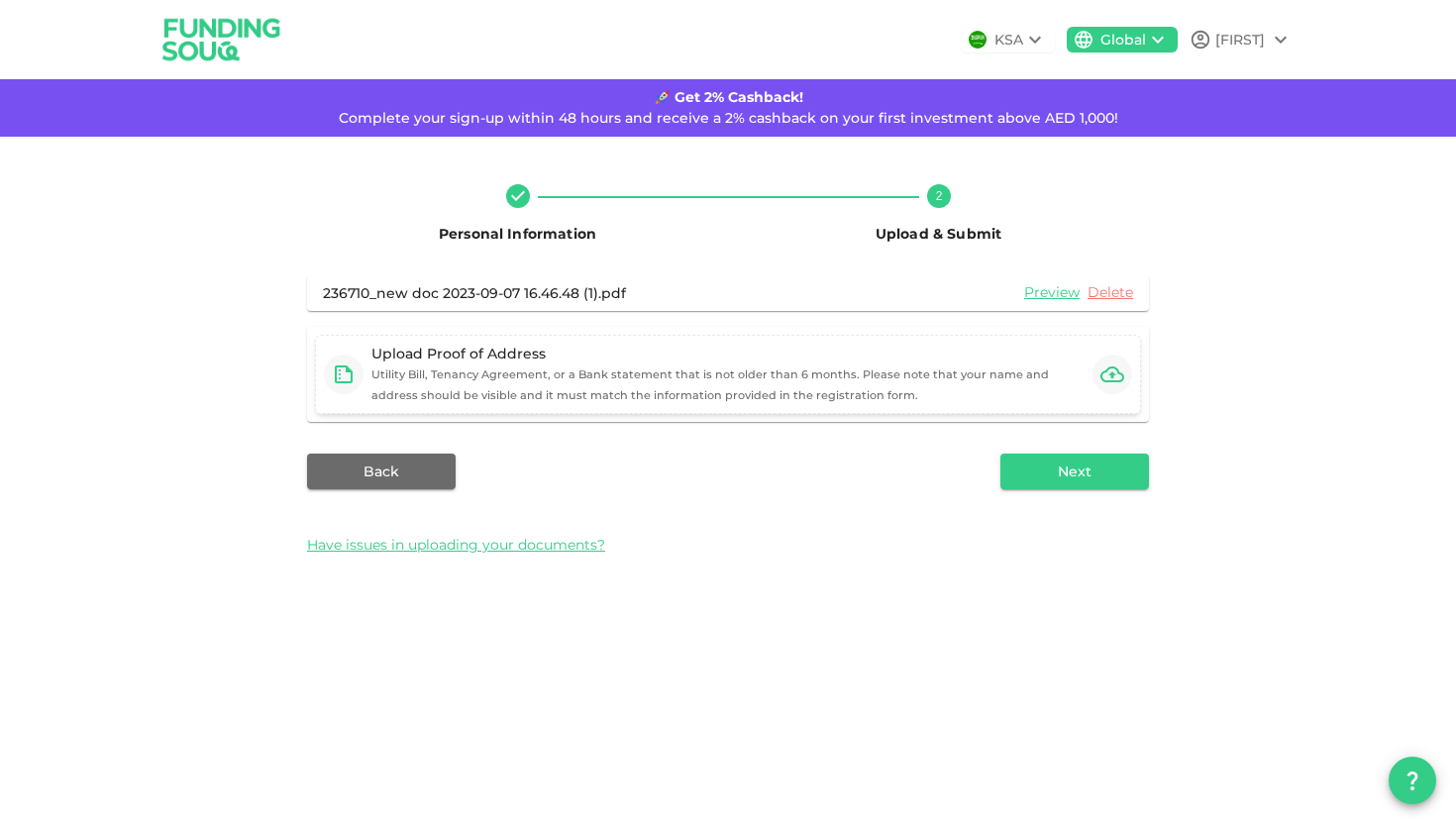 click 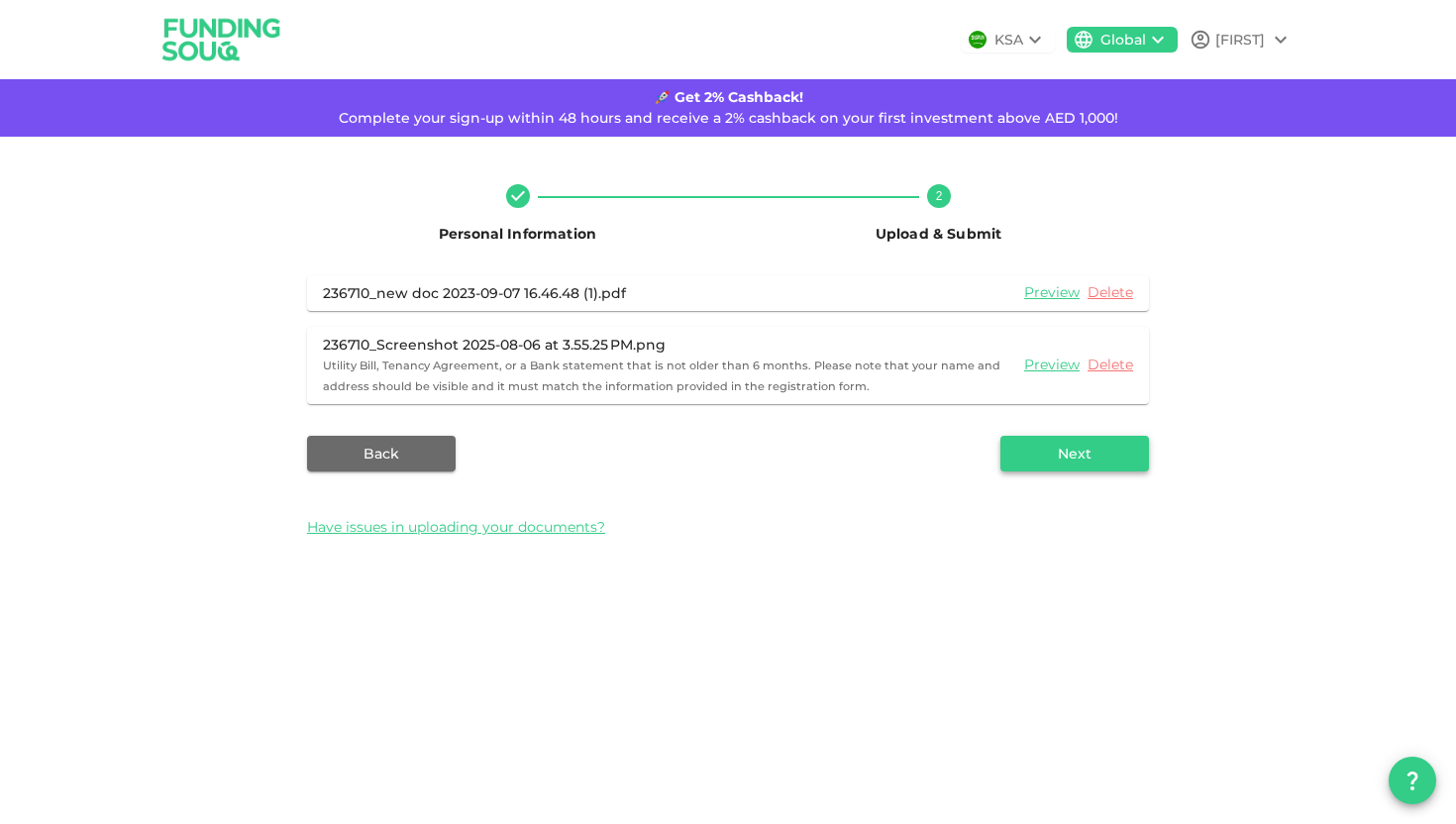 click on "Next" at bounding box center (1075, 454) 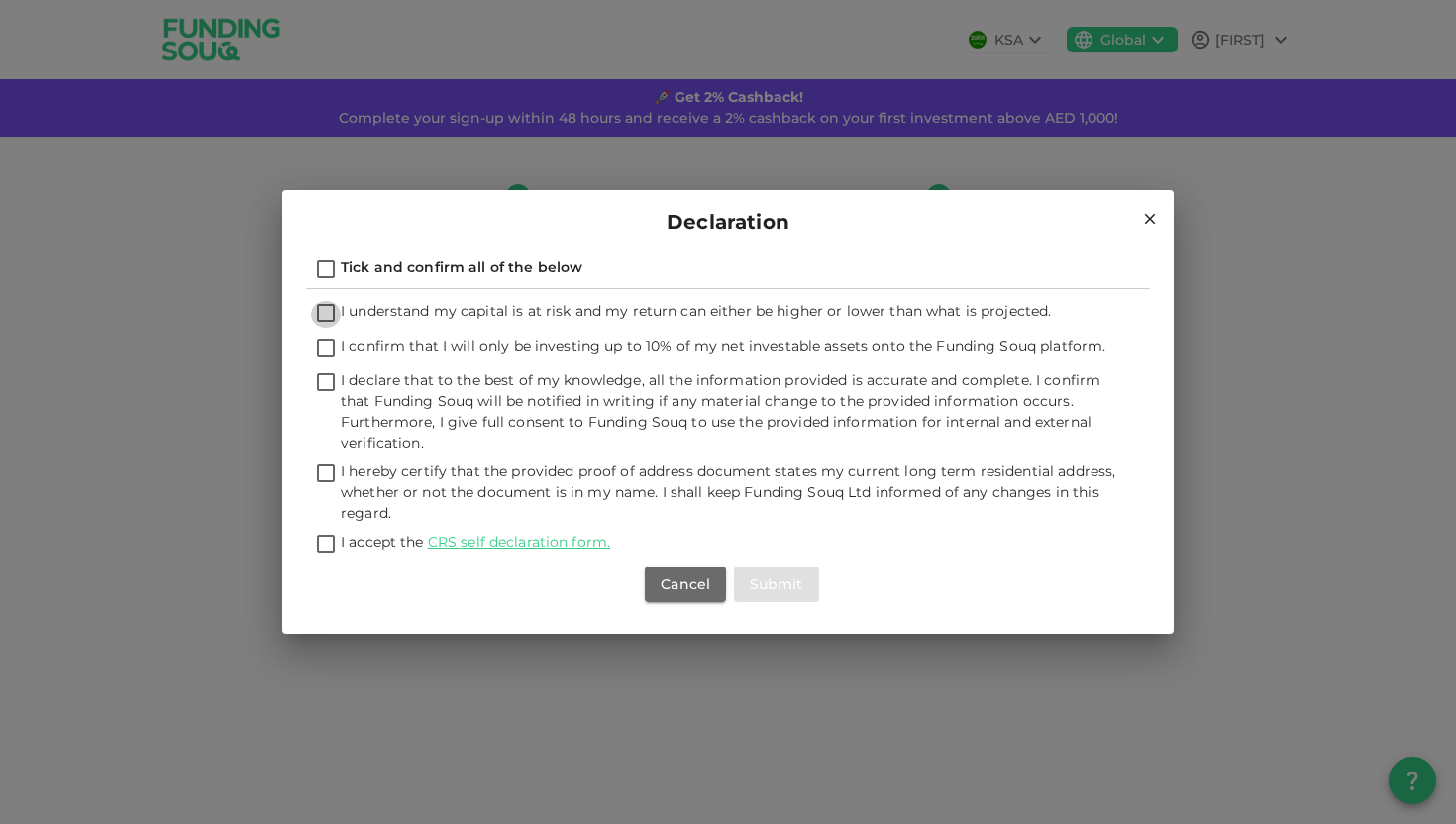 click on "I understand my capital is at risk and my return can either be higher or lower than what is projected." at bounding box center (326, 314) 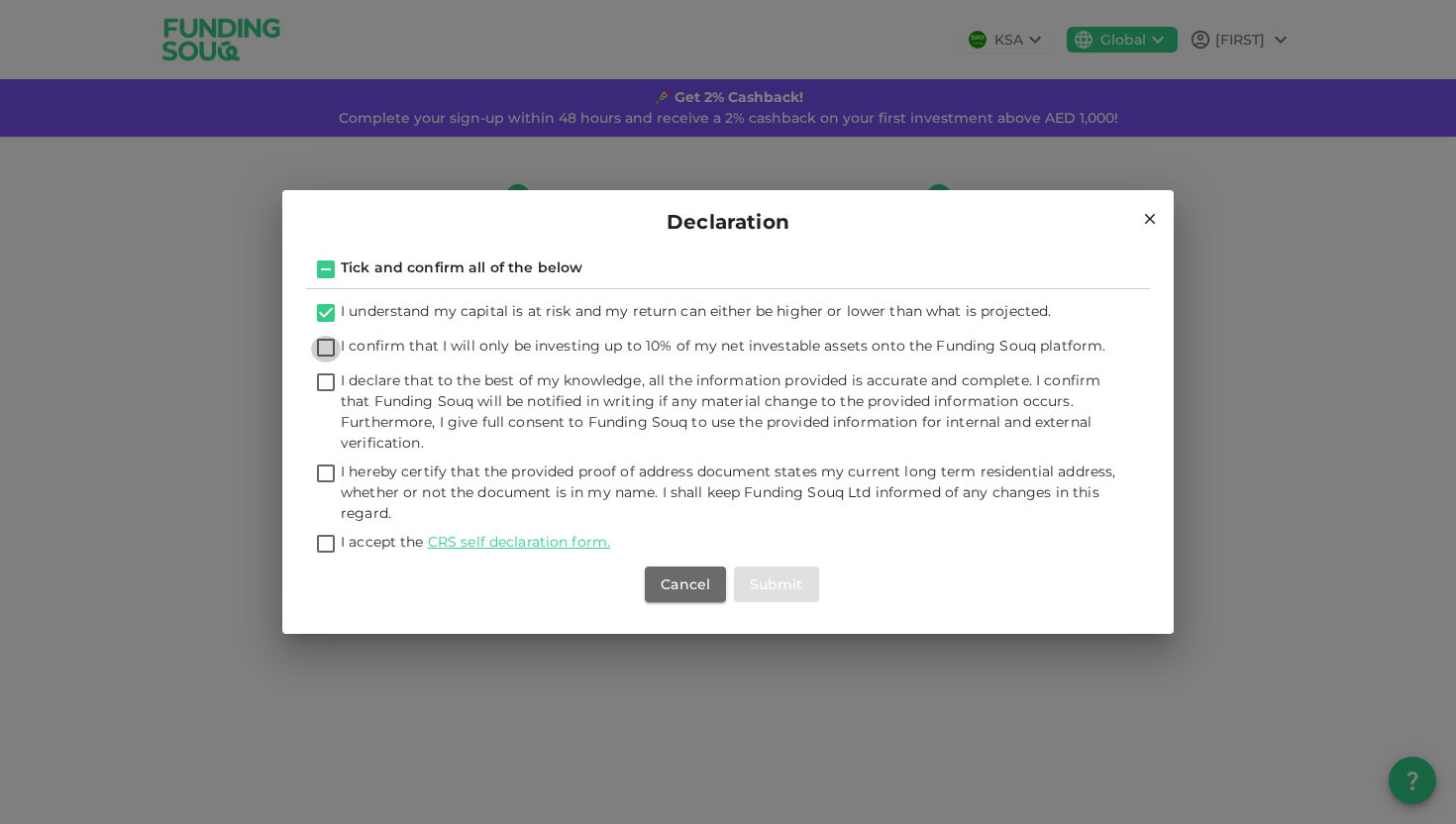 click on "I confirm that I will only be investing up to 10% of my net investable assets onto the Funding Souq platform." at bounding box center (326, 349) 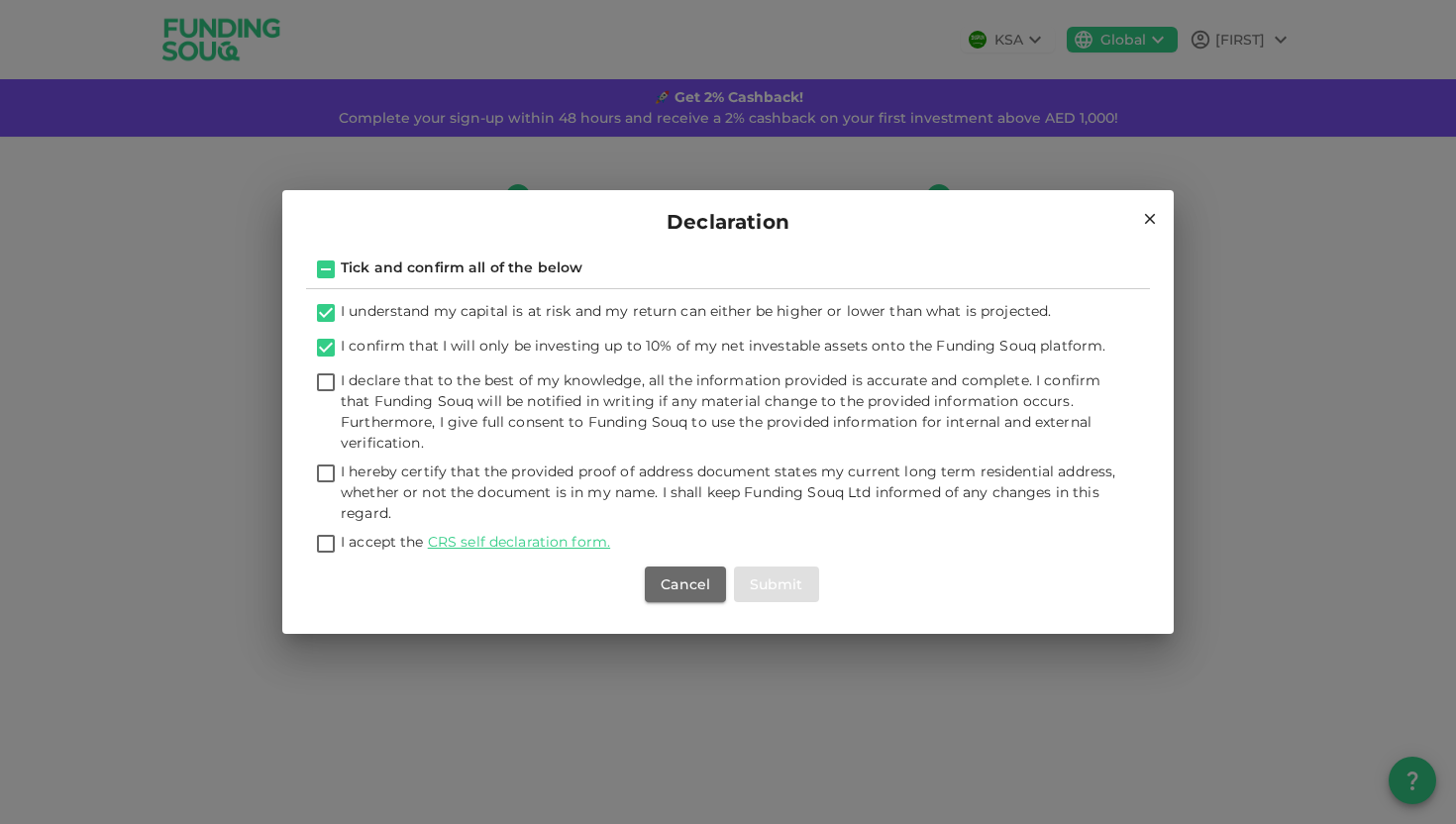 click on "I declare that to the best of my knowledge, all the information provided is accurate and complete. I confirm that Funding Souq will be notified in writing if any material change to the provided information occurs. Furthermore, I give full consent to Funding Souq to use the provided information for internal and external verification." at bounding box center [326, 383] 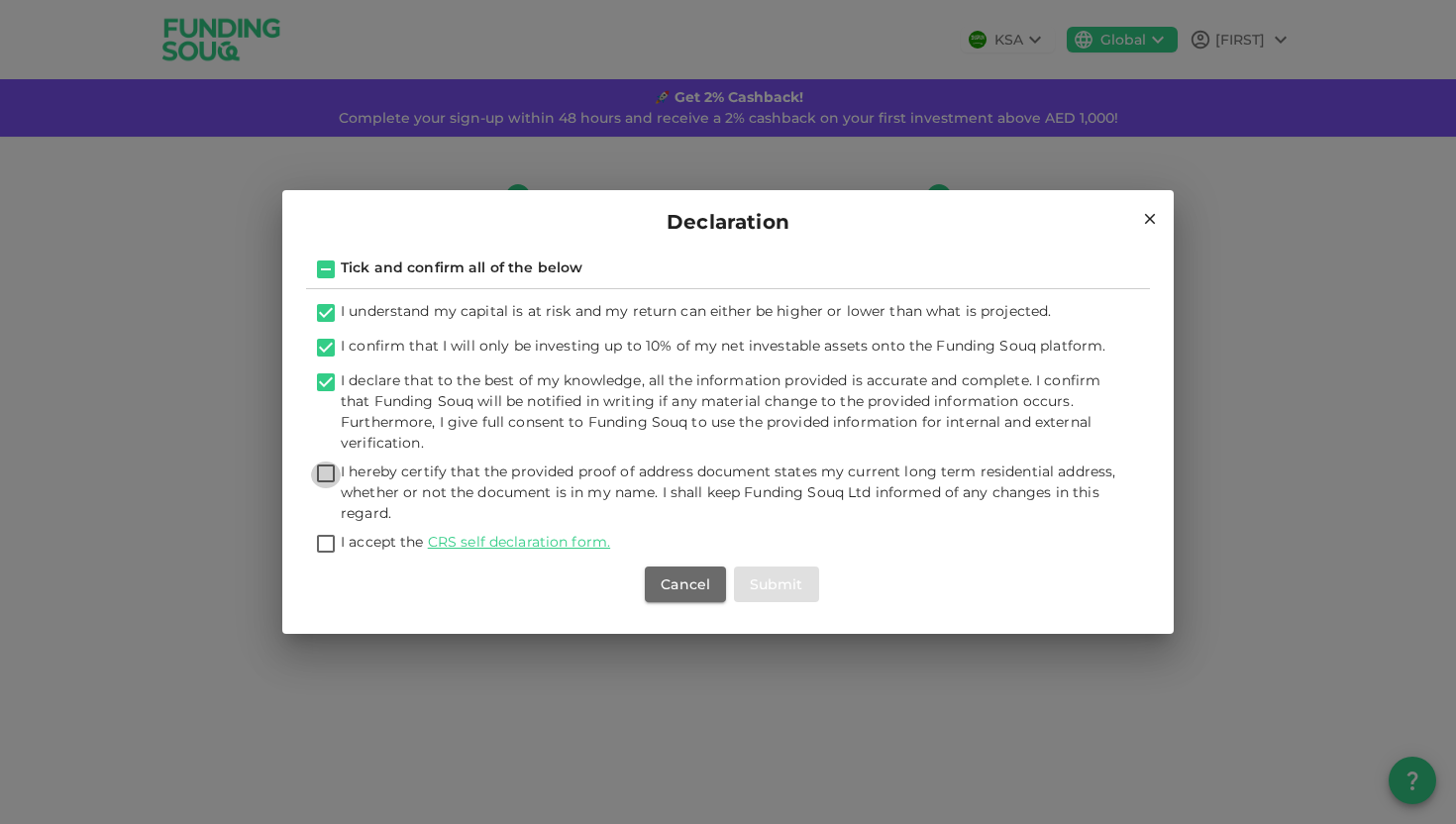 click on "I hereby certify that the provided proof of address document states my current long term residential address, whether or not the document is in my name. I shall keep Funding Souq Ltd informed of any changes in this regard." at bounding box center [326, 474] 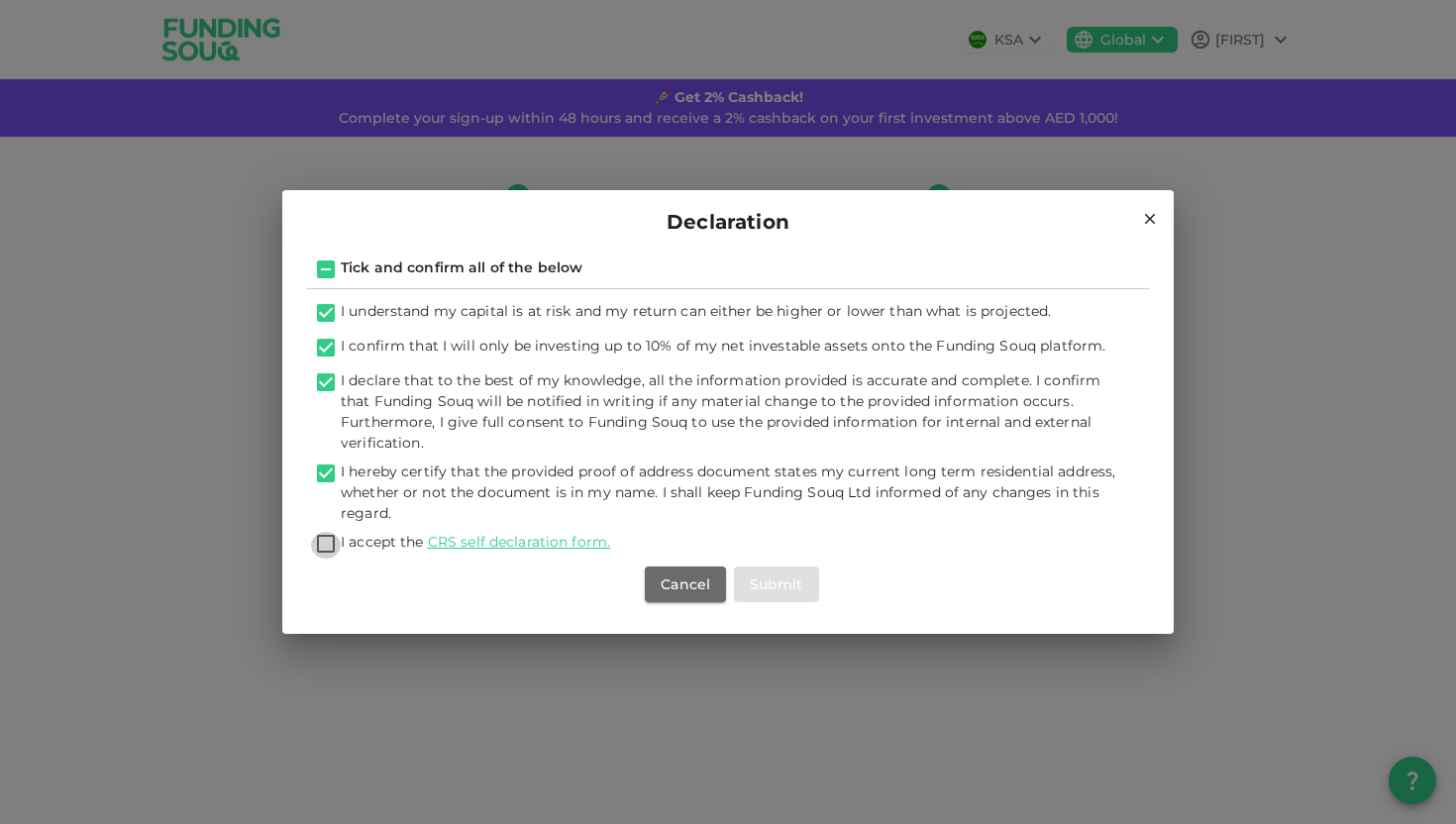 click on "I accept the   CRS self declaration form." at bounding box center (326, 545) 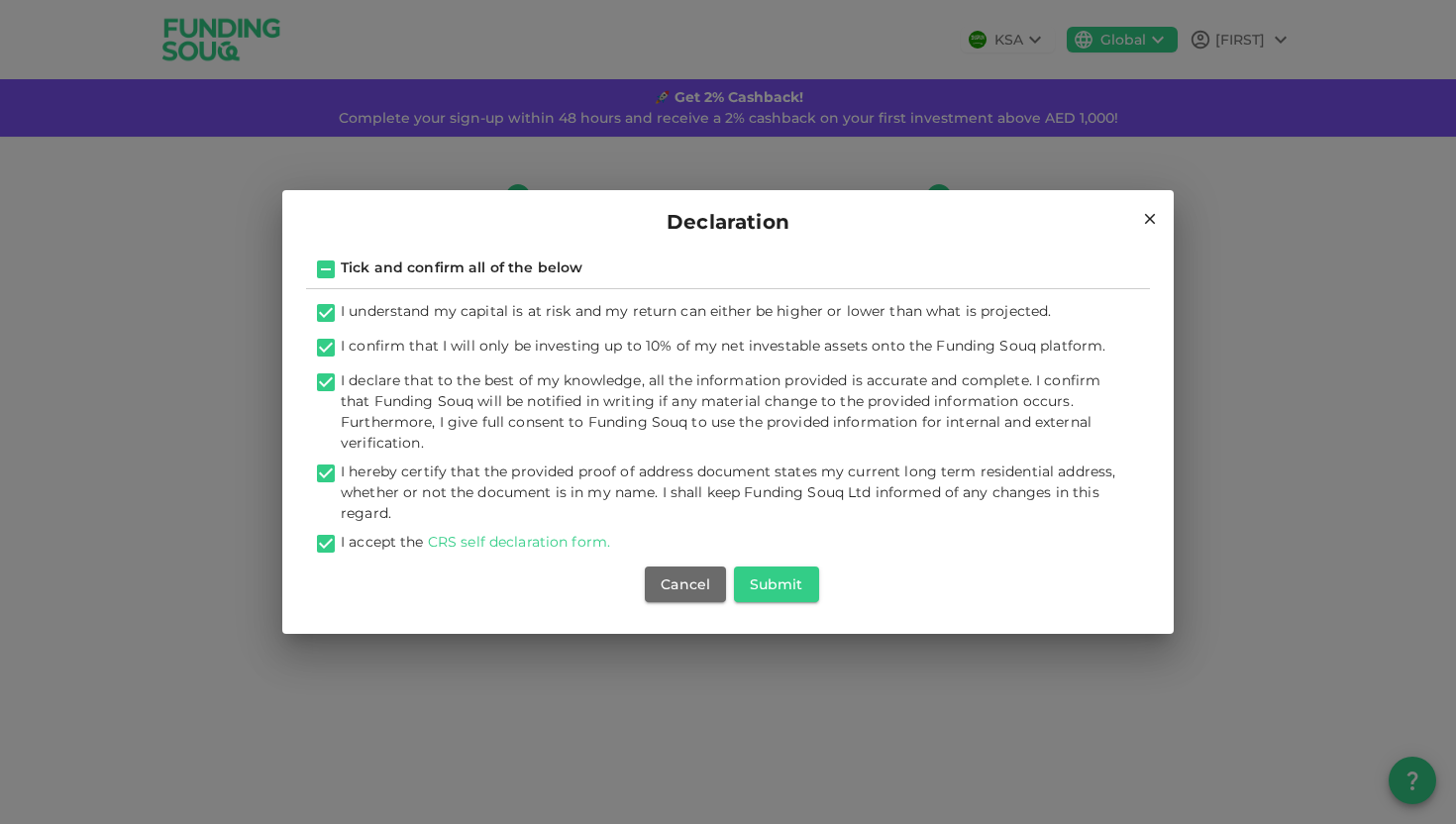 click on "CRS self declaration form." at bounding box center [519, 542] 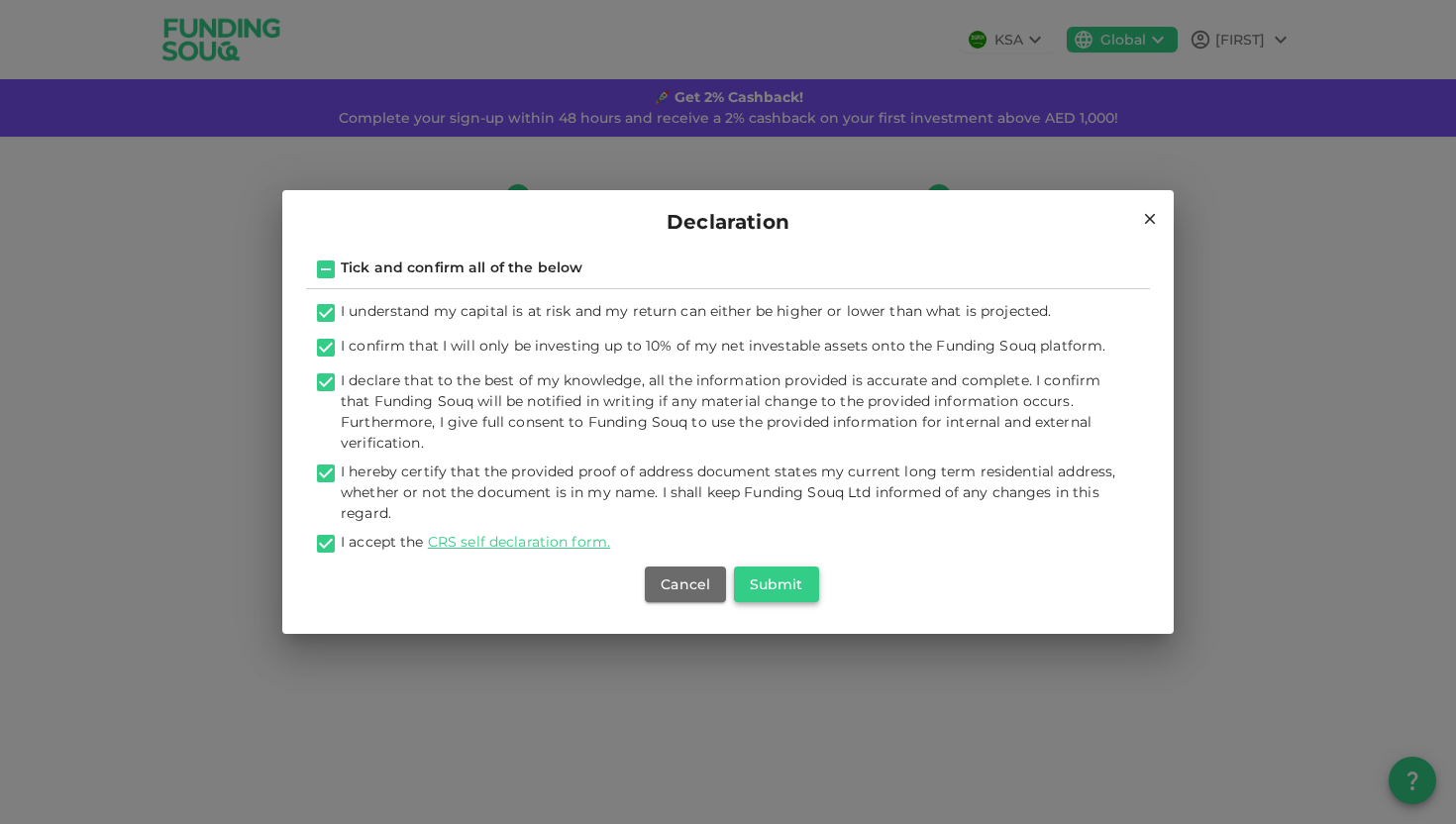 click on "Submit" at bounding box center (777, 584) 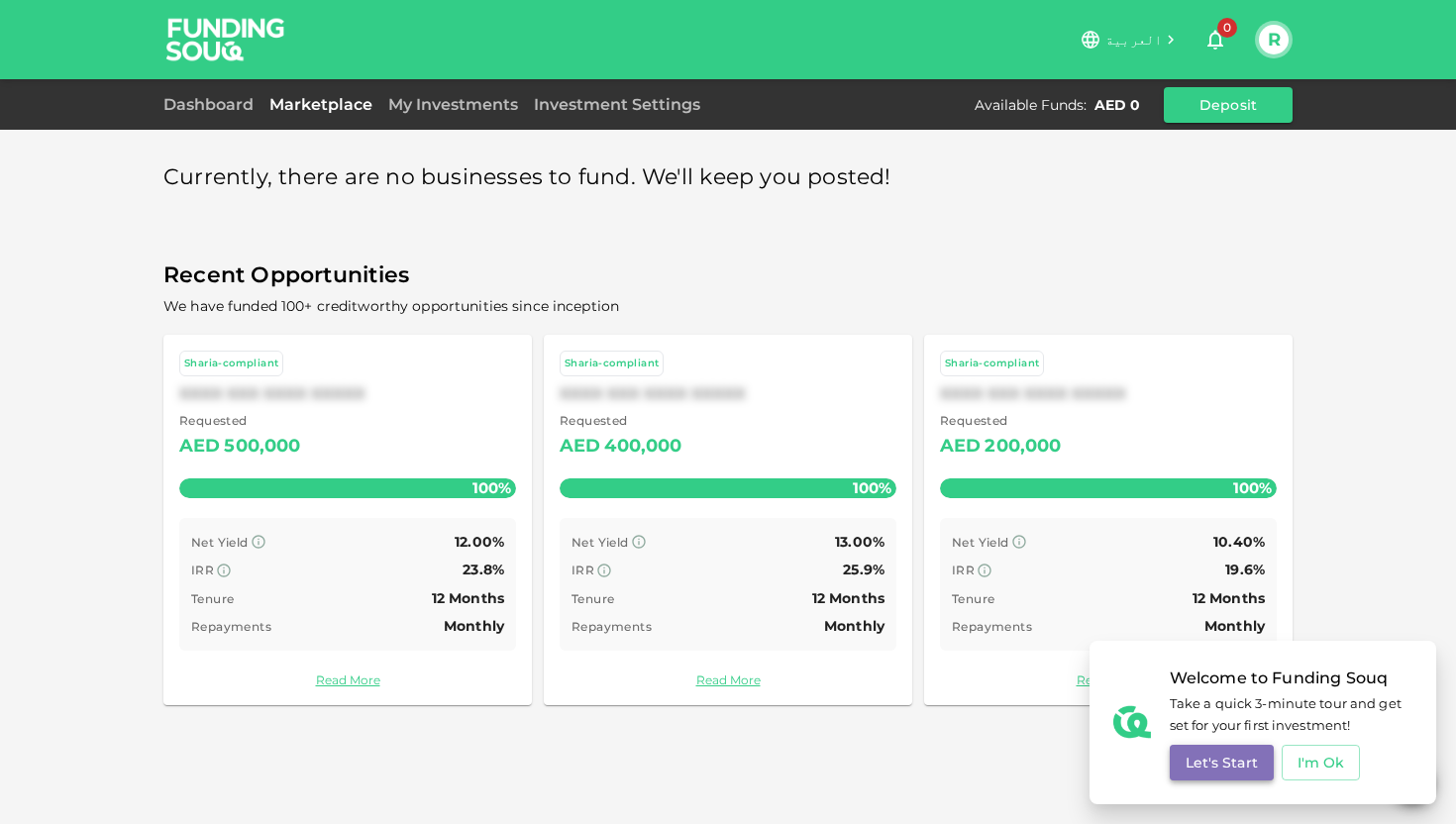 click on "Let's Start" at bounding box center [1221, 763] 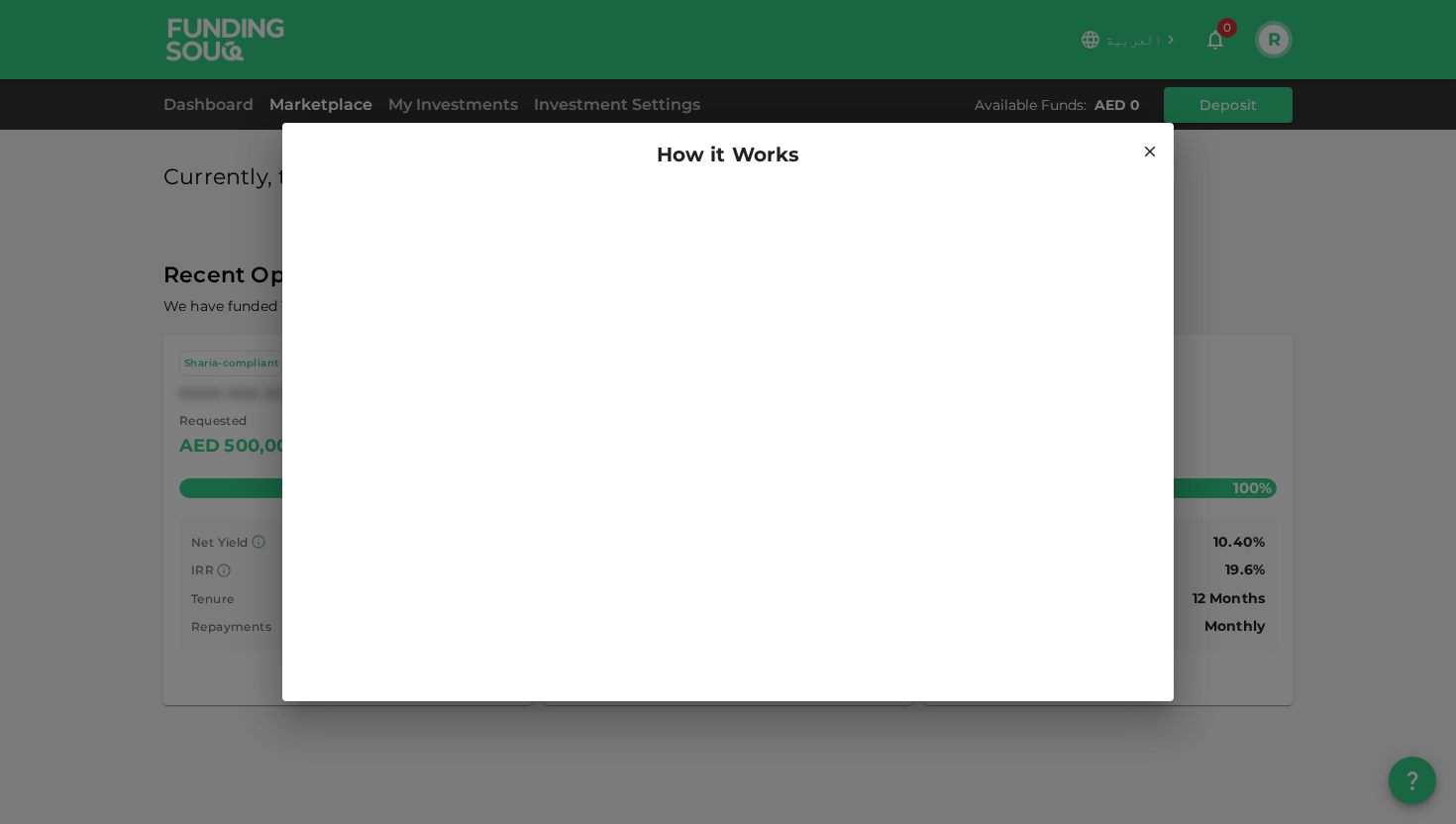 click 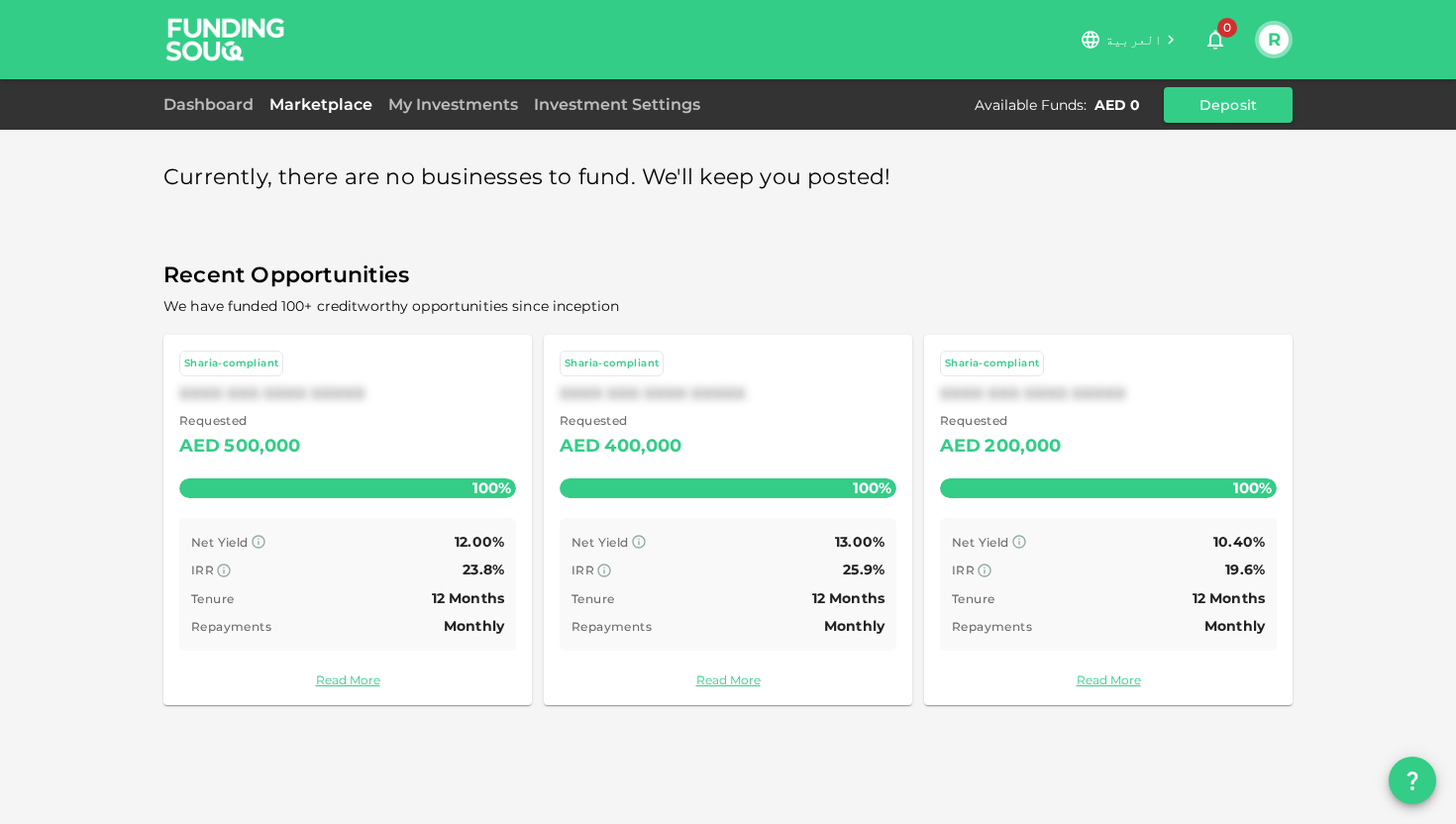 click on "Marketplace" at bounding box center (321, 104) 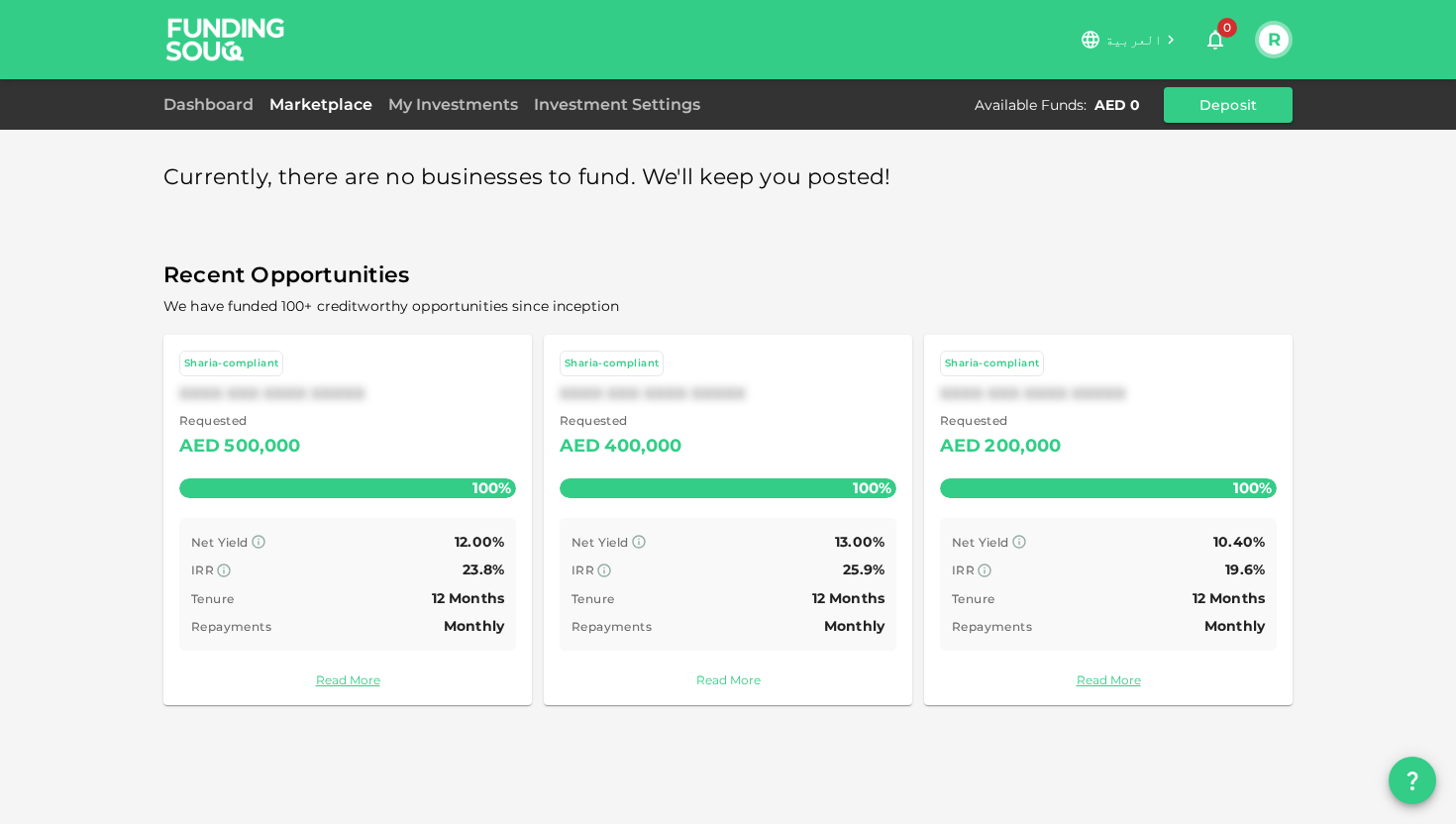 click on "Read More" at bounding box center [728, 679] 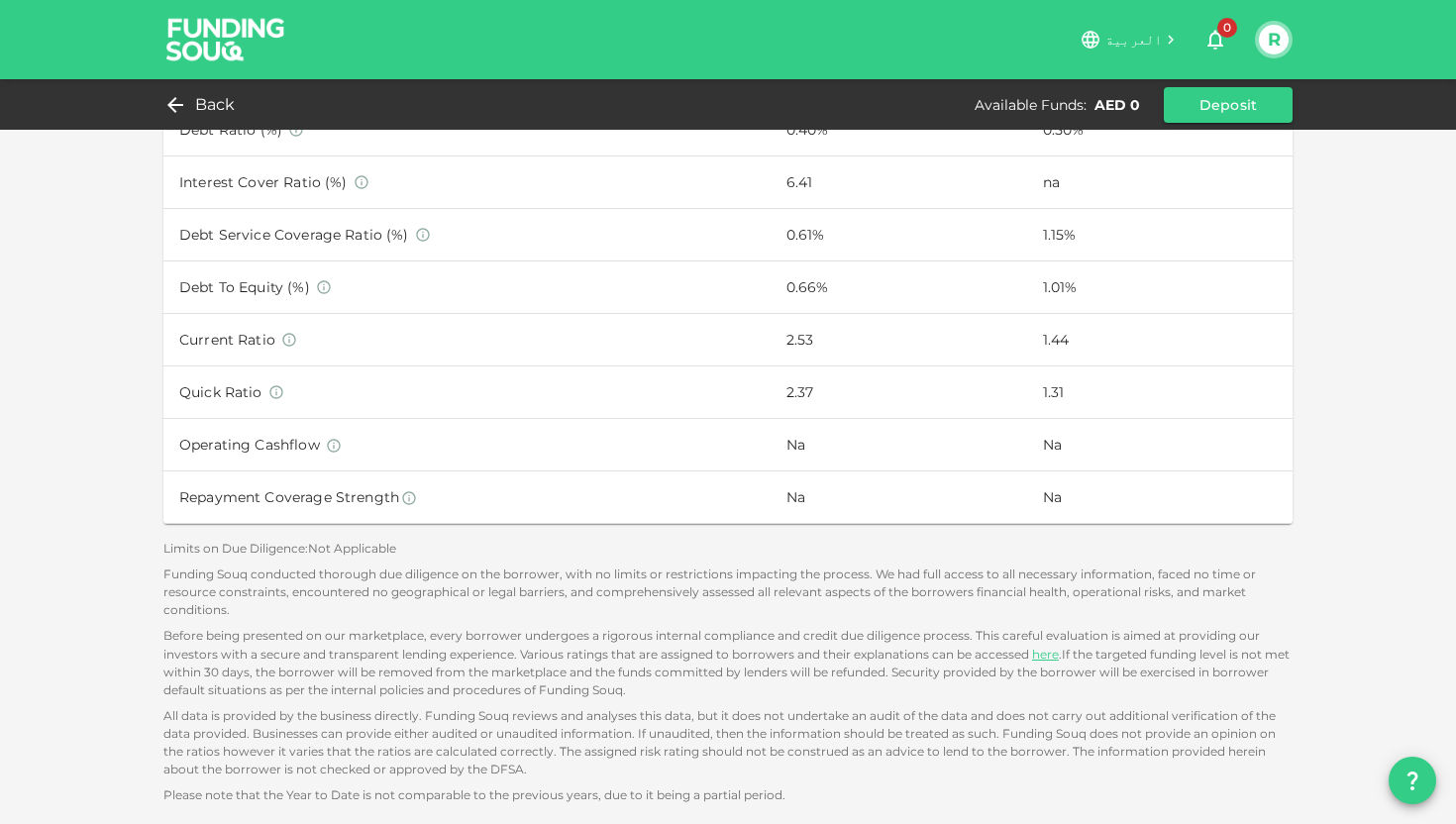 scroll, scrollTop: 0, scrollLeft: 0, axis: both 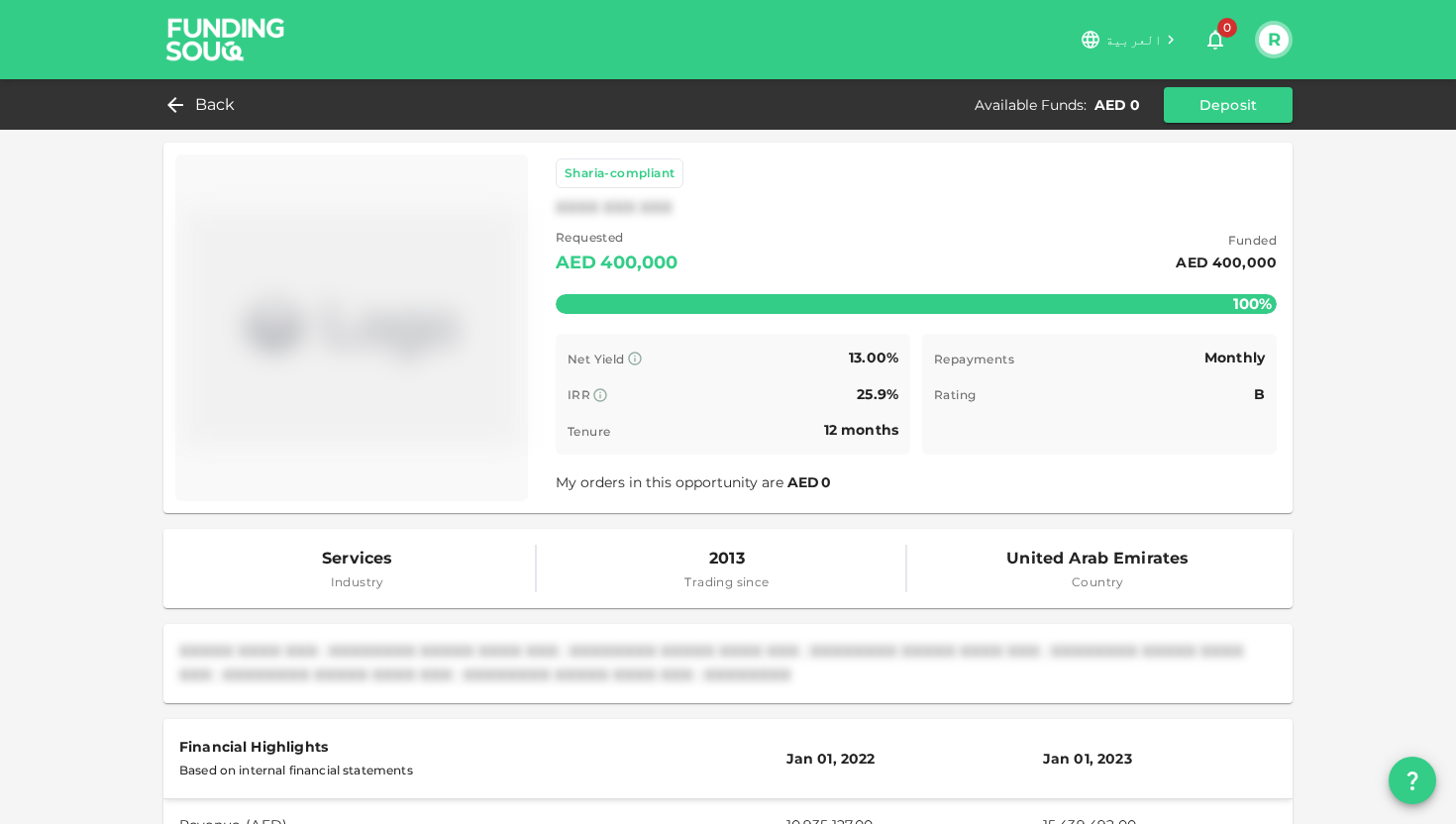 click on "R" at bounding box center [1274, 40] 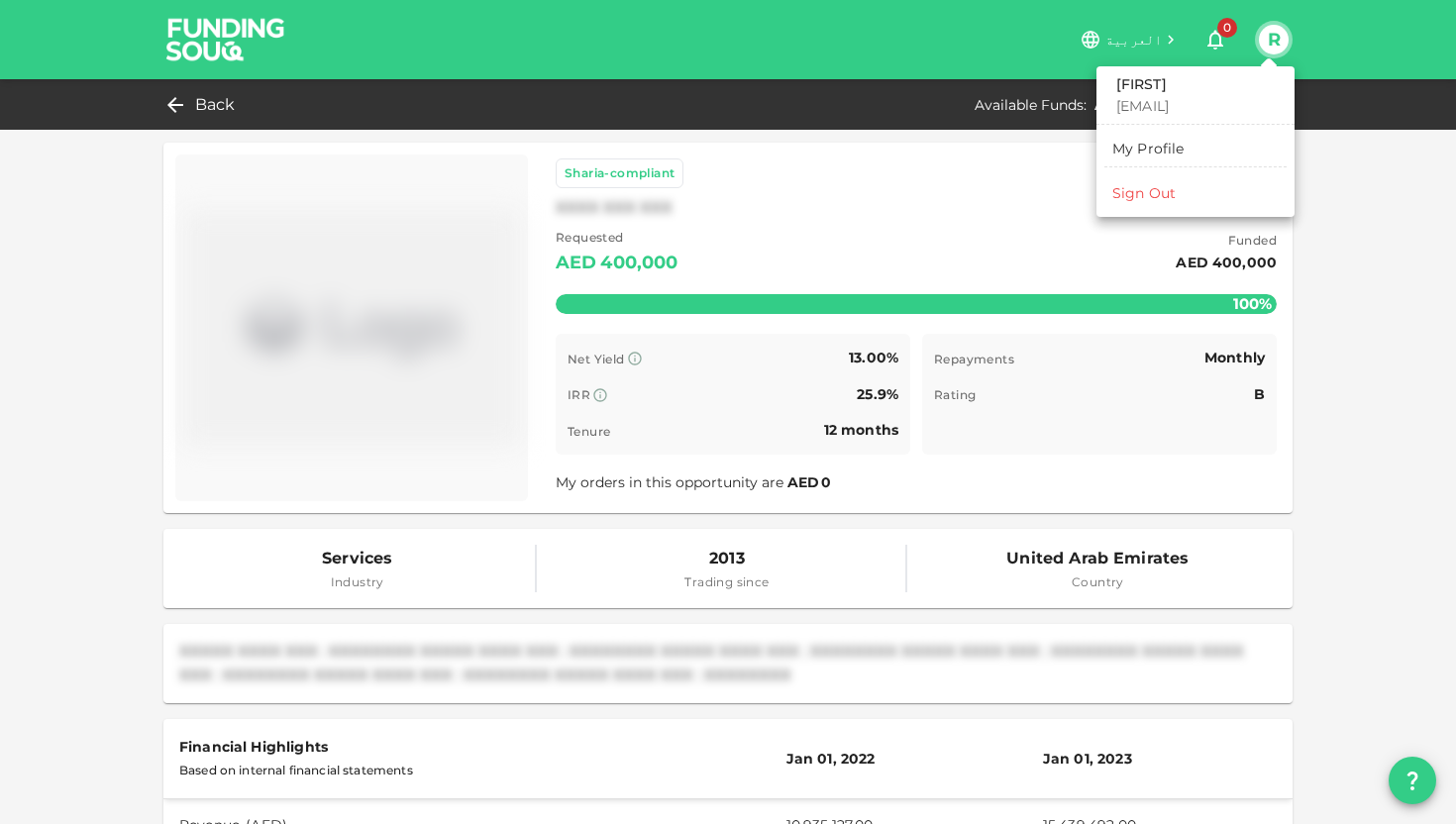 click on "My Profile" at bounding box center (1148, 149) 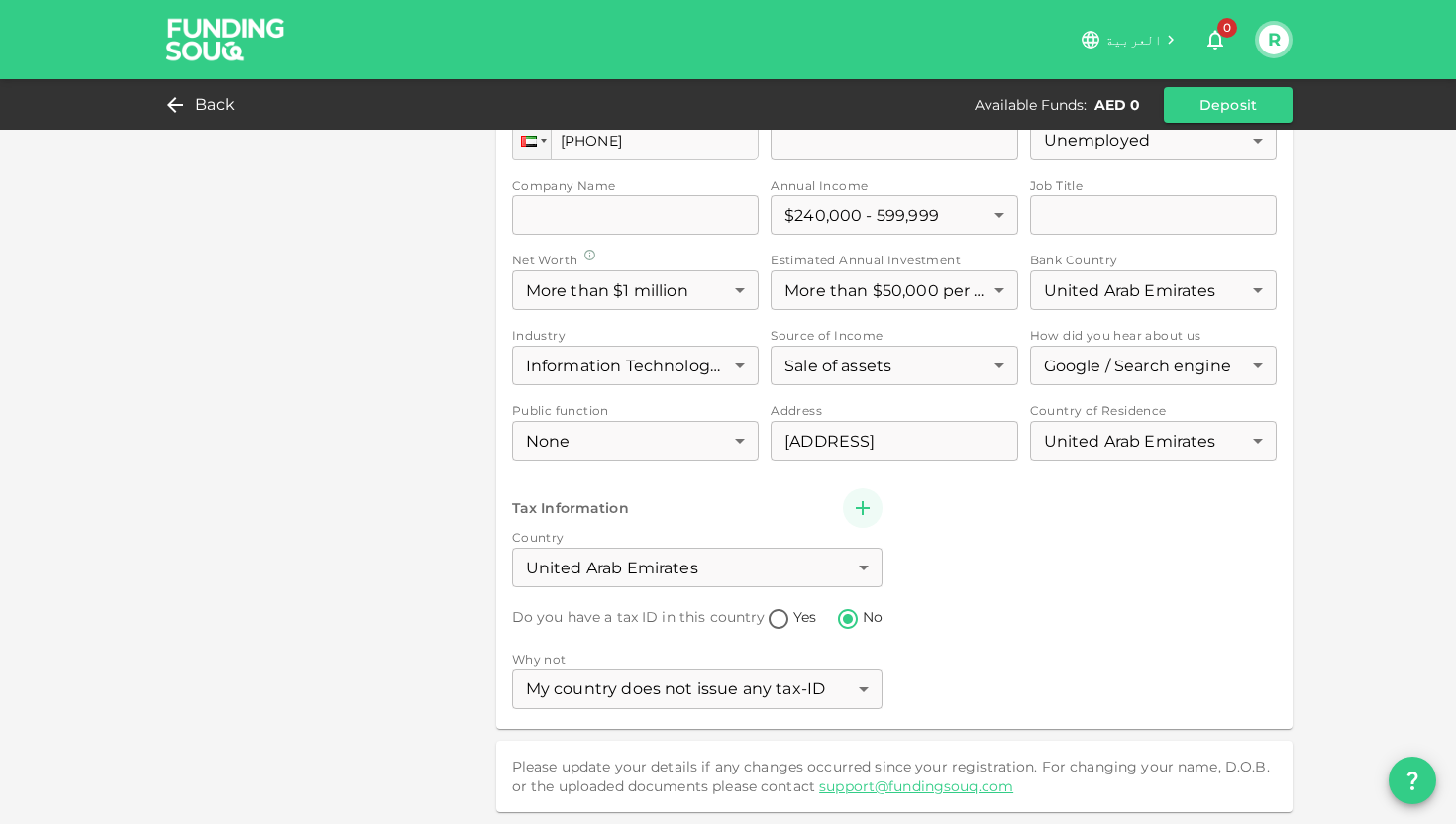 scroll, scrollTop: 0, scrollLeft: 0, axis: both 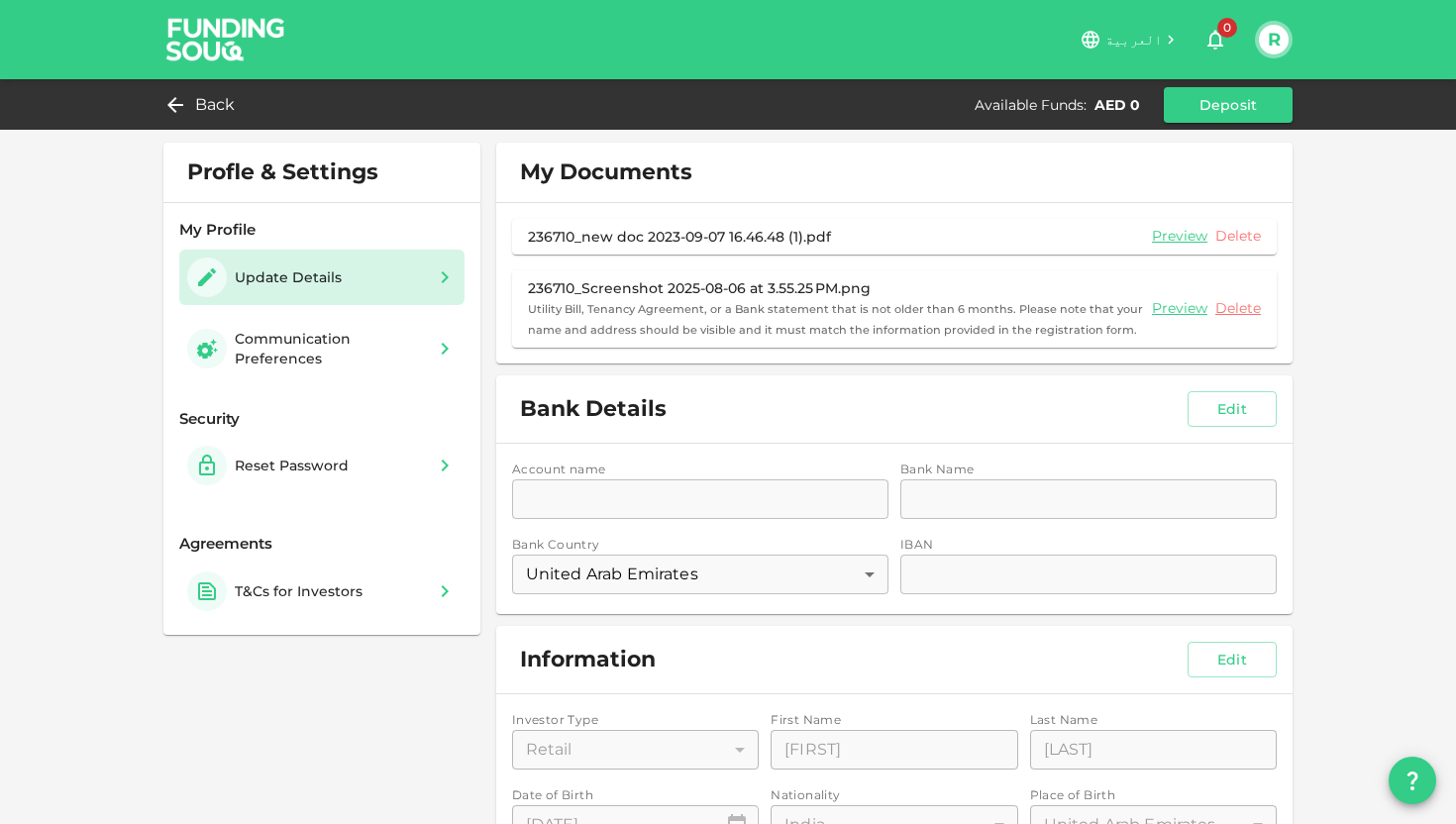 click on "Delete" at bounding box center [1238, 236] 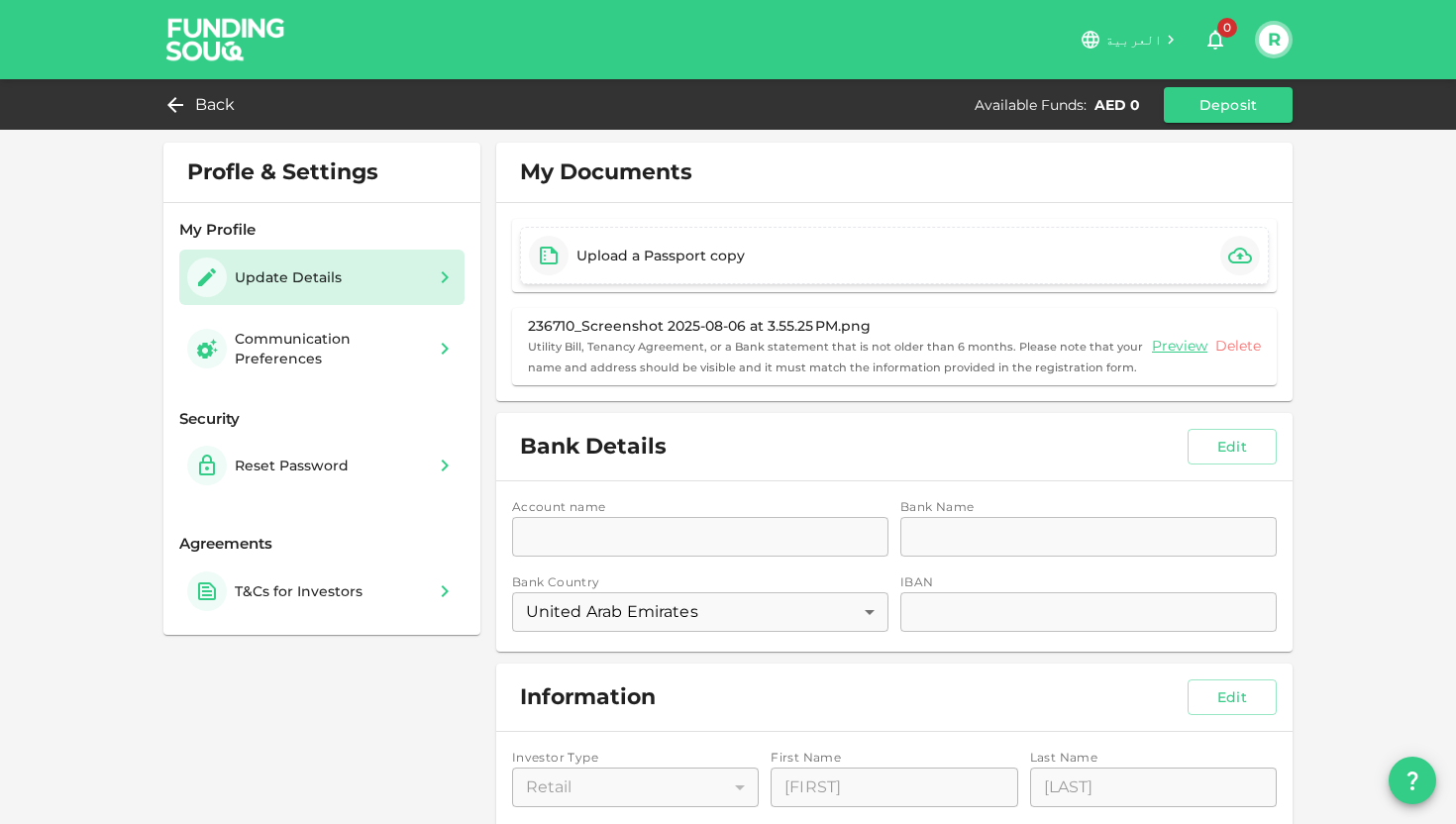click on "Delete" at bounding box center [1238, 346] 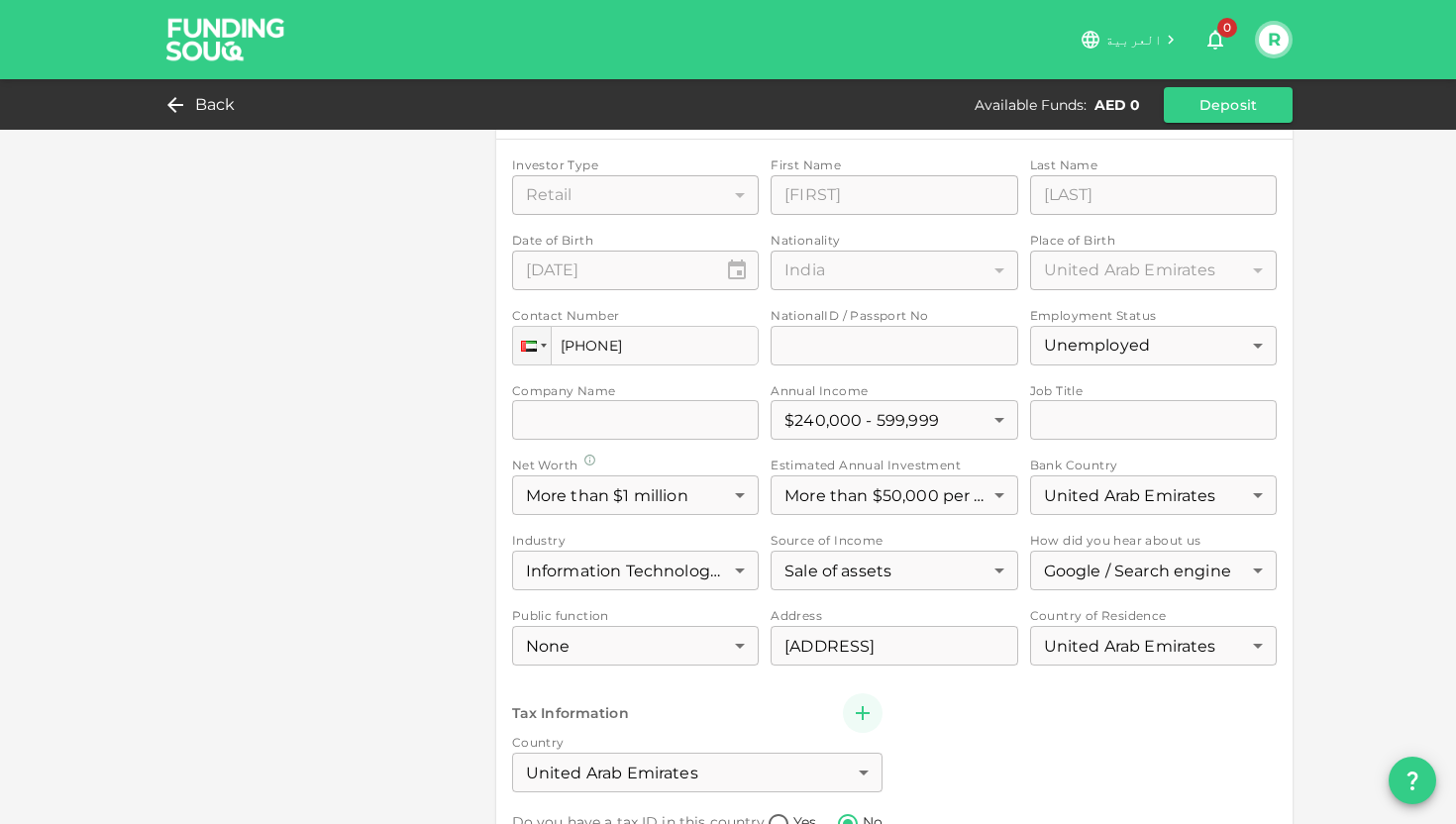 scroll, scrollTop: 493, scrollLeft: 0, axis: vertical 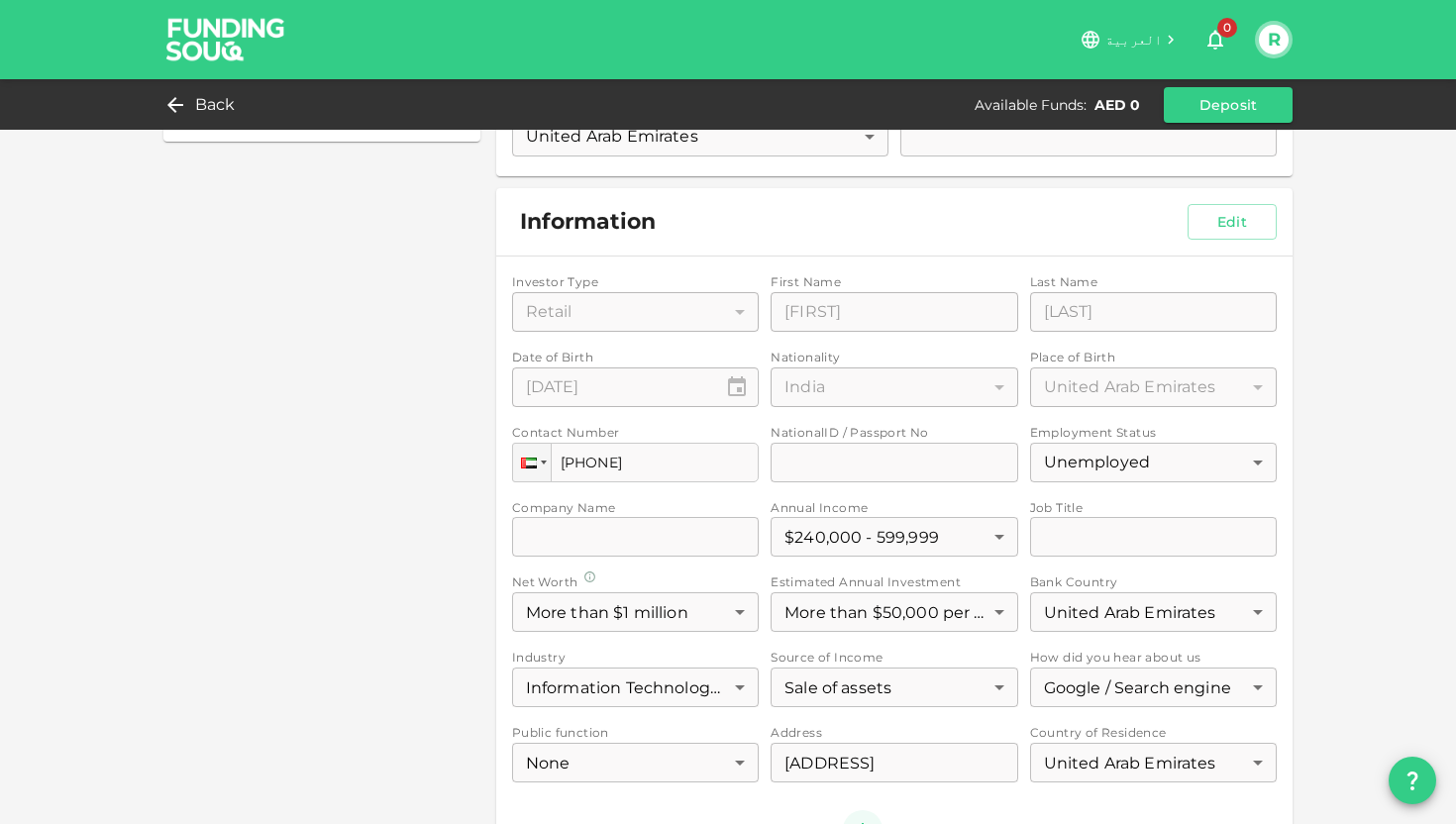 click on "Investor Type Retail 1 ​   First Name First Name Rohit First Name   Last Name Last Name Reddy Last Name   Date of Birth ⁦⁨29⁩ / ⁨06⁩ / ⁨1998⁩⁩ ​   Nationality India 88 ​   Place of Birth United Arab Emirates 2 ​   Contact Number Phone +971 564 974 387   NationalID / Passport No NationalID / Passport No NationalID / Passport No   Employment Status Unemployed 14 ​   Company Name Company Name Company Name   Annual Income $240,000 - 599,999 4 ​   Job Title Job Title Job Title   Net Worth More than $1 million 2 ​   Estimated Annual Investment More than $50,000 per year 5 ​   Bank Country United Arab Emirates 2 ​   Industry Information Technology & Software 8 ​   Source of Income Sale of assets 4 ​   How did you hear about us Google / Search engine 1 ​   Public function None 1 ​   Address Address Deira Water Front Properties 1, Hind Plaza 2B, Office:101, 1st floor, Al Ras, Deira Address   Country of Residence United Arab Emirates 2 ​   Tax Information   Country 2 ​ No" at bounding box center [894, 654] 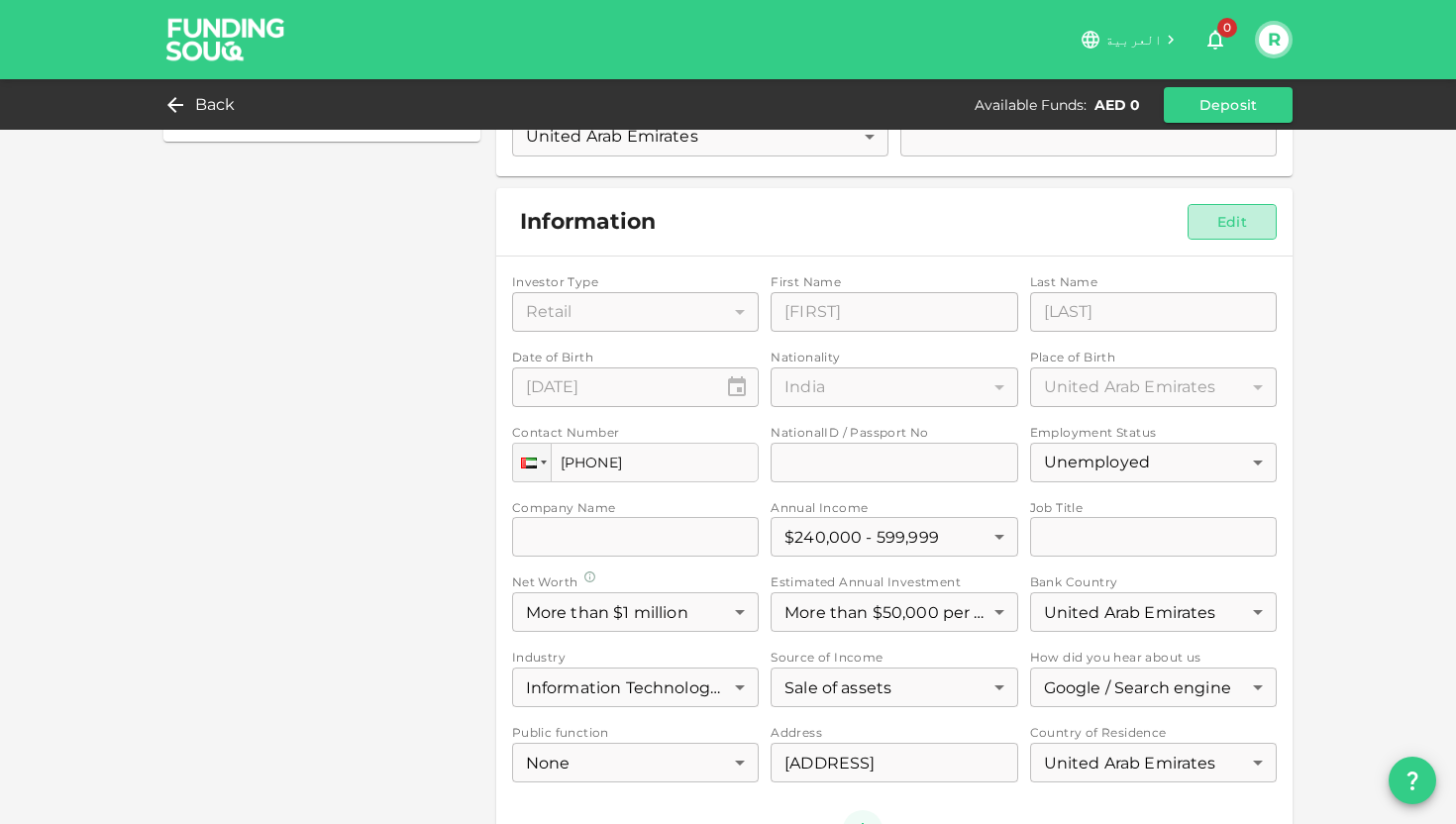 click on "Edit" at bounding box center (1232, 222) 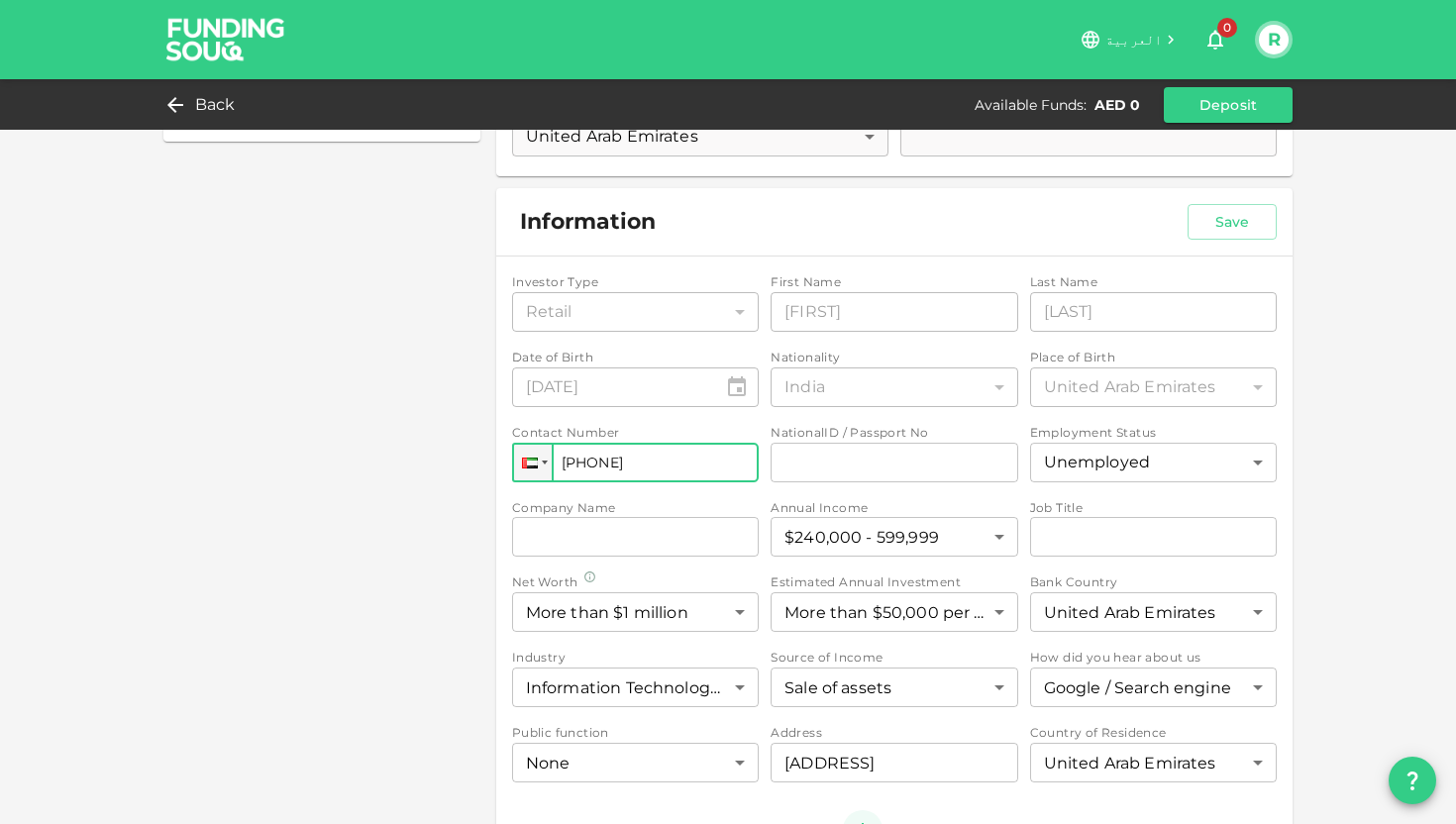 click on "[PHONE]" at bounding box center (635, 463) 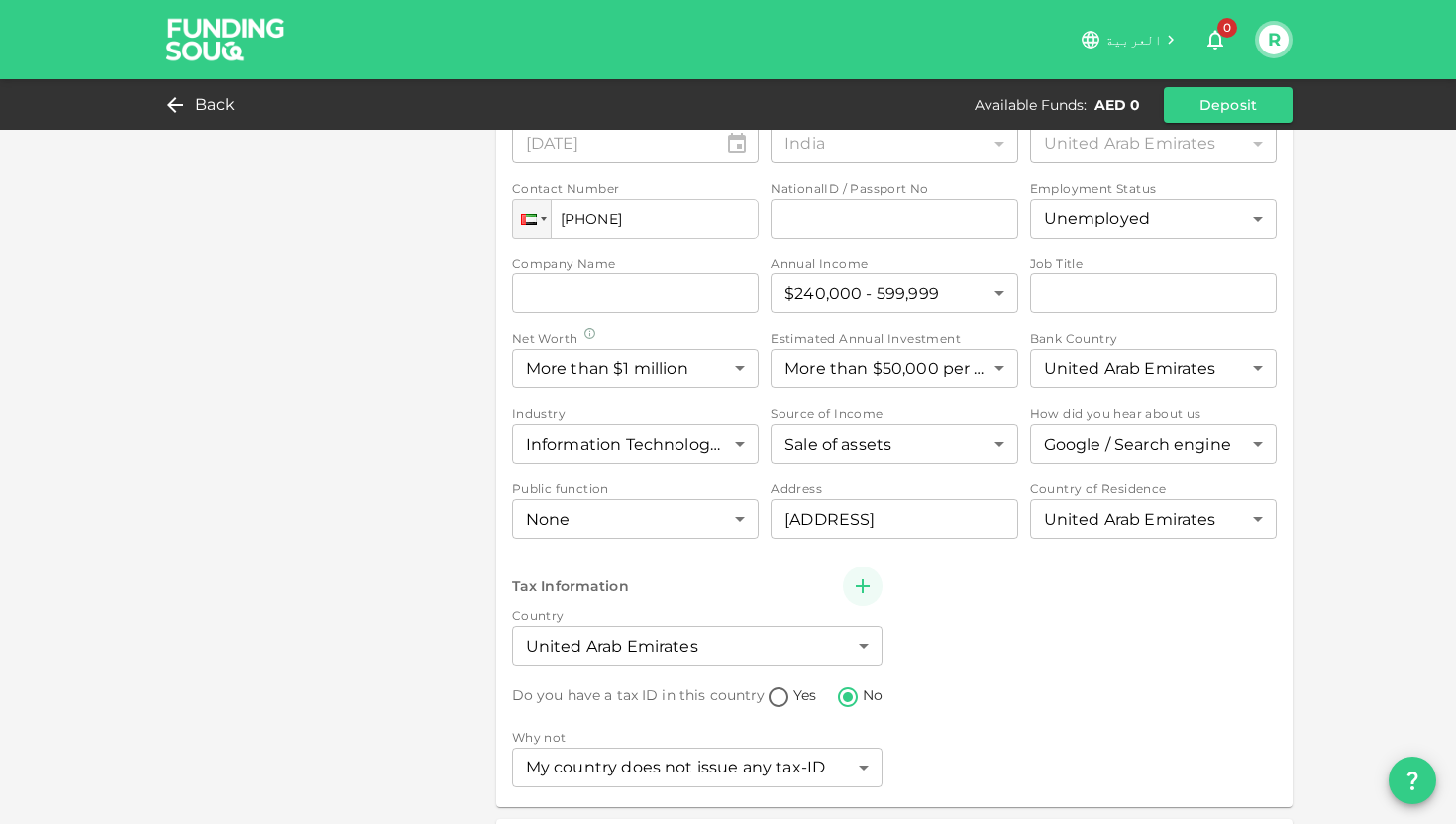 scroll, scrollTop: 757, scrollLeft: 0, axis: vertical 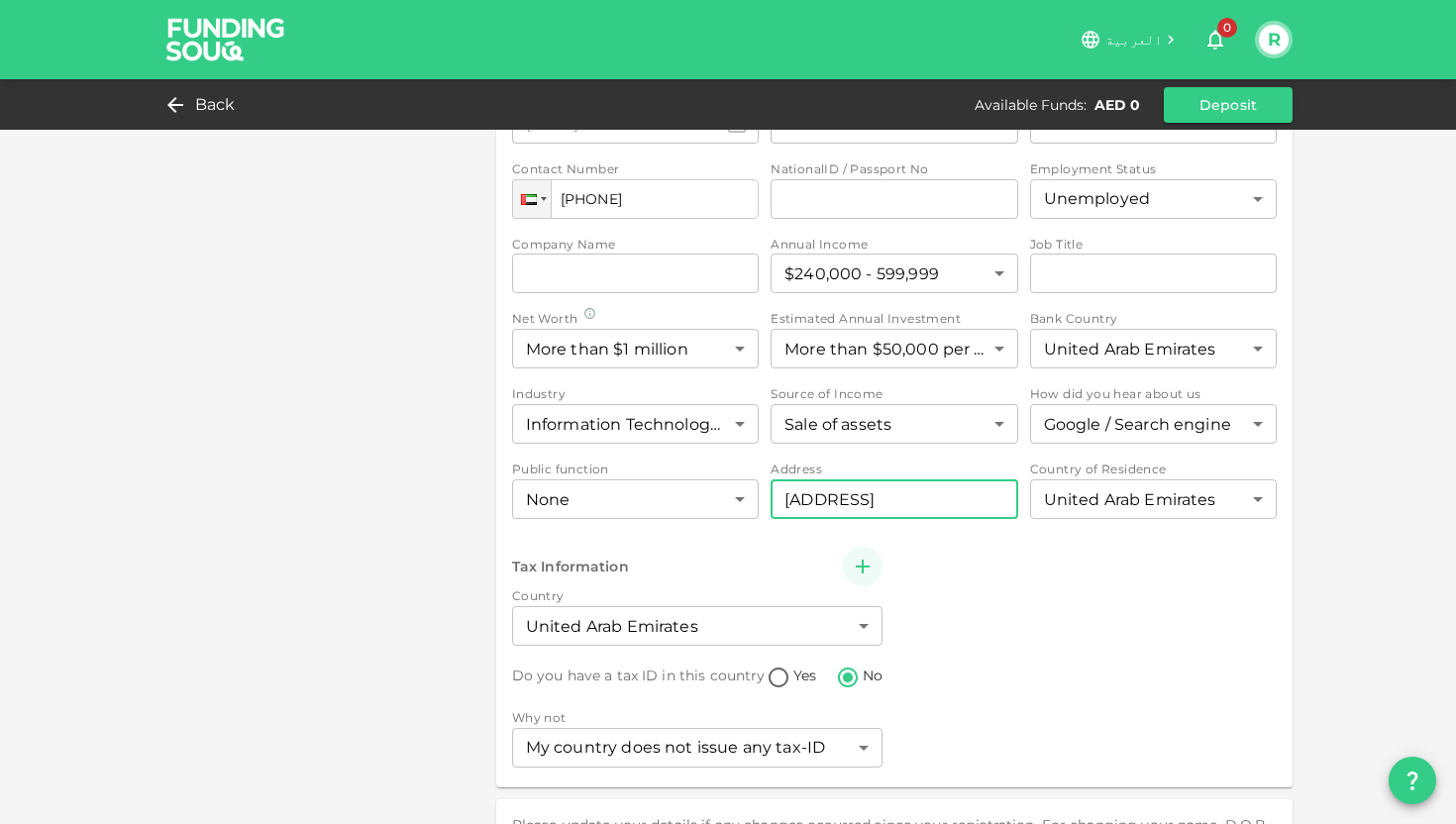 click on "Deira Water Front Properties 1, Hind Plaza 2B, Office:101, 1st floor, Al Ras, Deira" at bounding box center (893, 499) 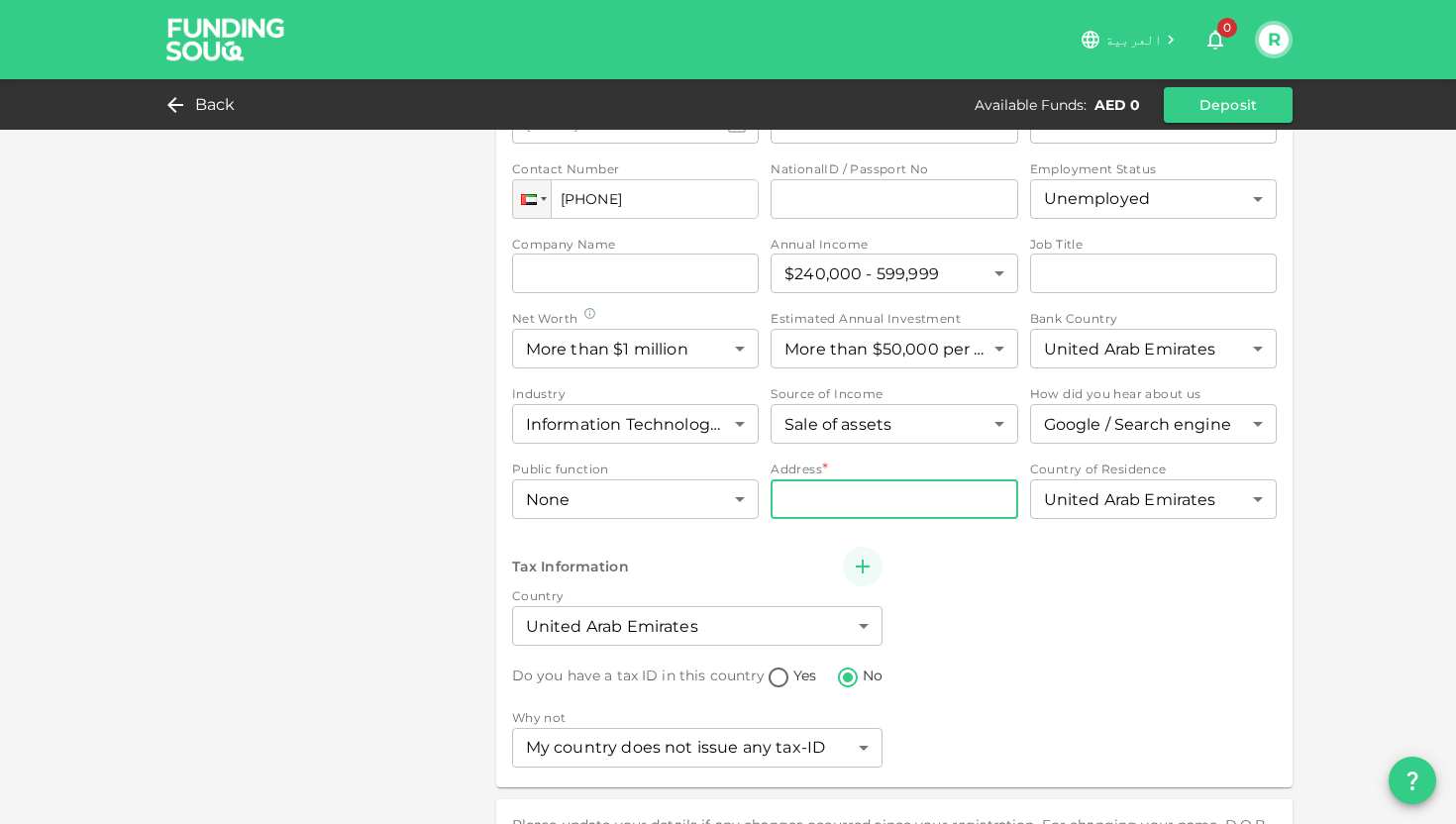 click on "Tax Information   Country United Arab Emirates 2 ​ Do you have a tax ID in this country Yes No   Why not My country does not issue any tax-ID 1 ​" at bounding box center [894, 659] 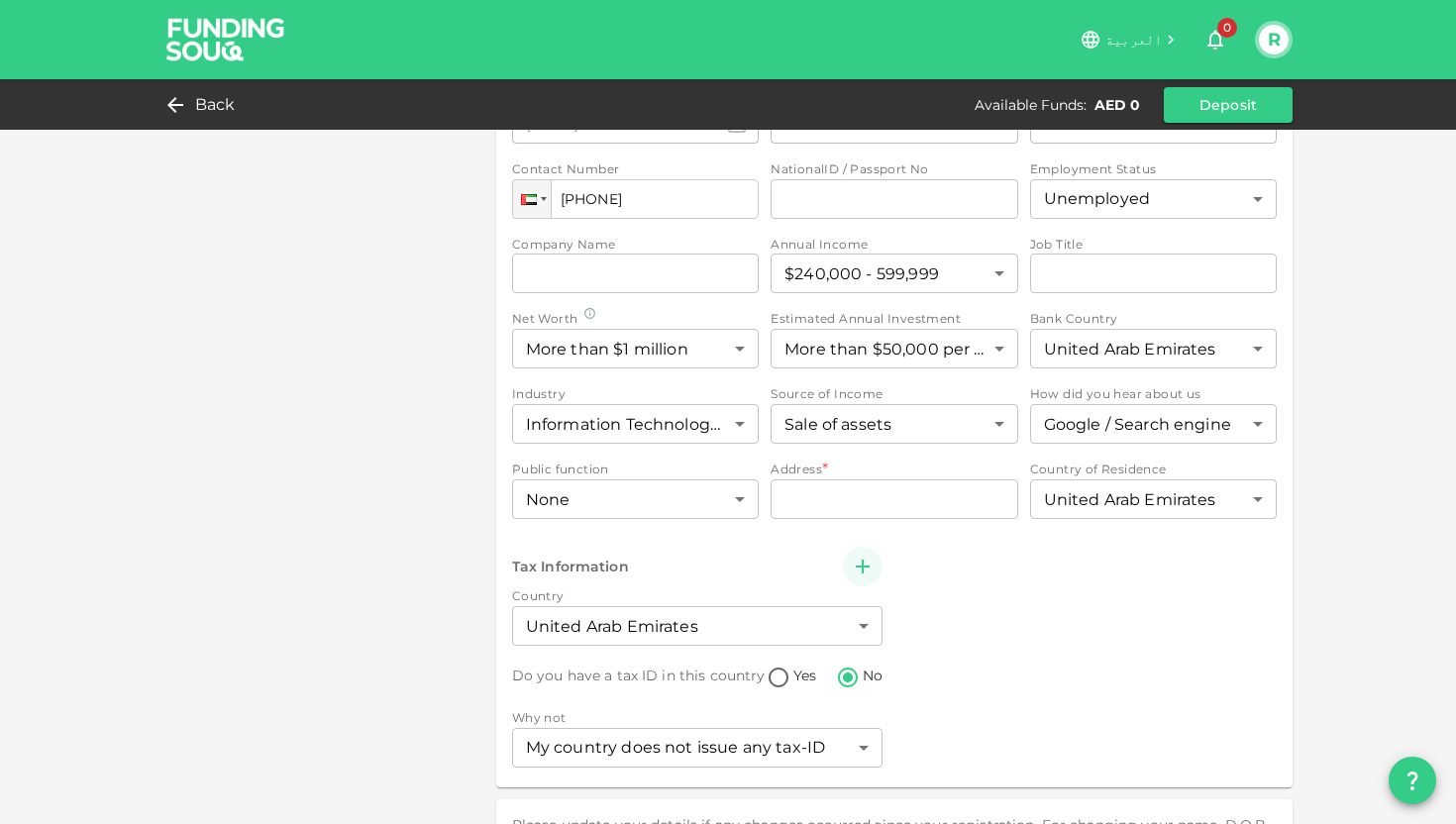 scroll, scrollTop: 815, scrollLeft: 0, axis: vertical 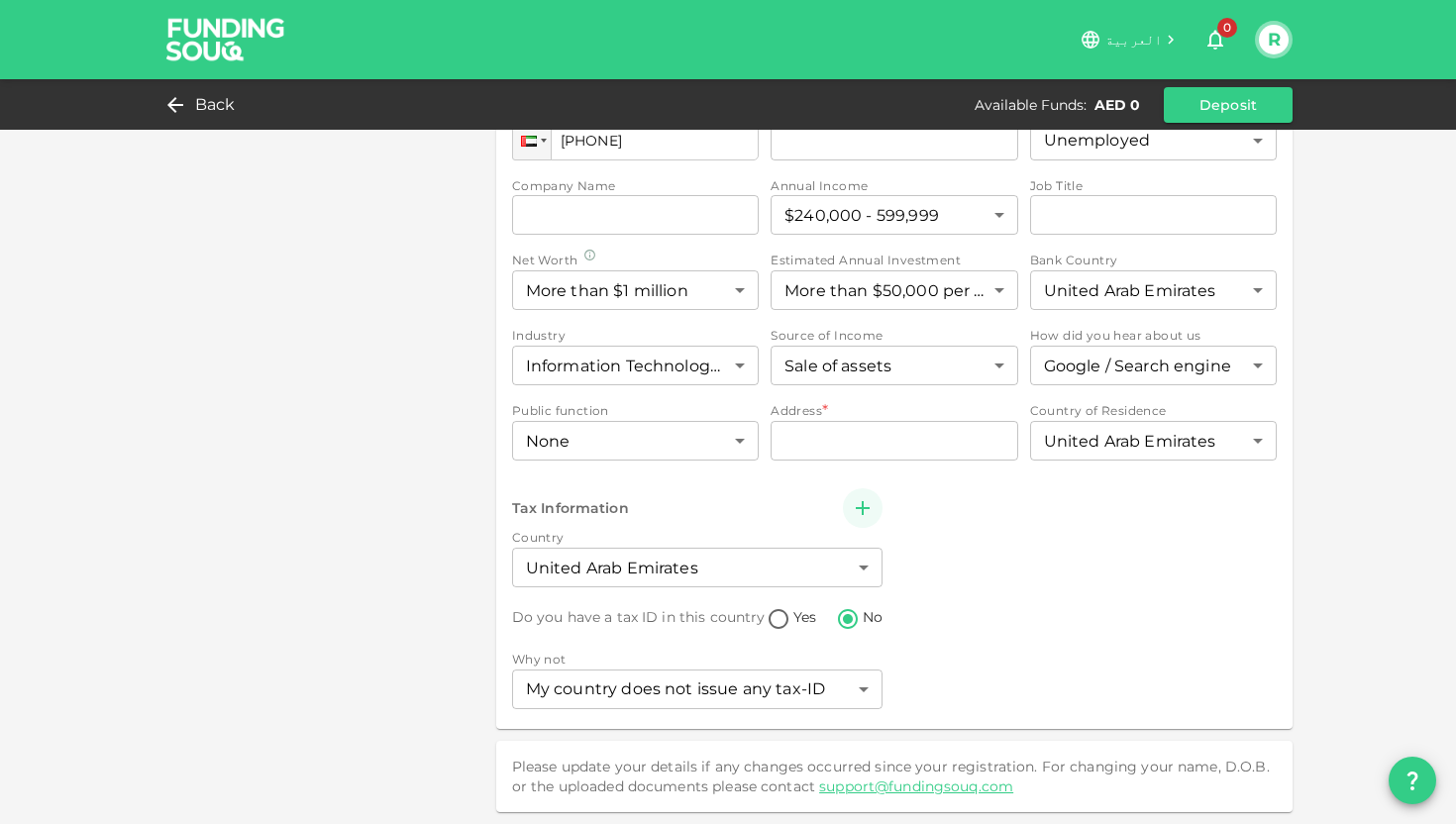 click on "Profle & Settings My Profile Update Details Communication Preferences Security Reset Password Agreements T&Cs for Investors   My Documents Upload a Passport copy Upload Proof of Address Utility Bill, Tenancy Agreement, or a Bank statement that is not older than 6 months. Please note that your name and address should be visible and it must match the information provided in the registration form.   Bank Details Edit   Account name accountName accountName   Bank Name bankName bankName   Bank Country United Arab Emirates 2 ​   IBAN iban iban   Information Save   Investor Type Retail 1 ​   First Name First Name Rohit First Name   Last Name Last Name Reddy Last Name   Date of Birth ⁦⁨29⁩ / ⁨06⁩ / ⁨1998⁩⁩ ​   Nationality India 88 ​   Place of Birth United Arab Emirates 2 ​   Contact Number Phone +971 564 974 387   NationalID / Passport No NationalID / Passport No NationalID / Passport No   Employment Status Unemployed 14 ​   Company Name Company Name Company Name   Annual Income 4 ​" at bounding box center [728, 4] 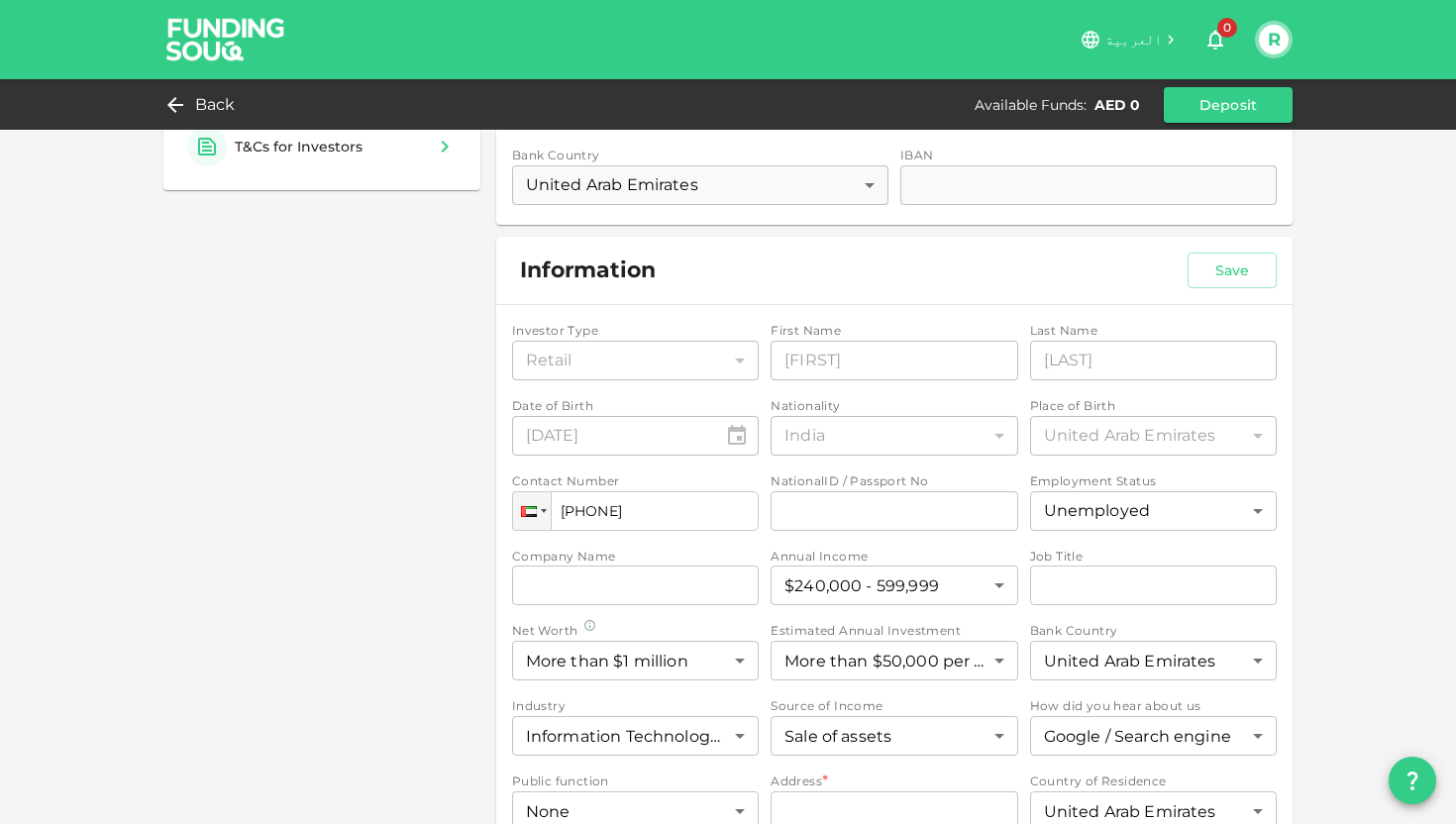 scroll, scrollTop: 327, scrollLeft: 0, axis: vertical 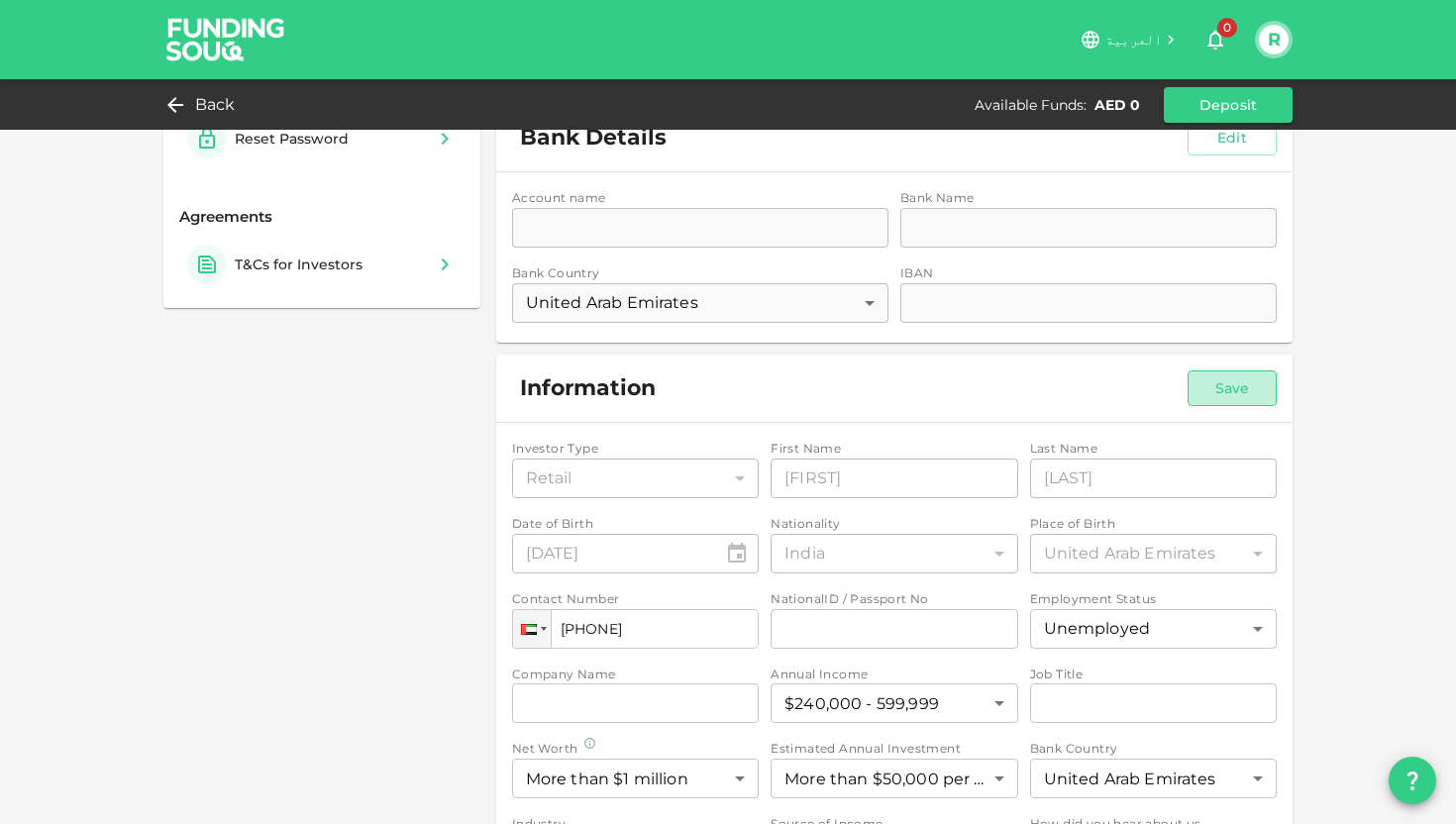 click on "Save" at bounding box center (1232, 388) 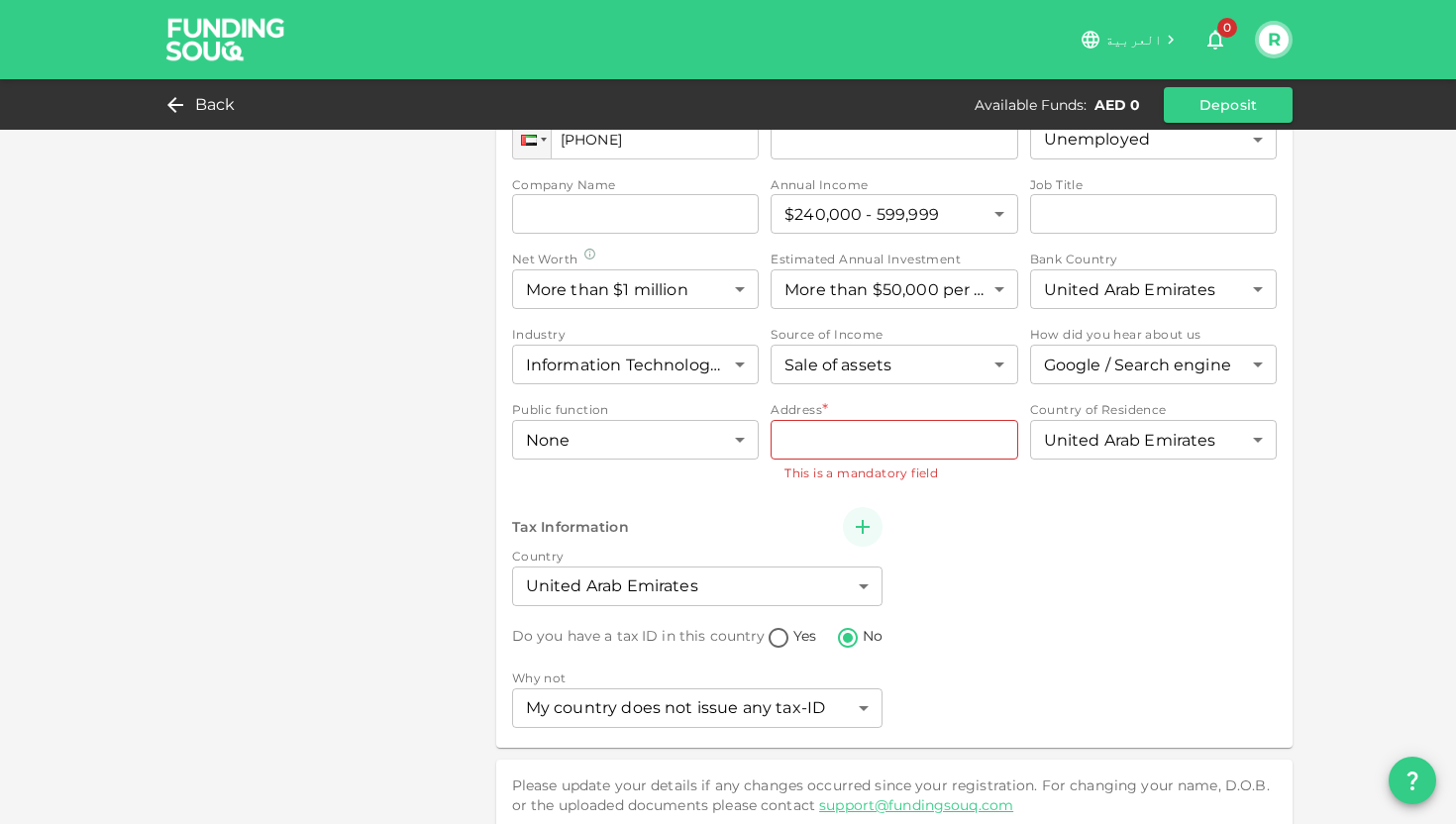 scroll, scrollTop: 835, scrollLeft: 0, axis: vertical 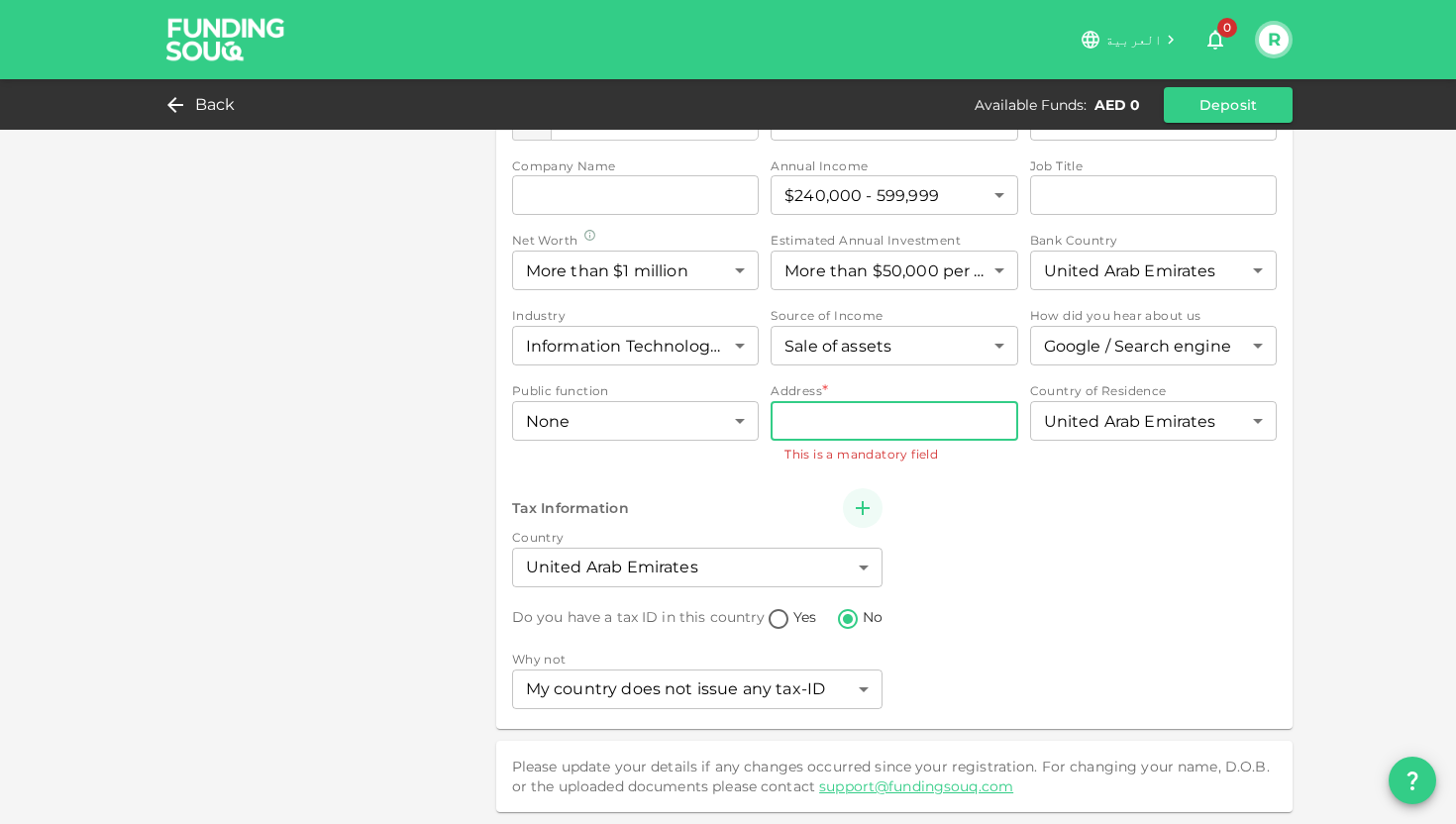 click on "Address" at bounding box center [893, 421] 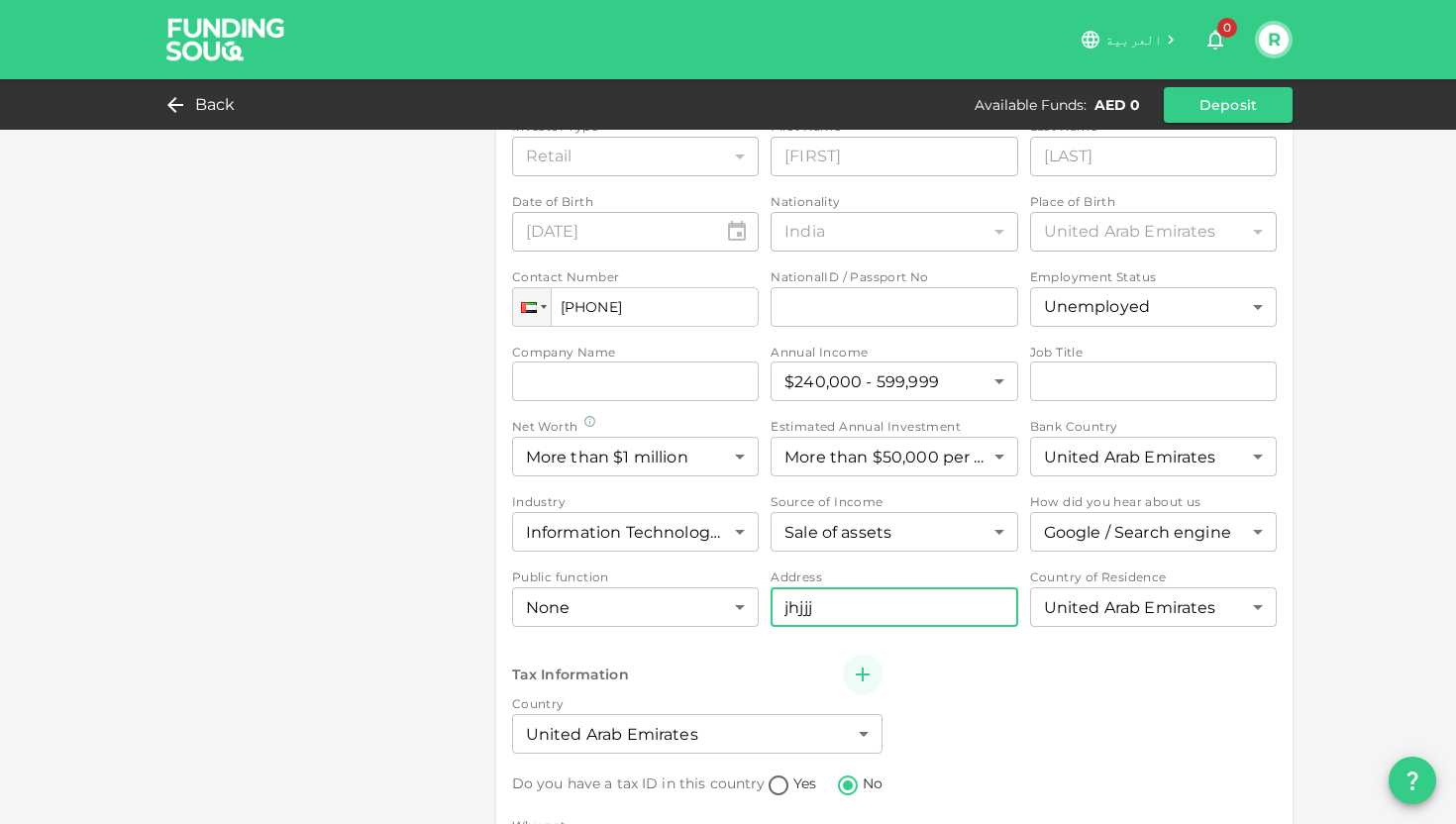 scroll, scrollTop: 489, scrollLeft: 0, axis: vertical 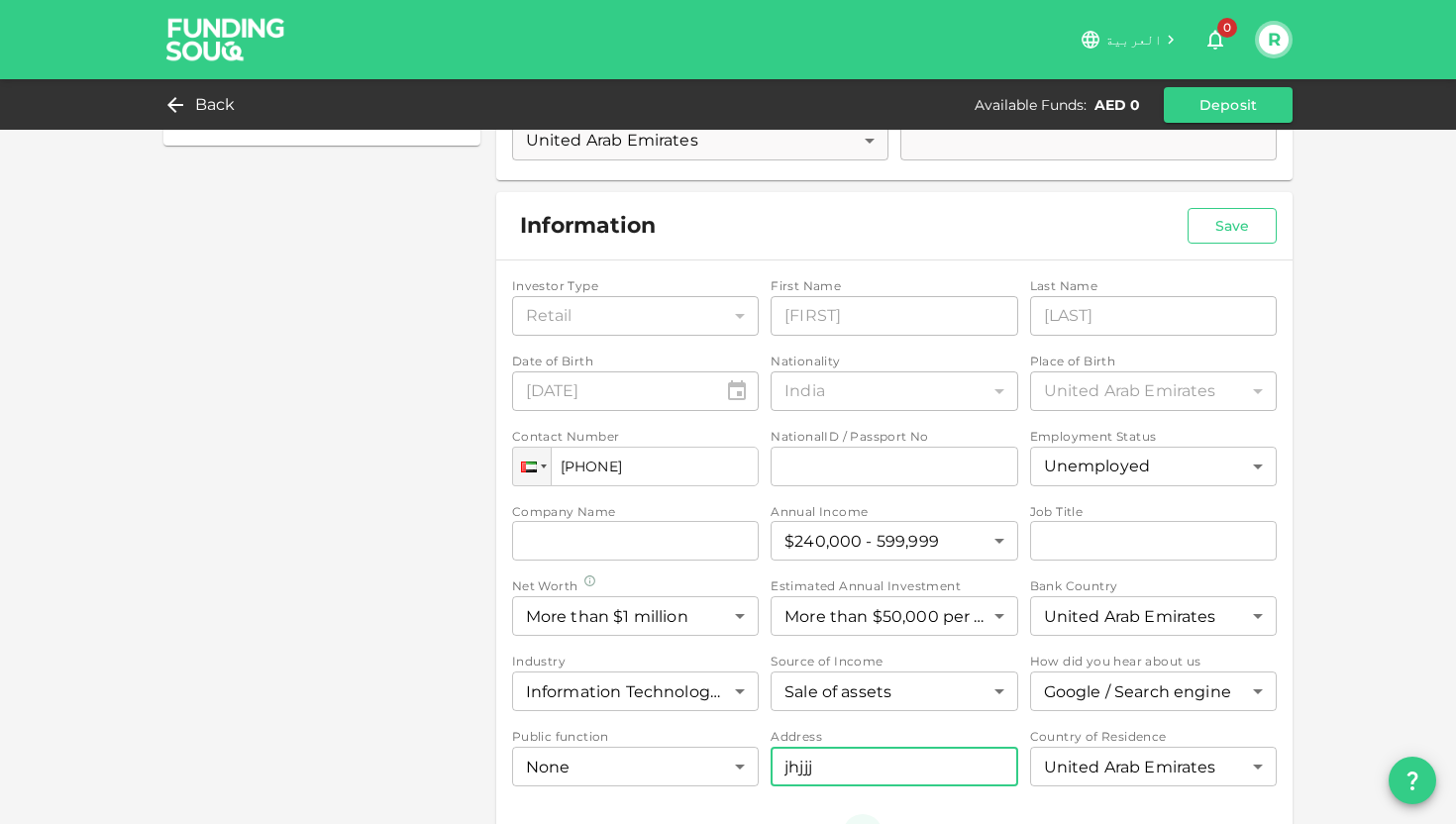 type on "jhjjj" 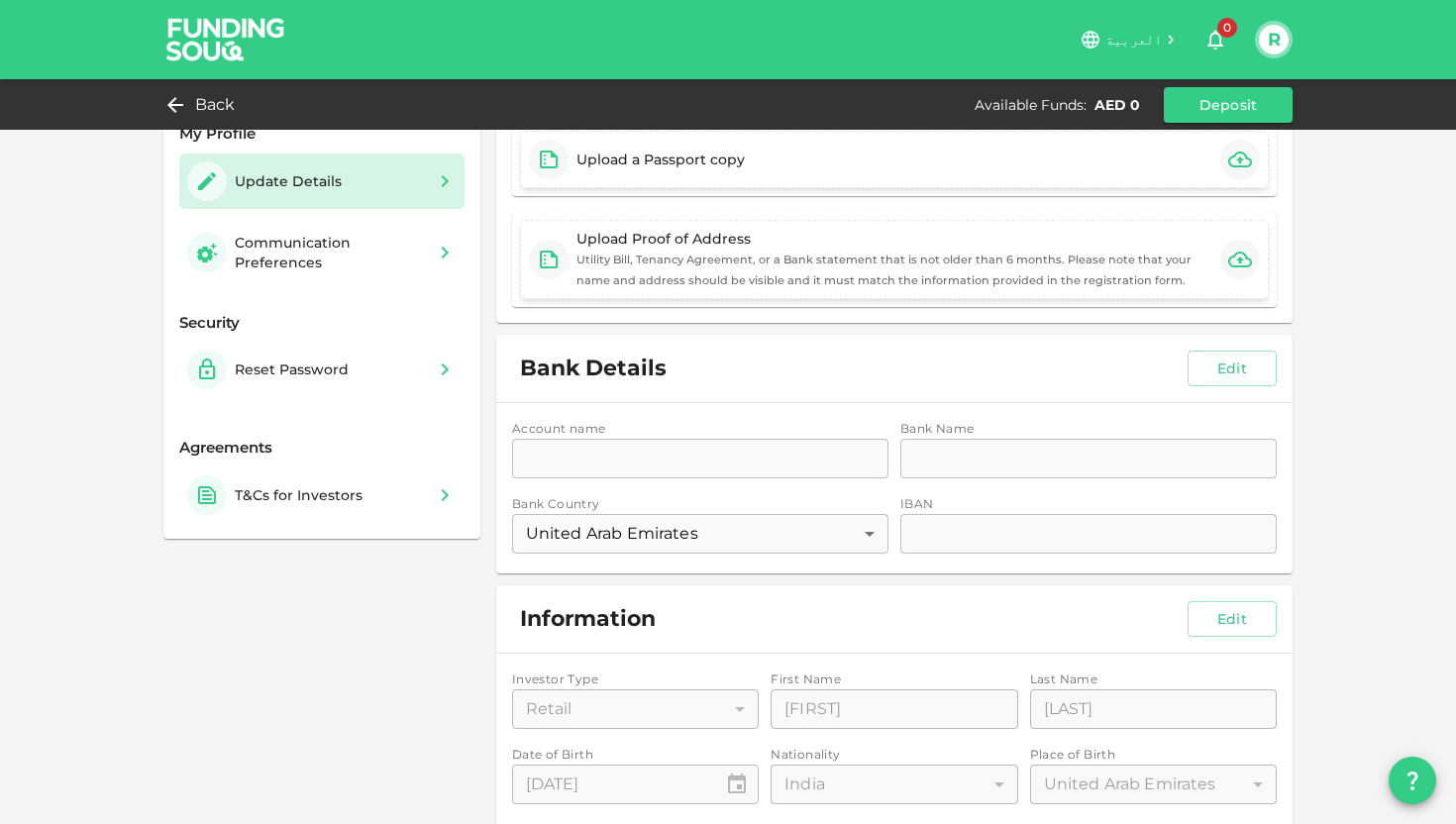 scroll, scrollTop: 0, scrollLeft: 0, axis: both 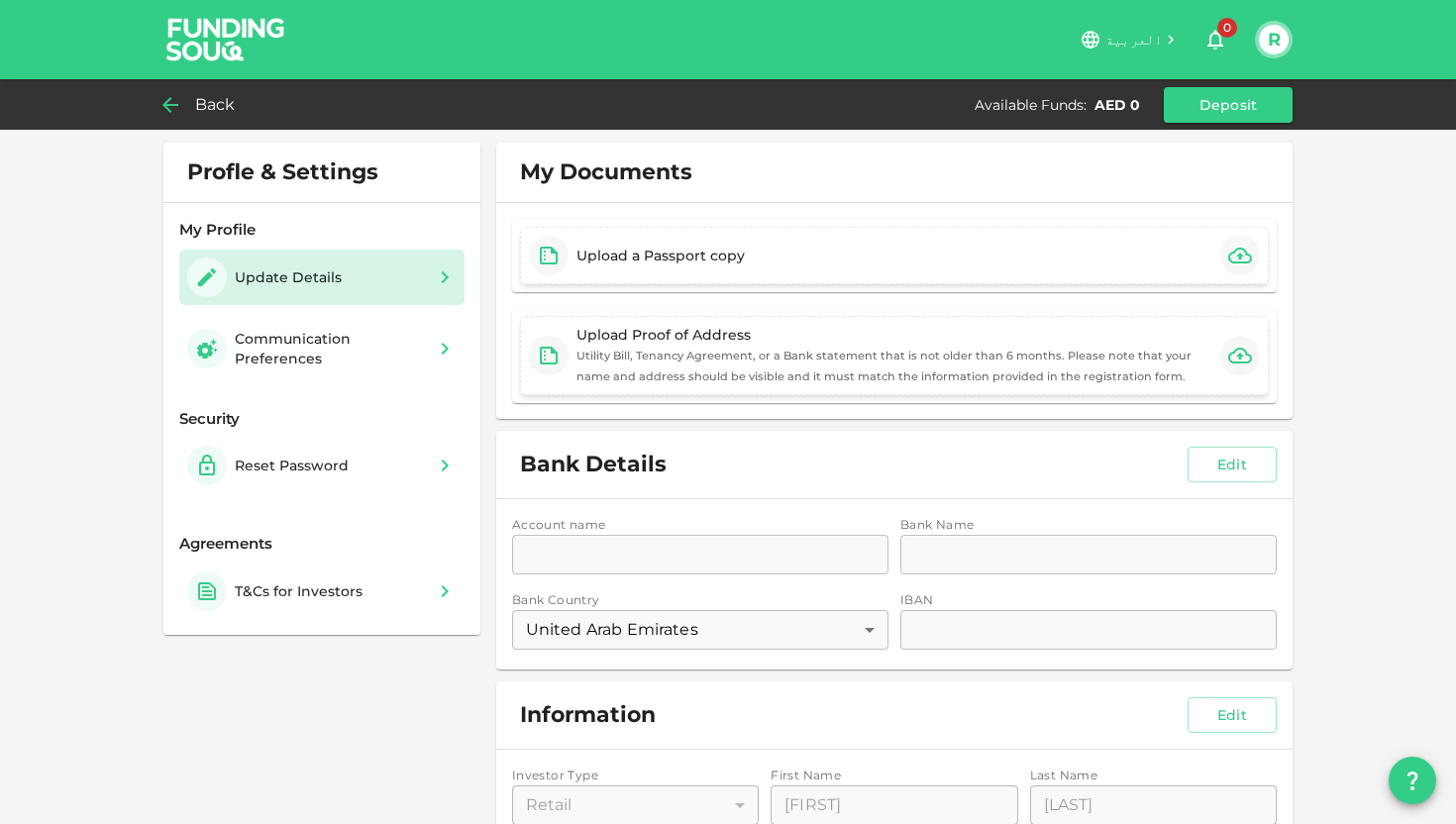 click on "Back" at bounding box center [215, 105] 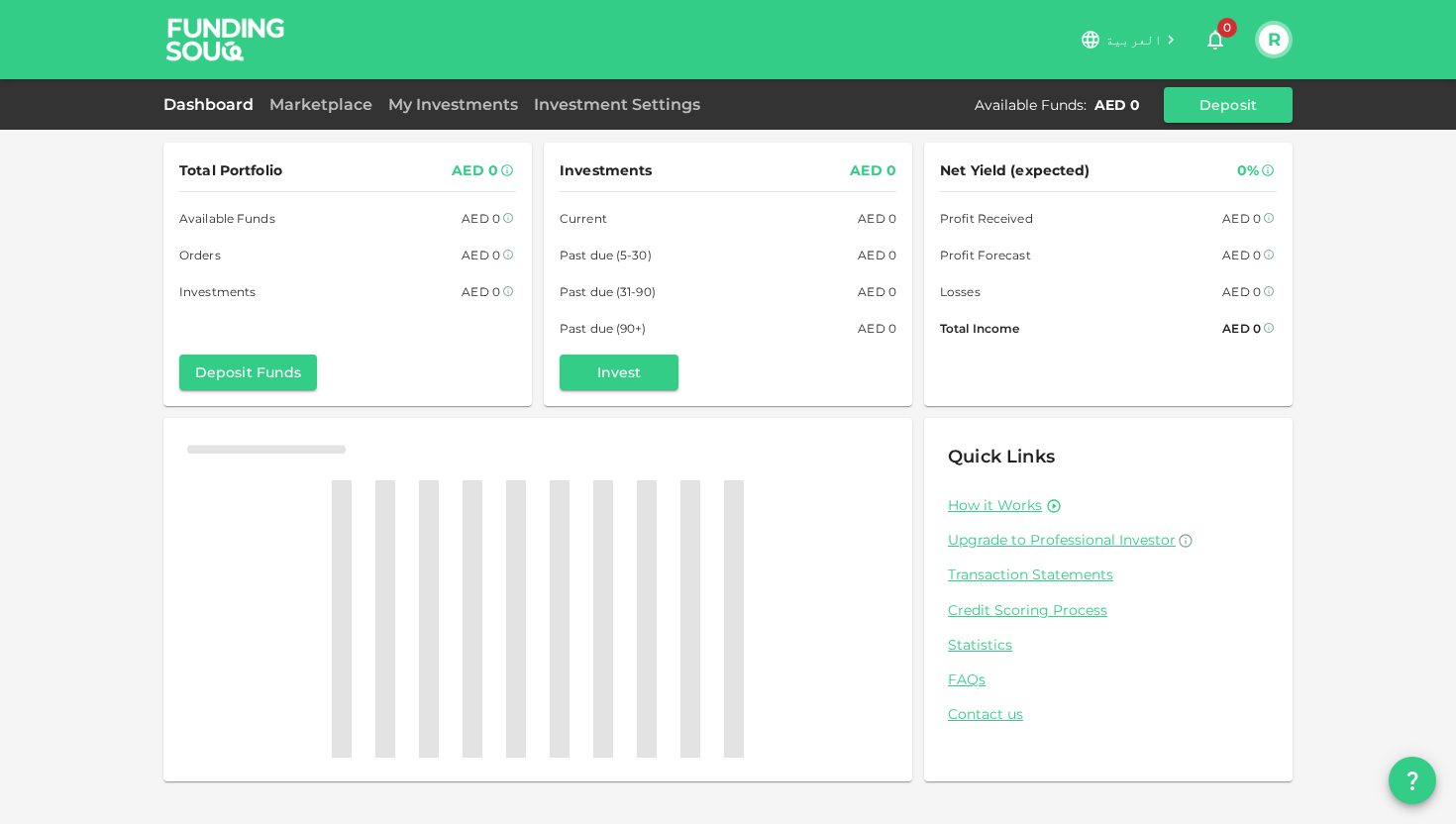 click on "R" at bounding box center [1274, 40] 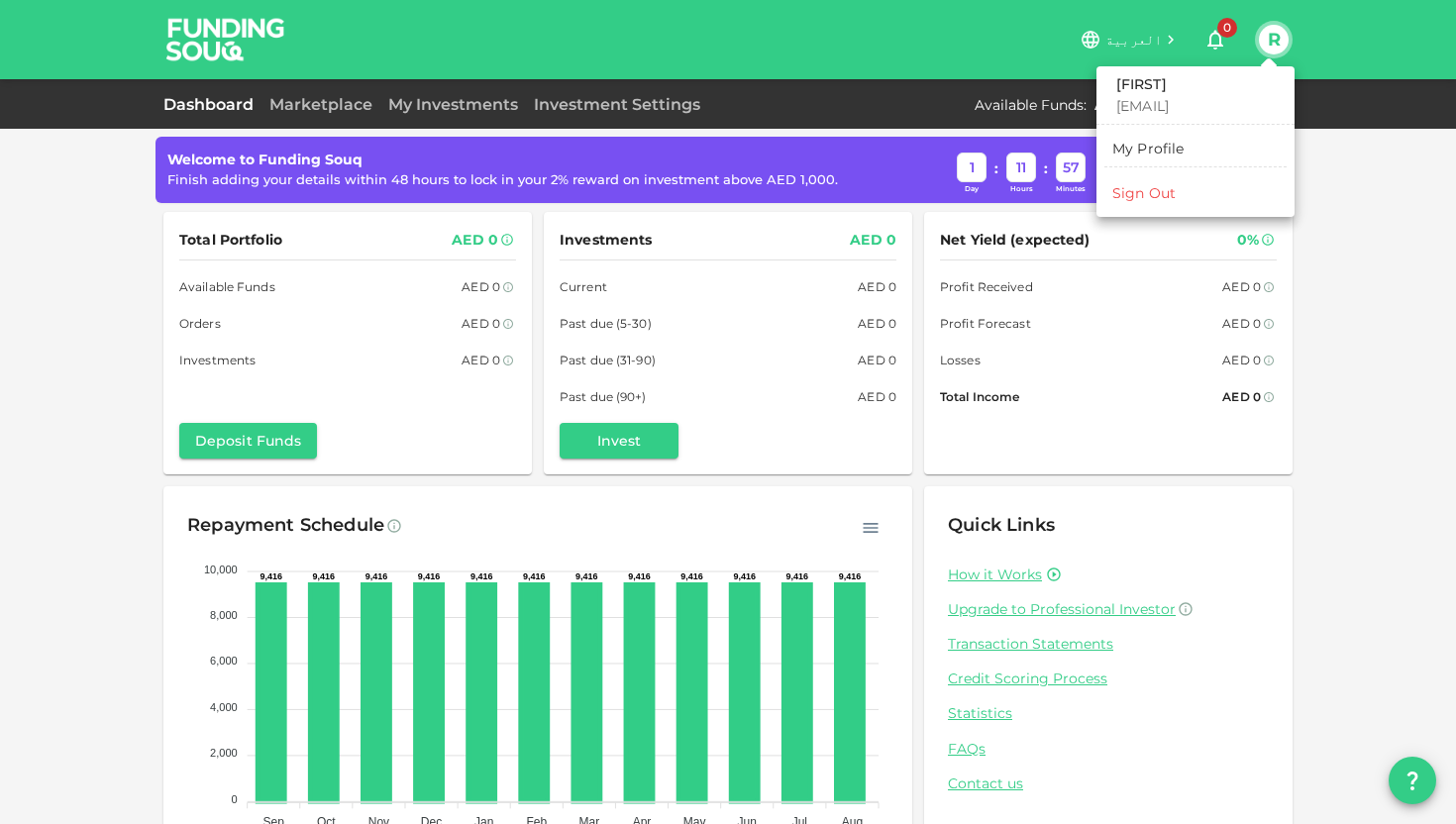 click on "Sign Out" at bounding box center (1196, 193) 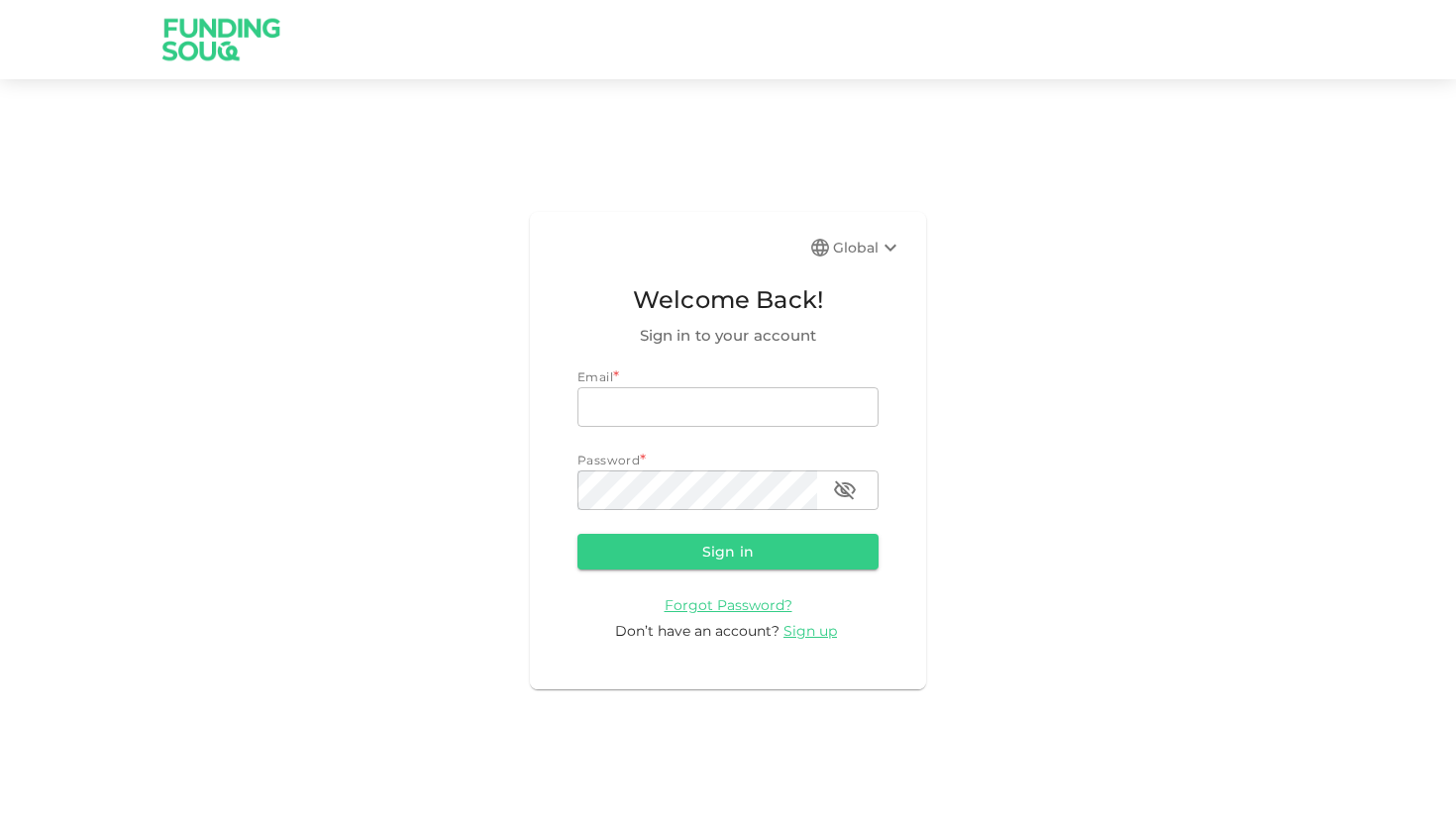 type on "[EMAIL]" 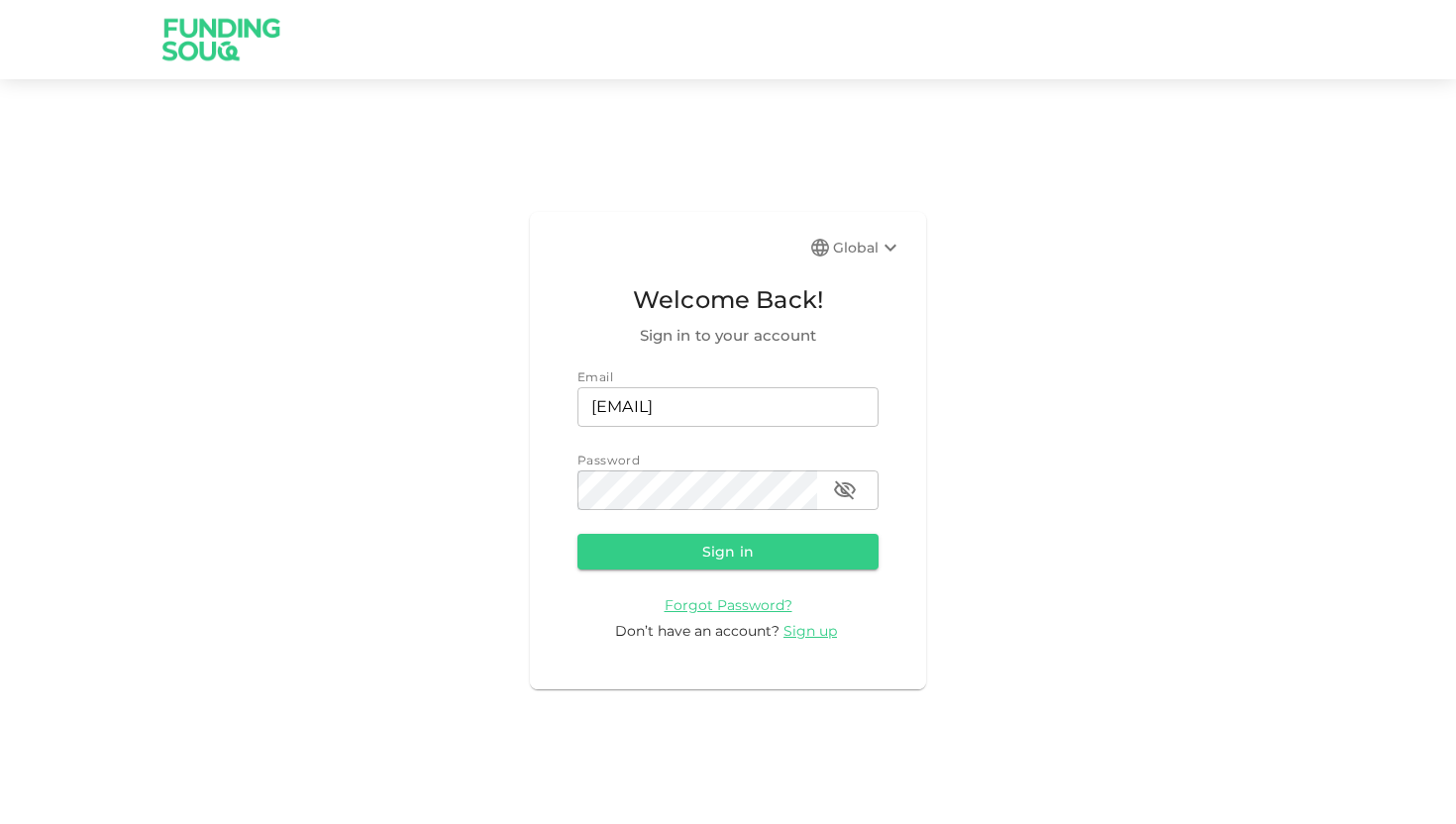 click 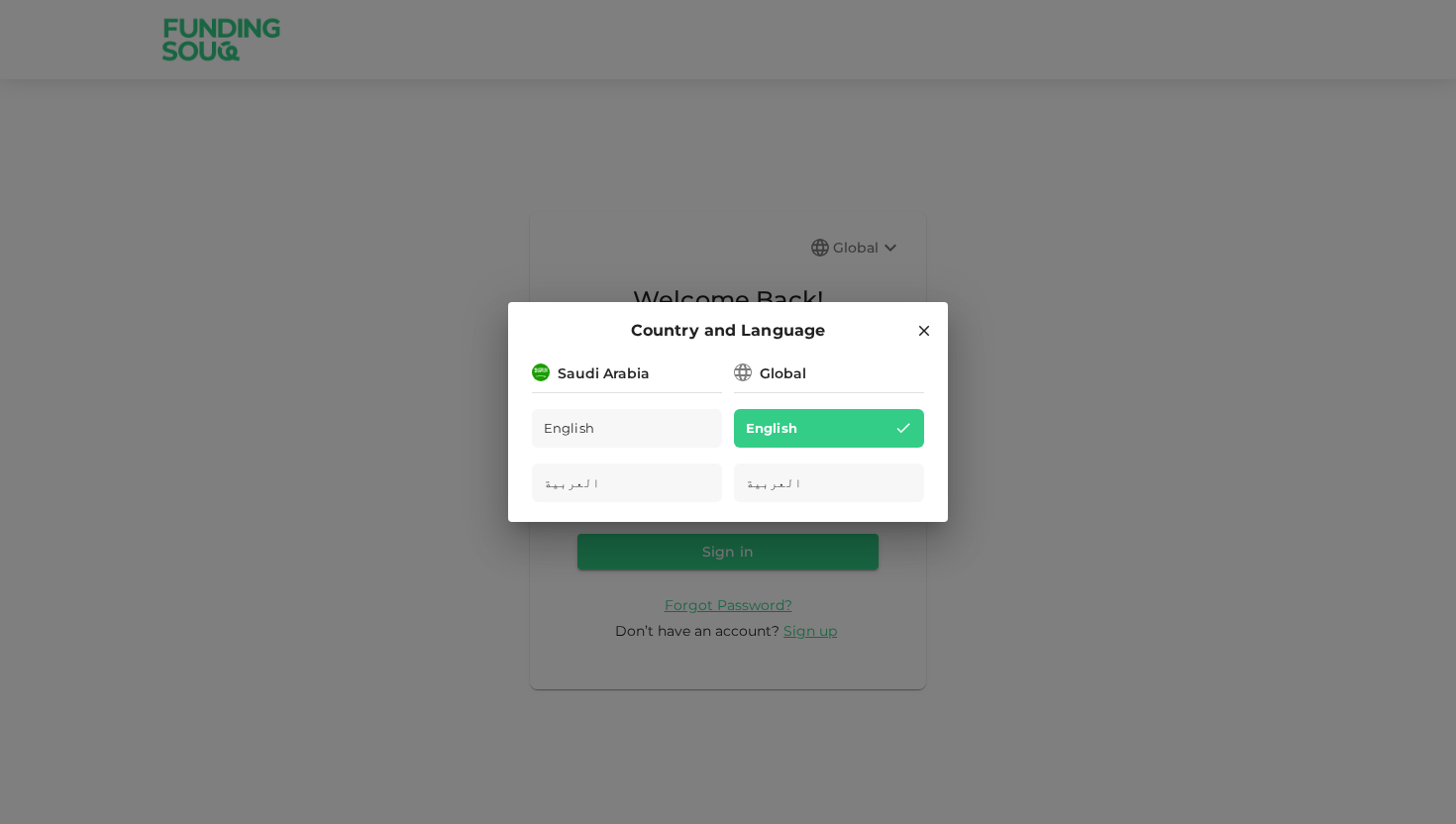 click on "Country and Language Saudi Arabia   English   العربية Global   English   العربية" at bounding box center [728, 412] 